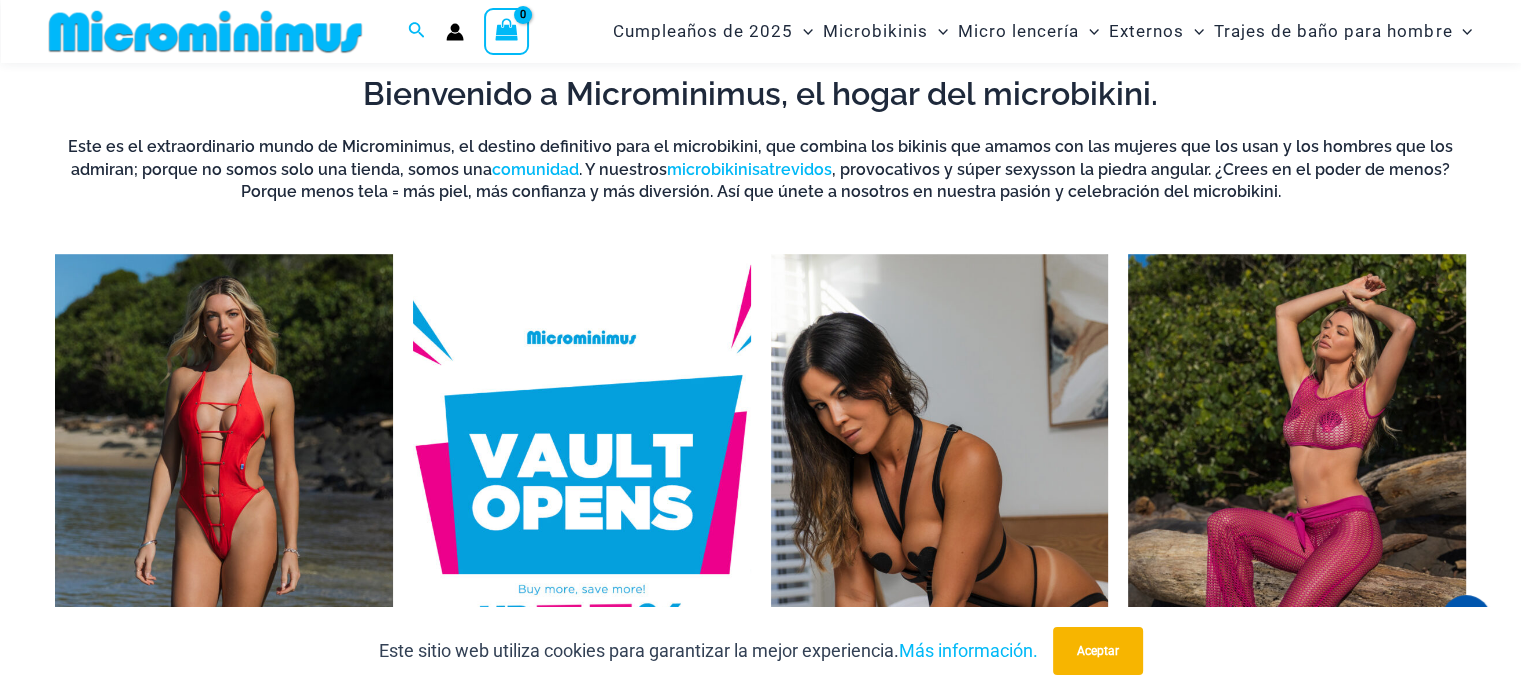 scroll, scrollTop: 1321, scrollLeft: 0, axis: vertical 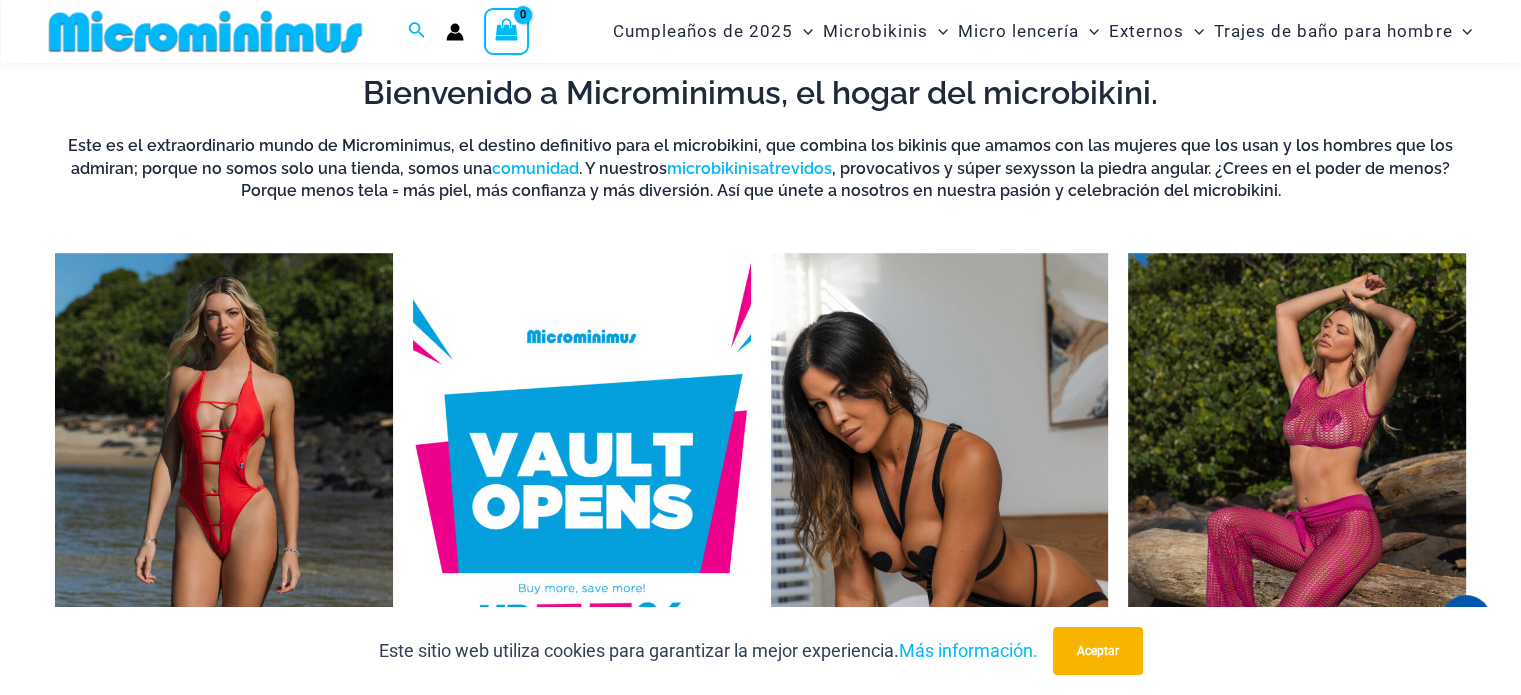 click at bounding box center (224, 513) 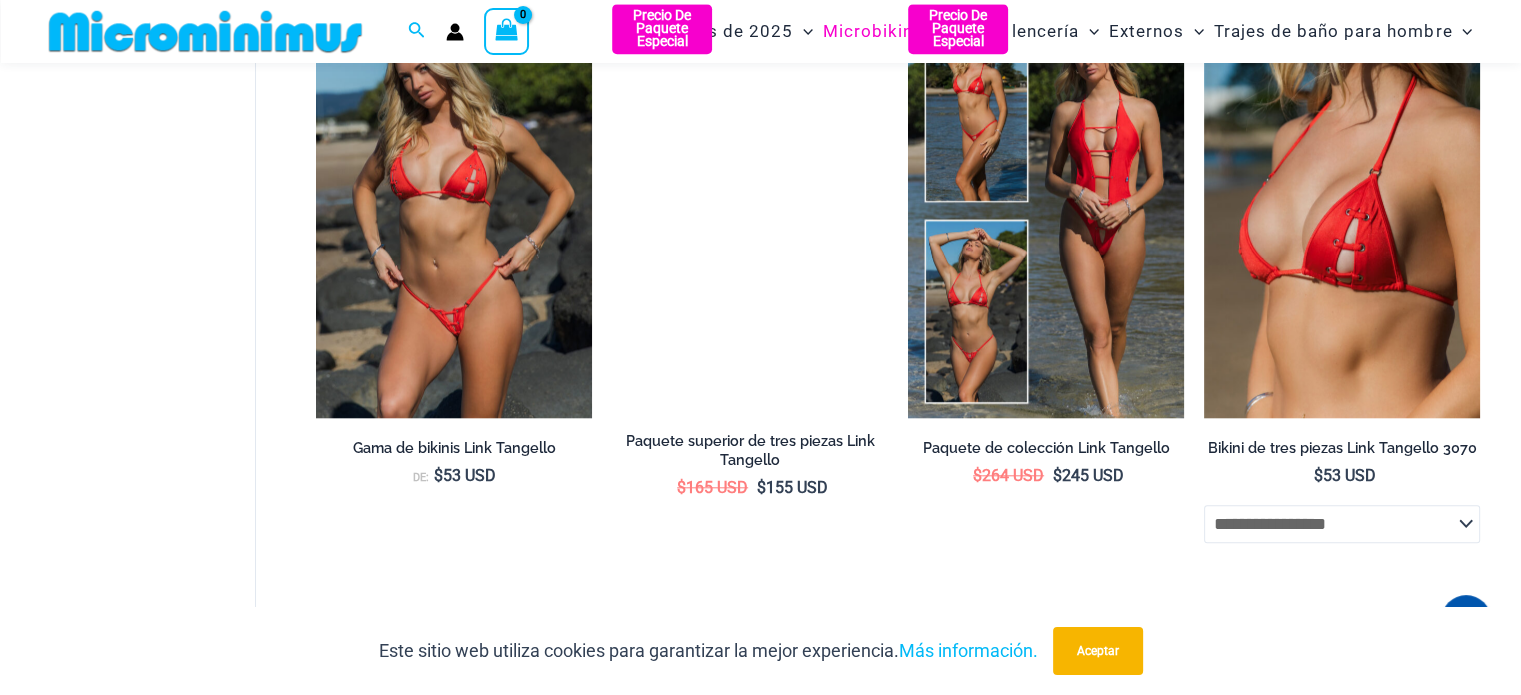 scroll, scrollTop: 1920, scrollLeft: 0, axis: vertical 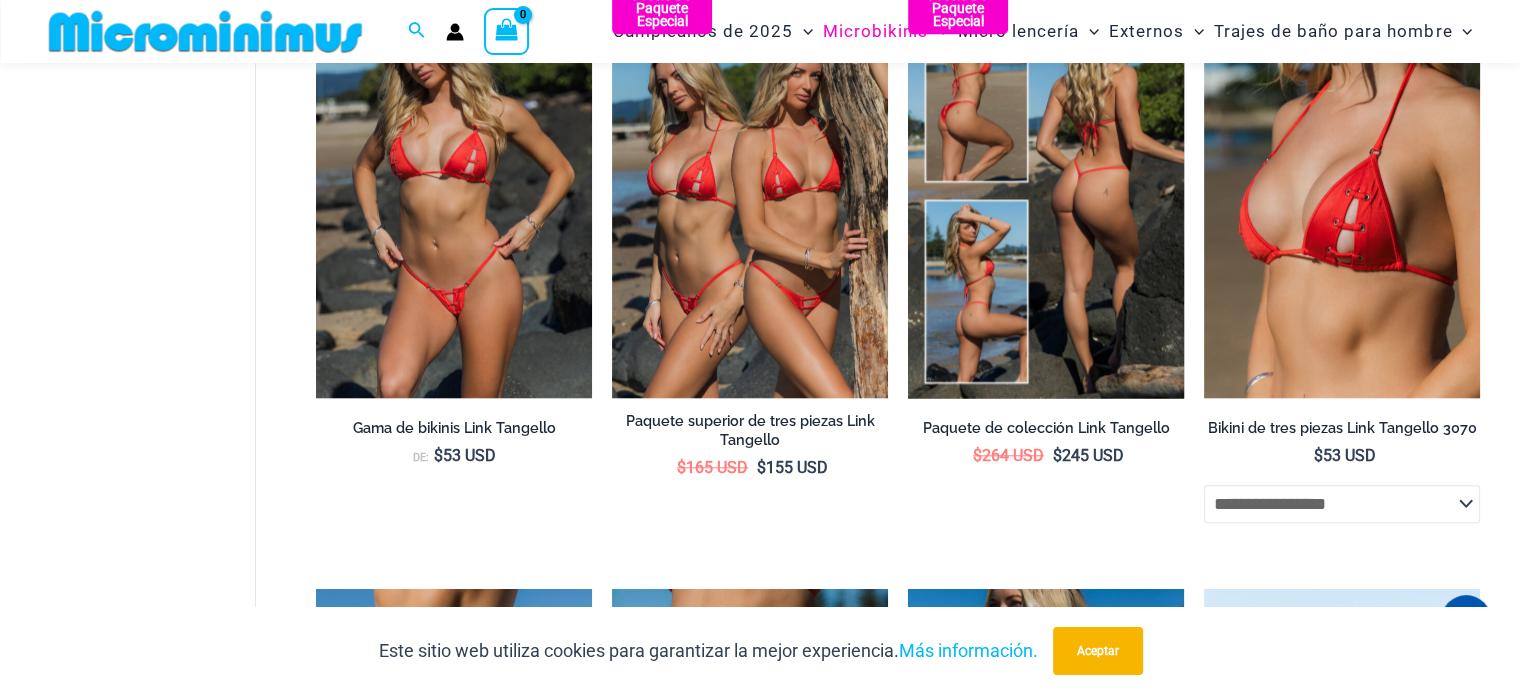 click at bounding box center (1046, 191) 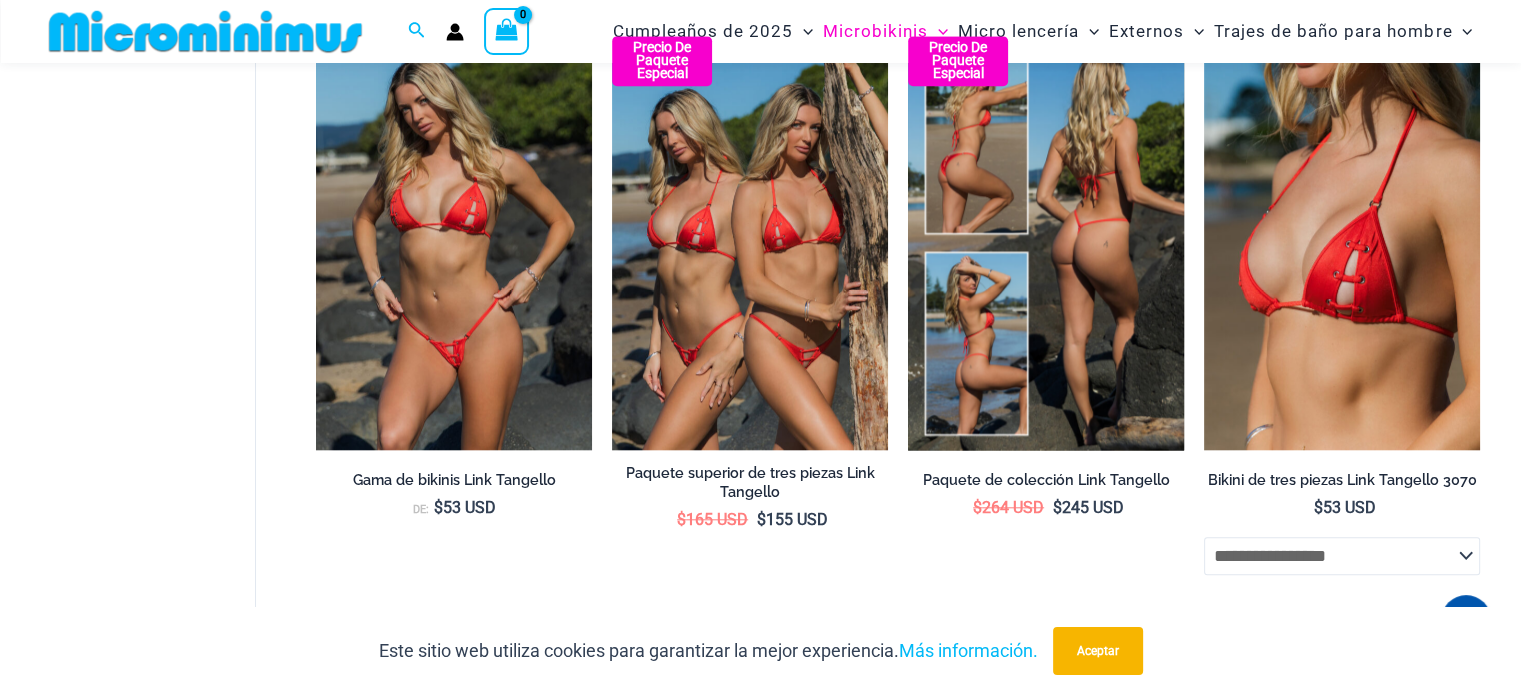 scroll, scrollTop: 1910, scrollLeft: 0, axis: vertical 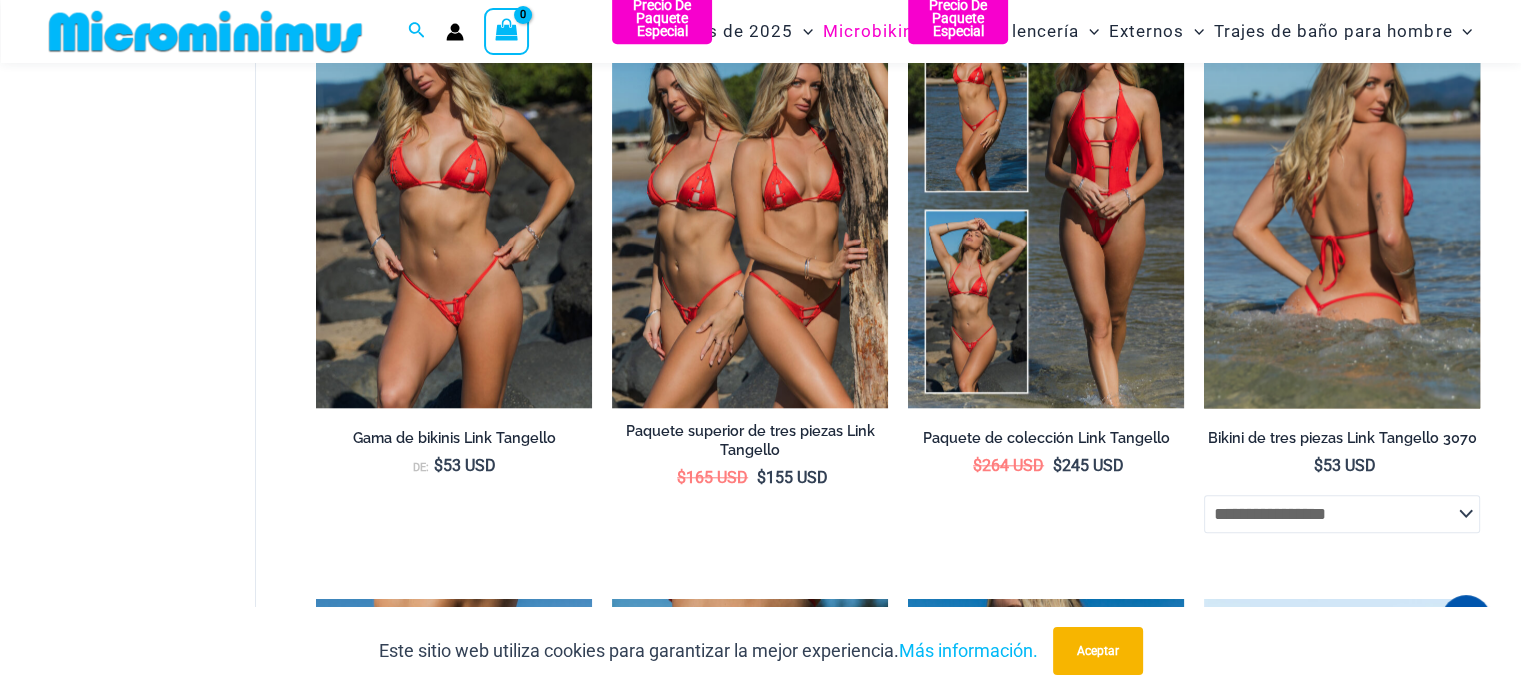 click at bounding box center (1342, 201) 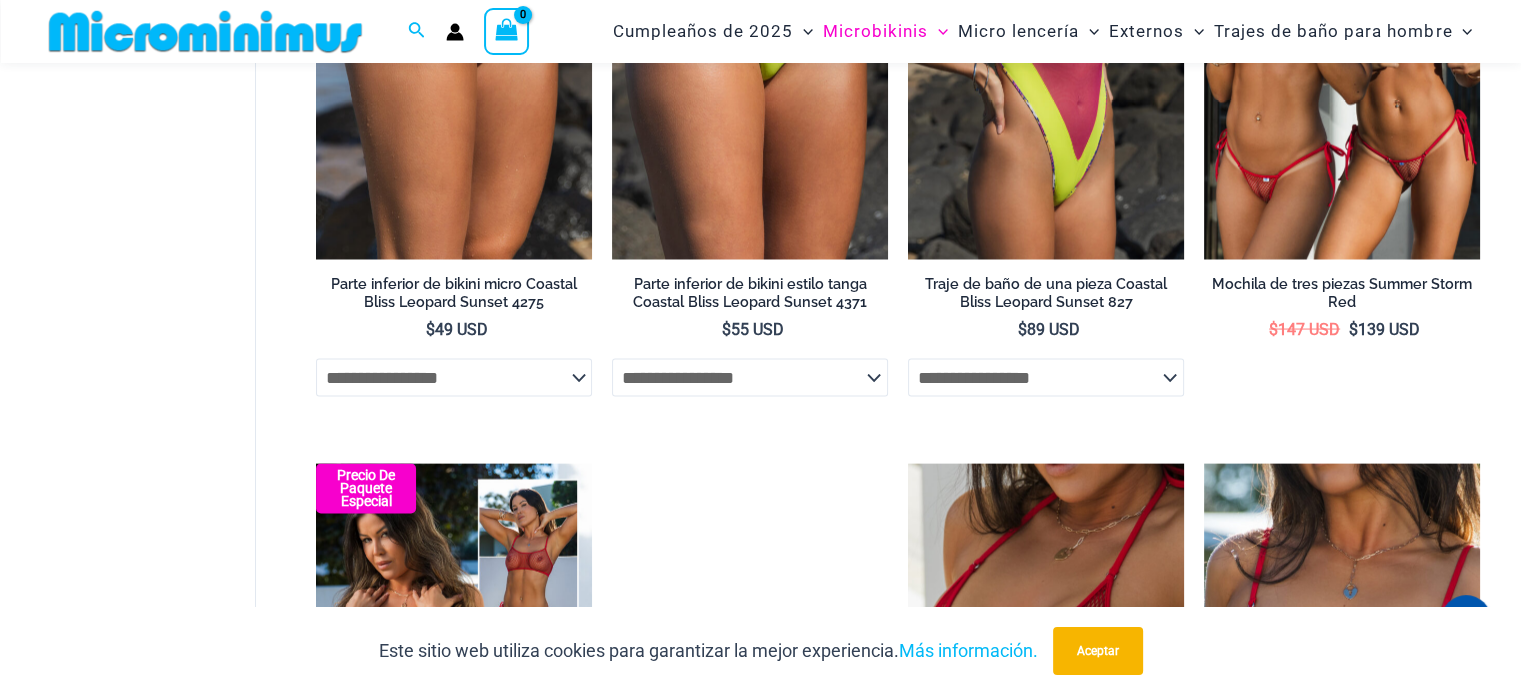 scroll, scrollTop: 3900, scrollLeft: 0, axis: vertical 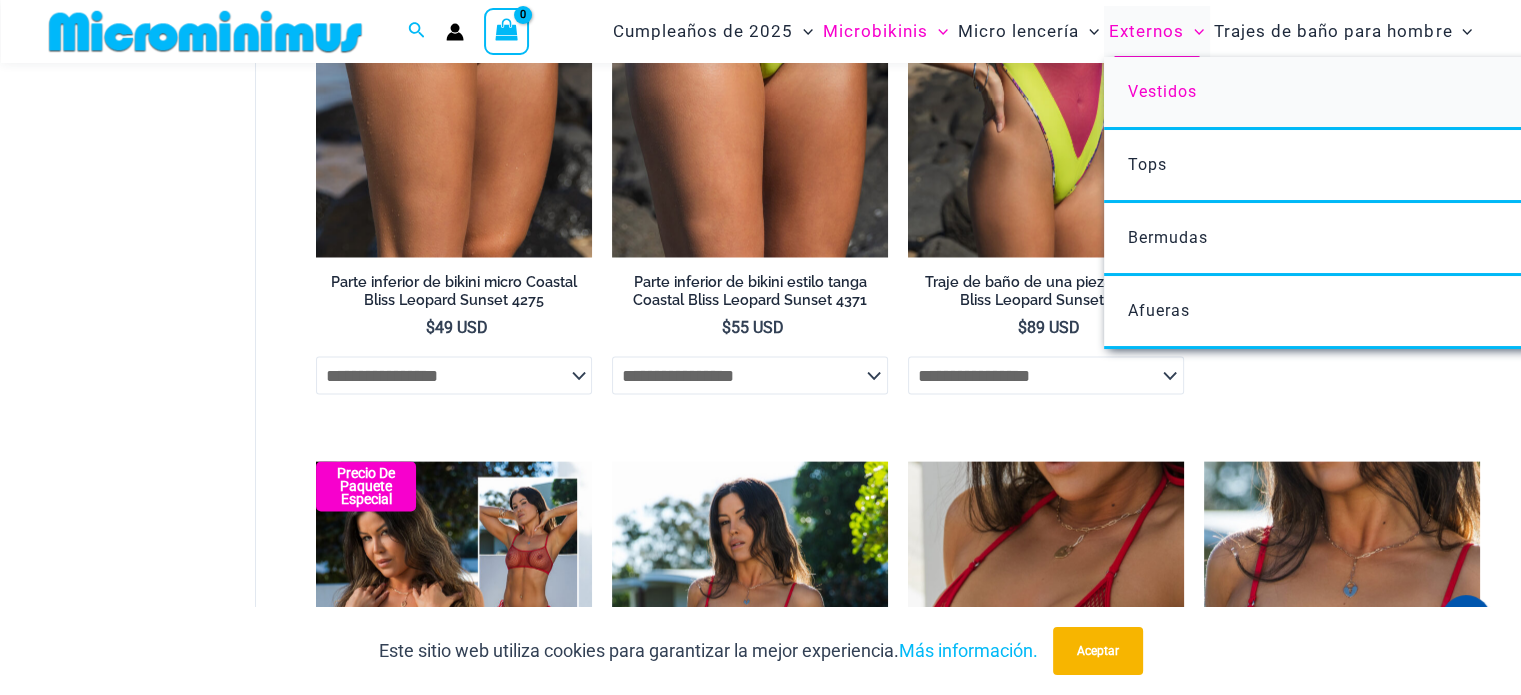 click on "Vestidos" at bounding box center (1162, 91) 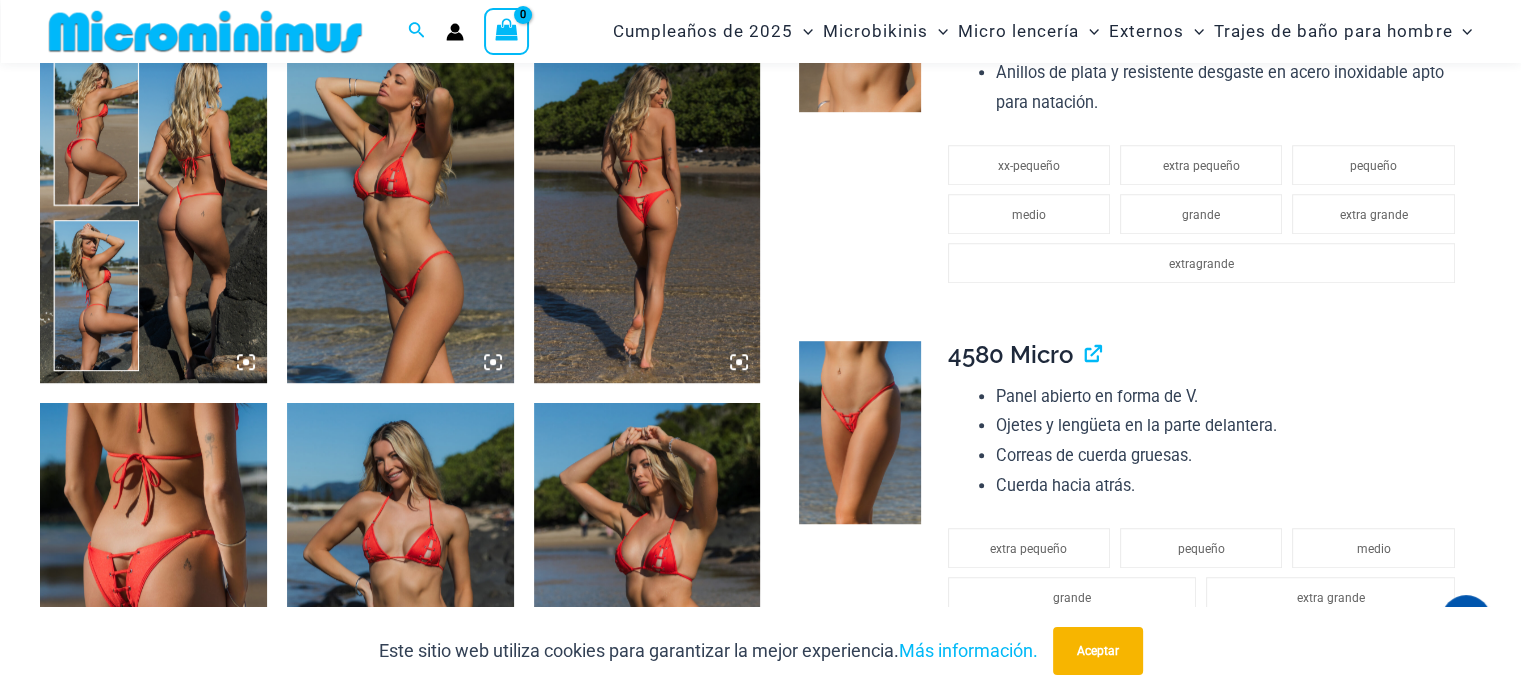 scroll, scrollTop: 1242, scrollLeft: 0, axis: vertical 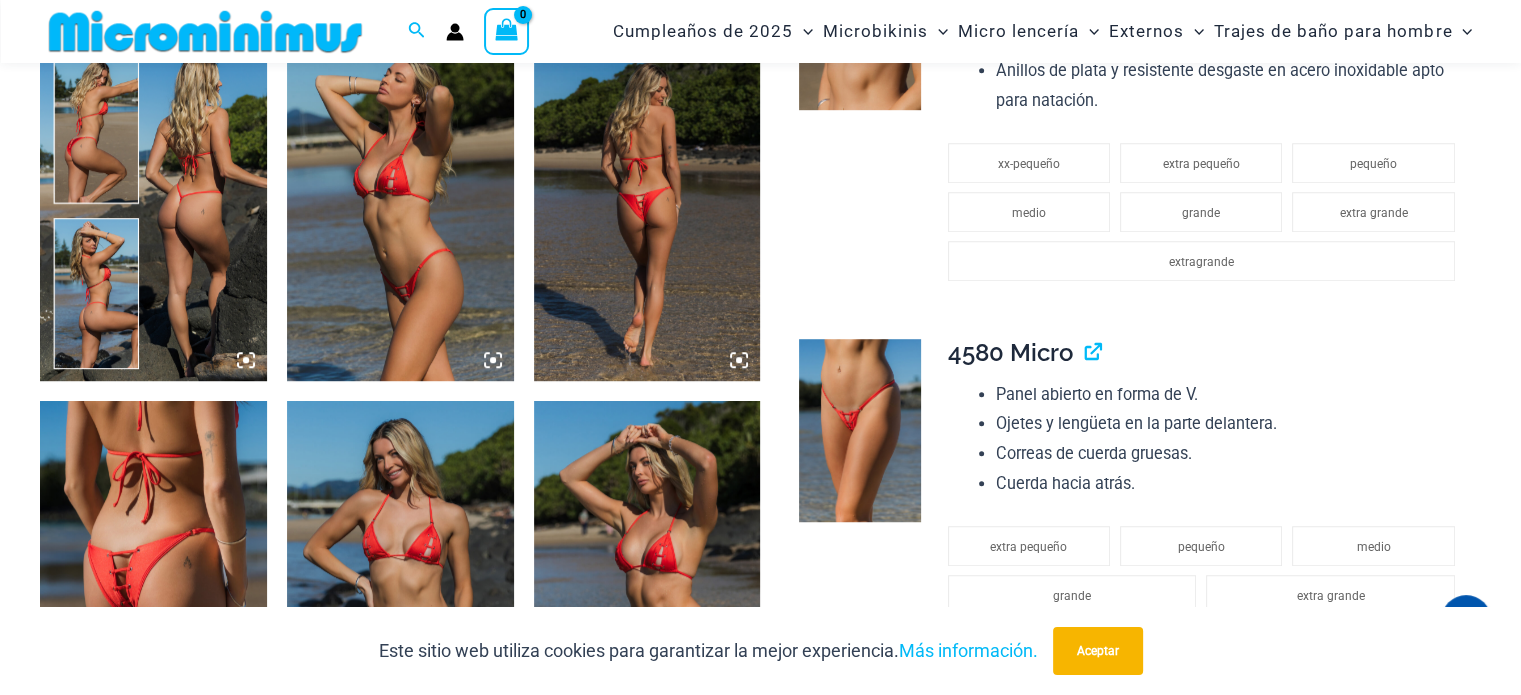 click at bounding box center [153, 571] 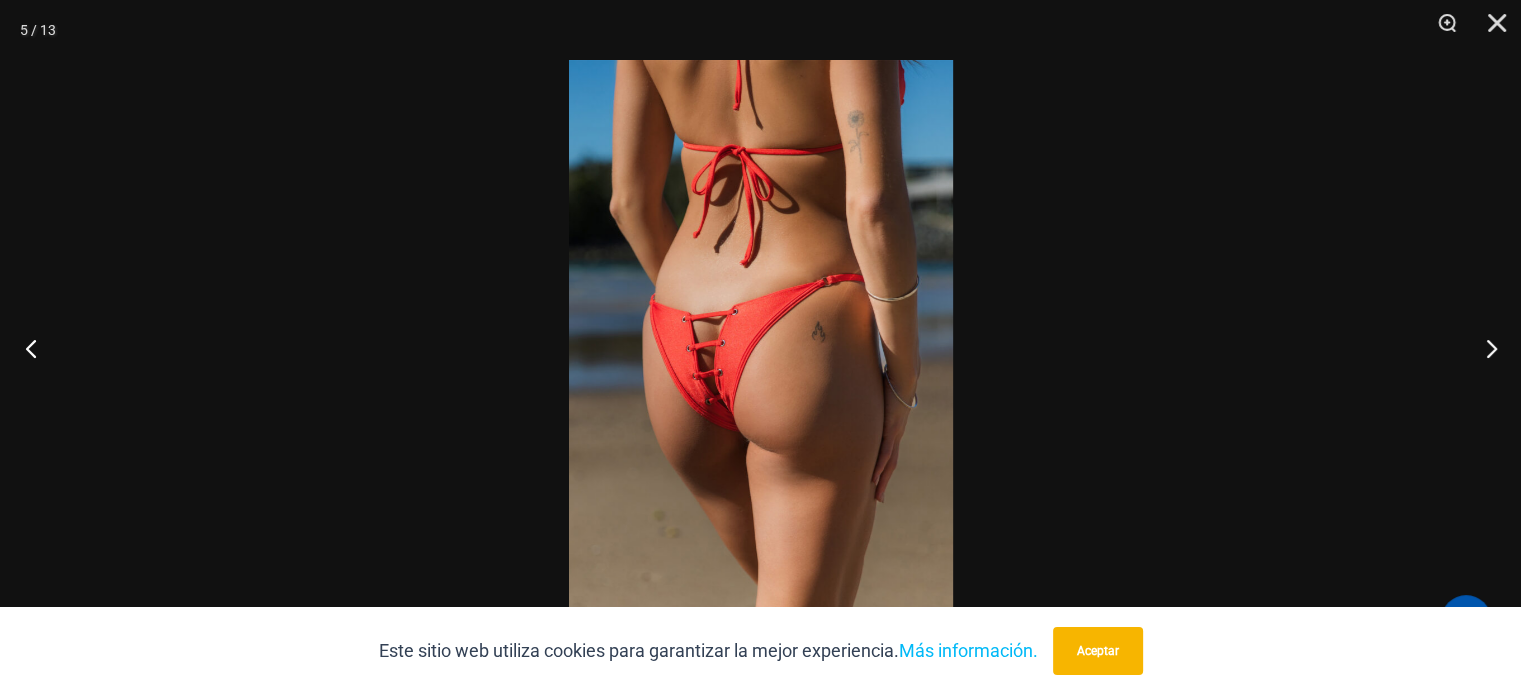click at bounding box center (37, 348) 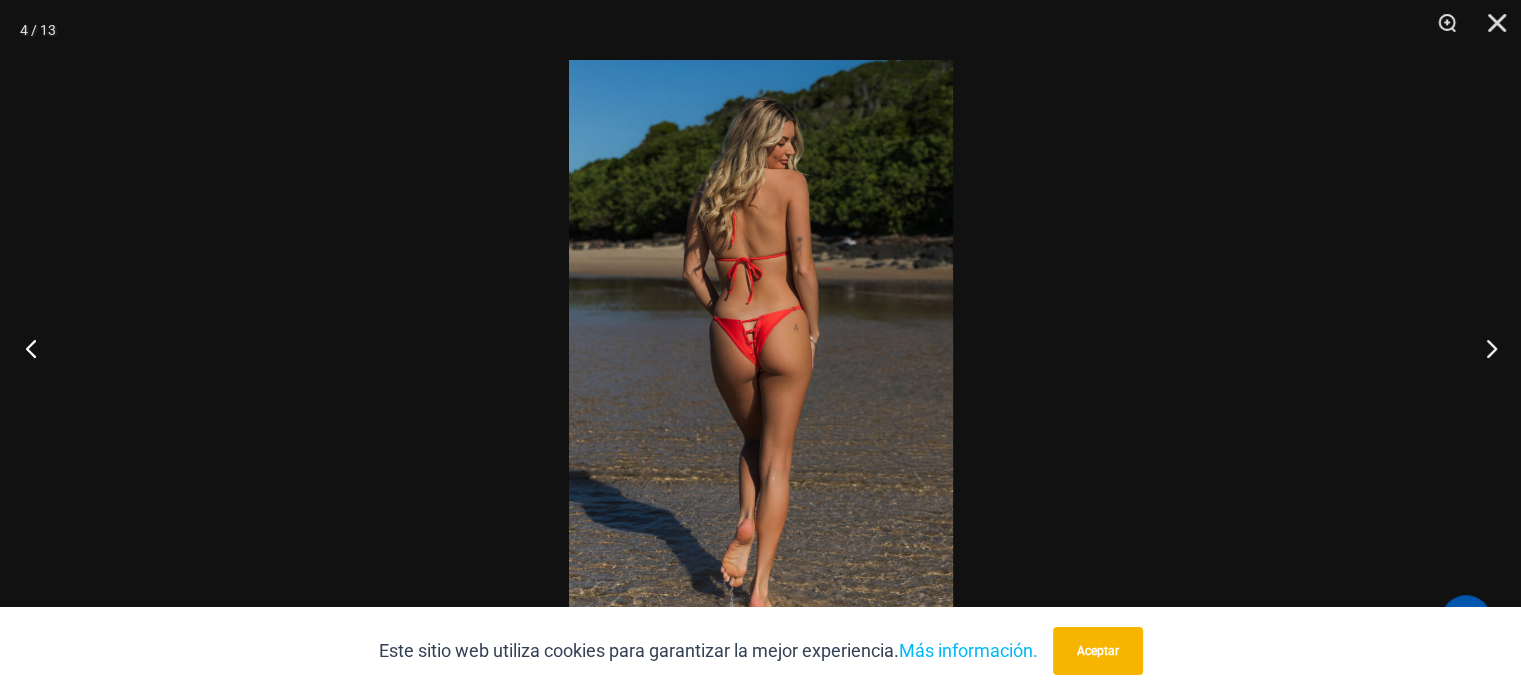 click at bounding box center (37, 348) 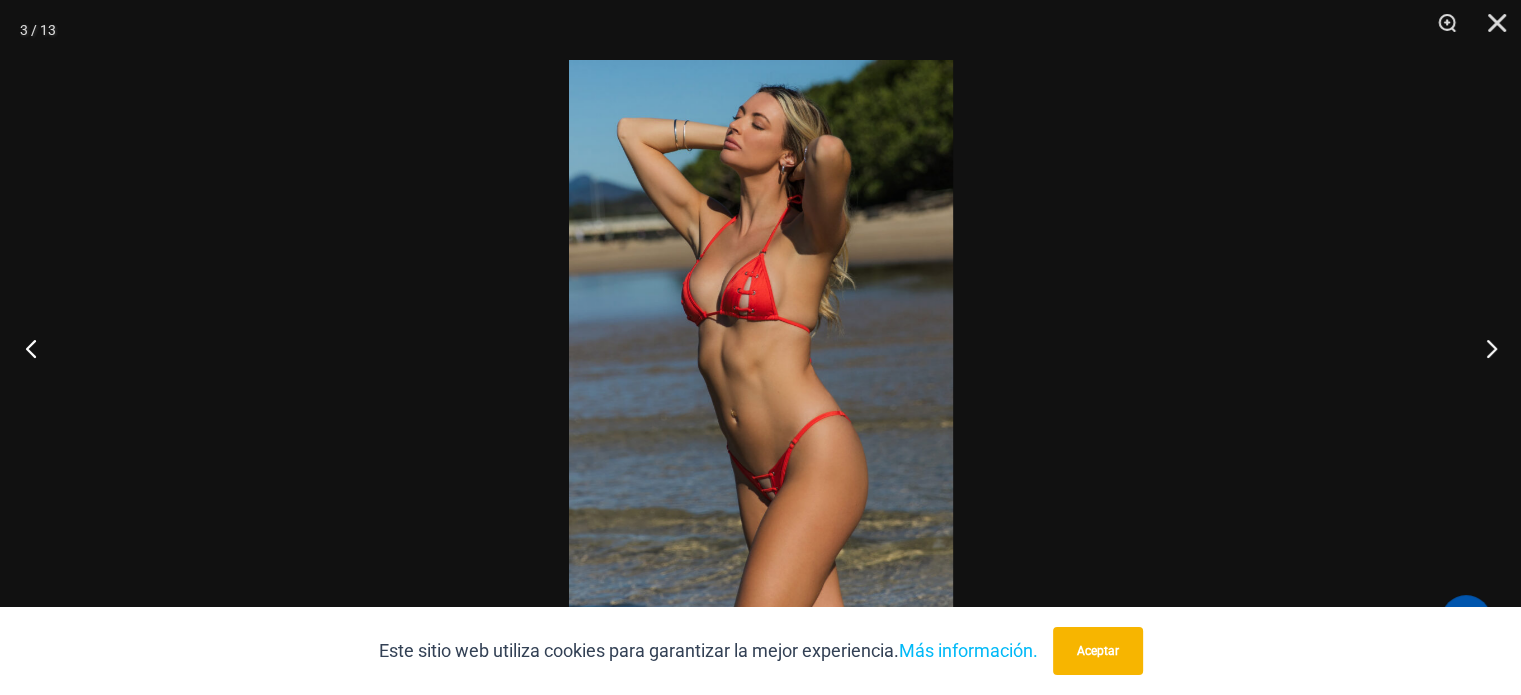 click at bounding box center [37, 348] 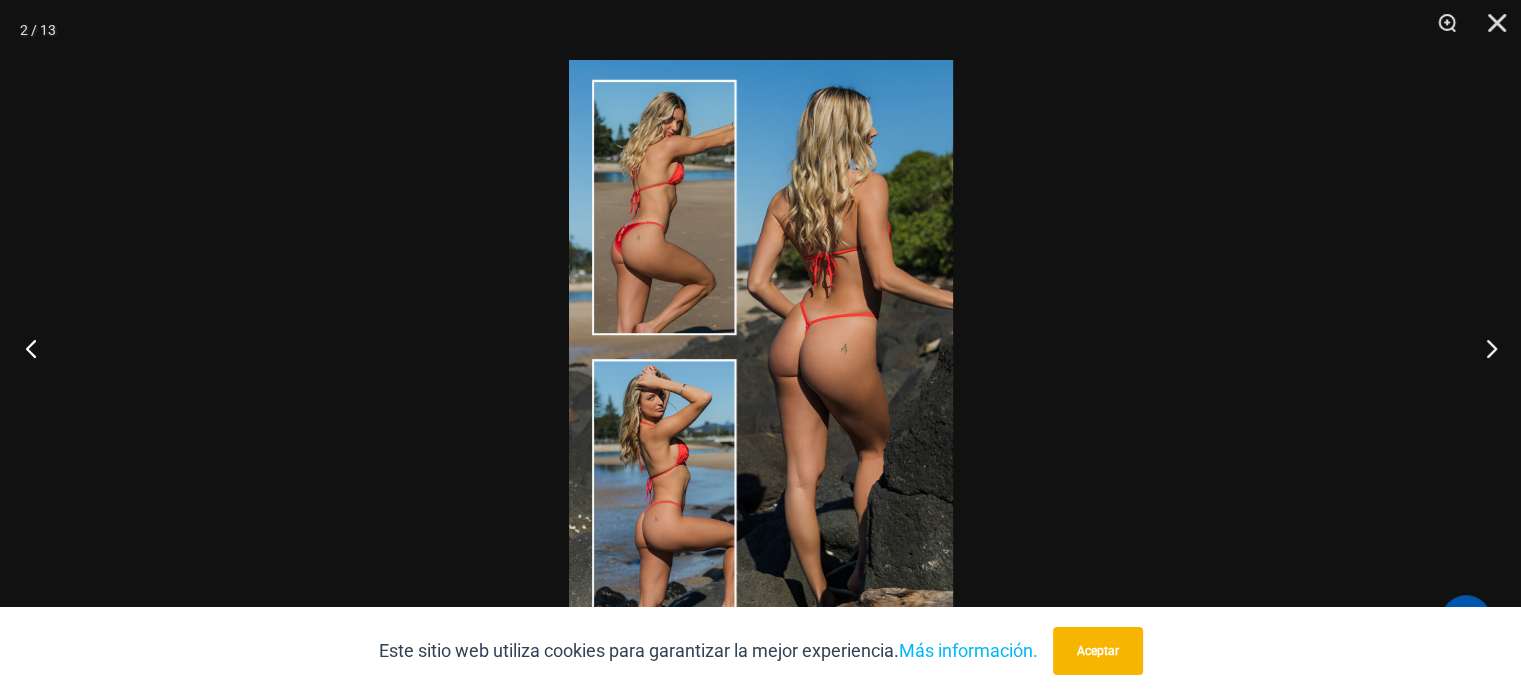click at bounding box center (37, 348) 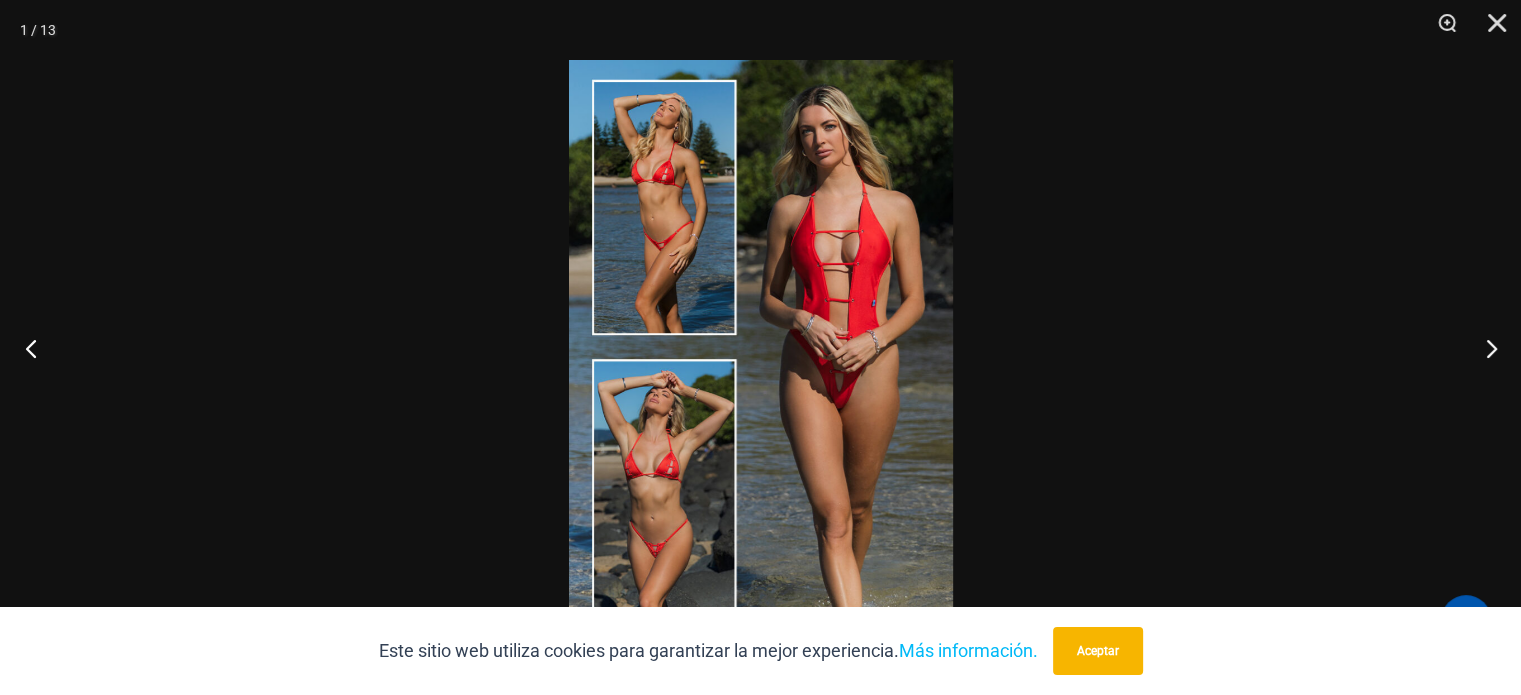 click at bounding box center [37, 348] 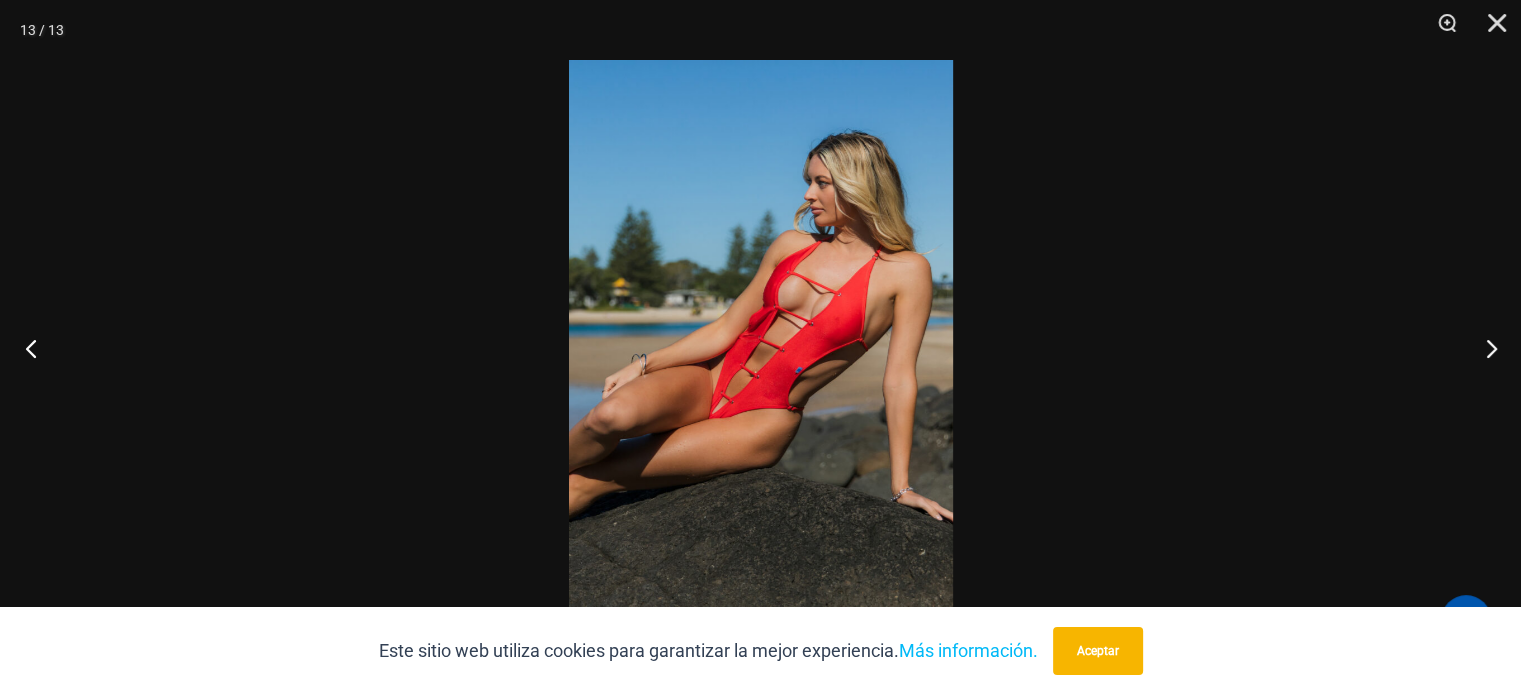 click at bounding box center [37, 348] 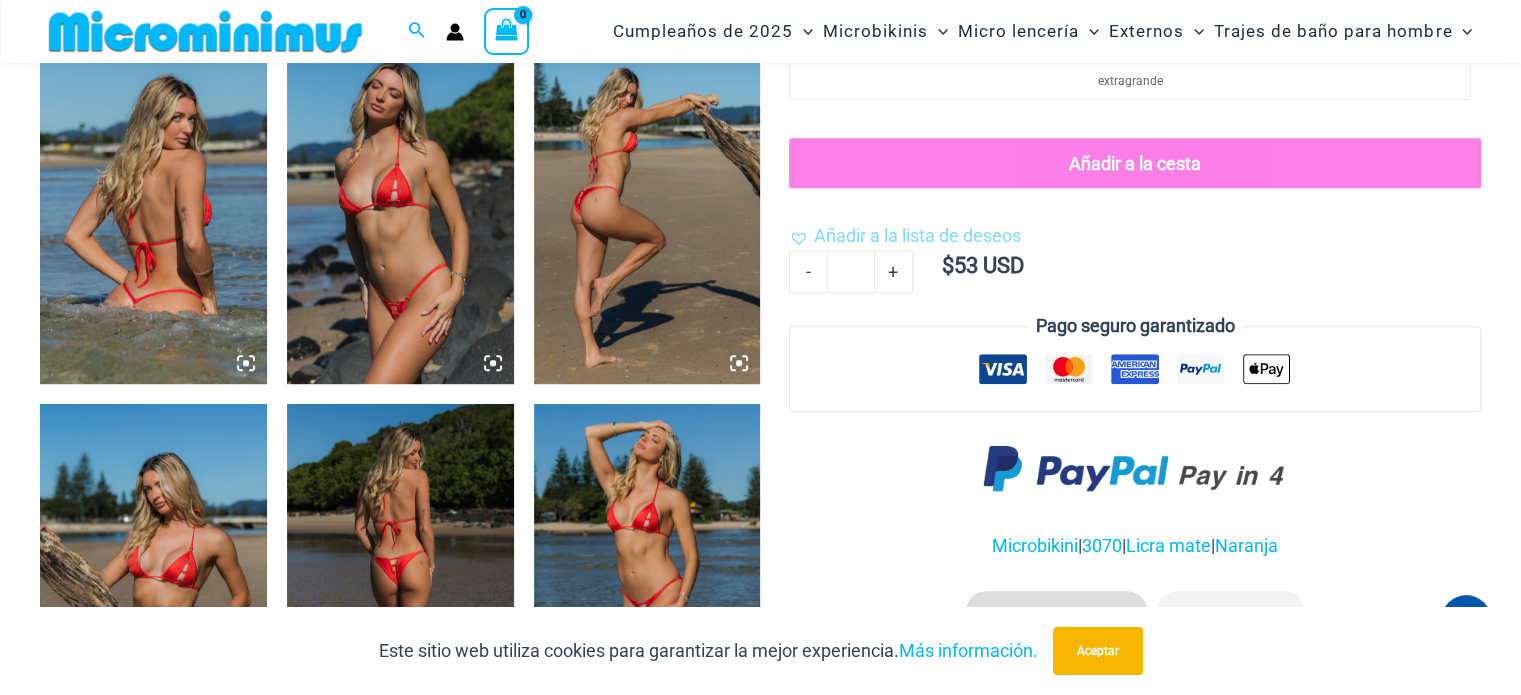 scroll, scrollTop: 1240, scrollLeft: 0, axis: vertical 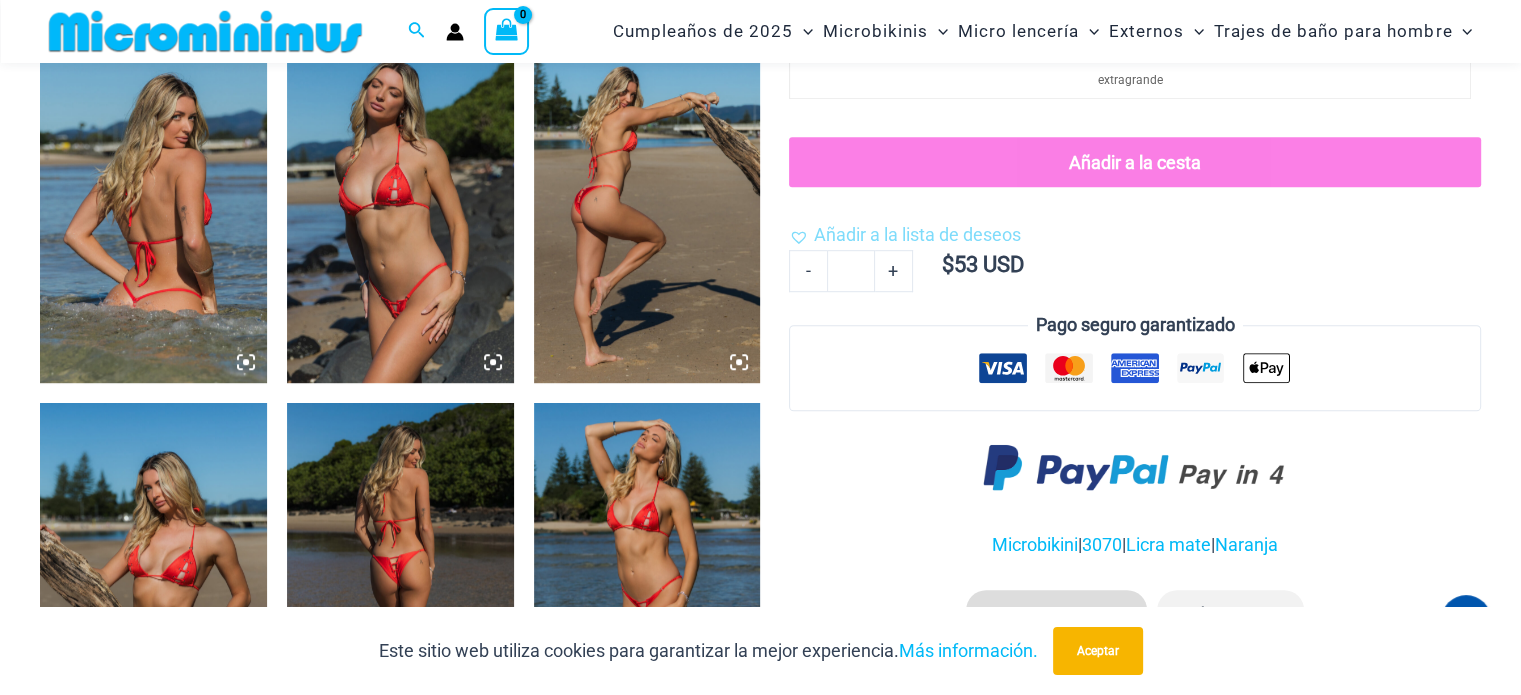 click at bounding box center [153, 213] 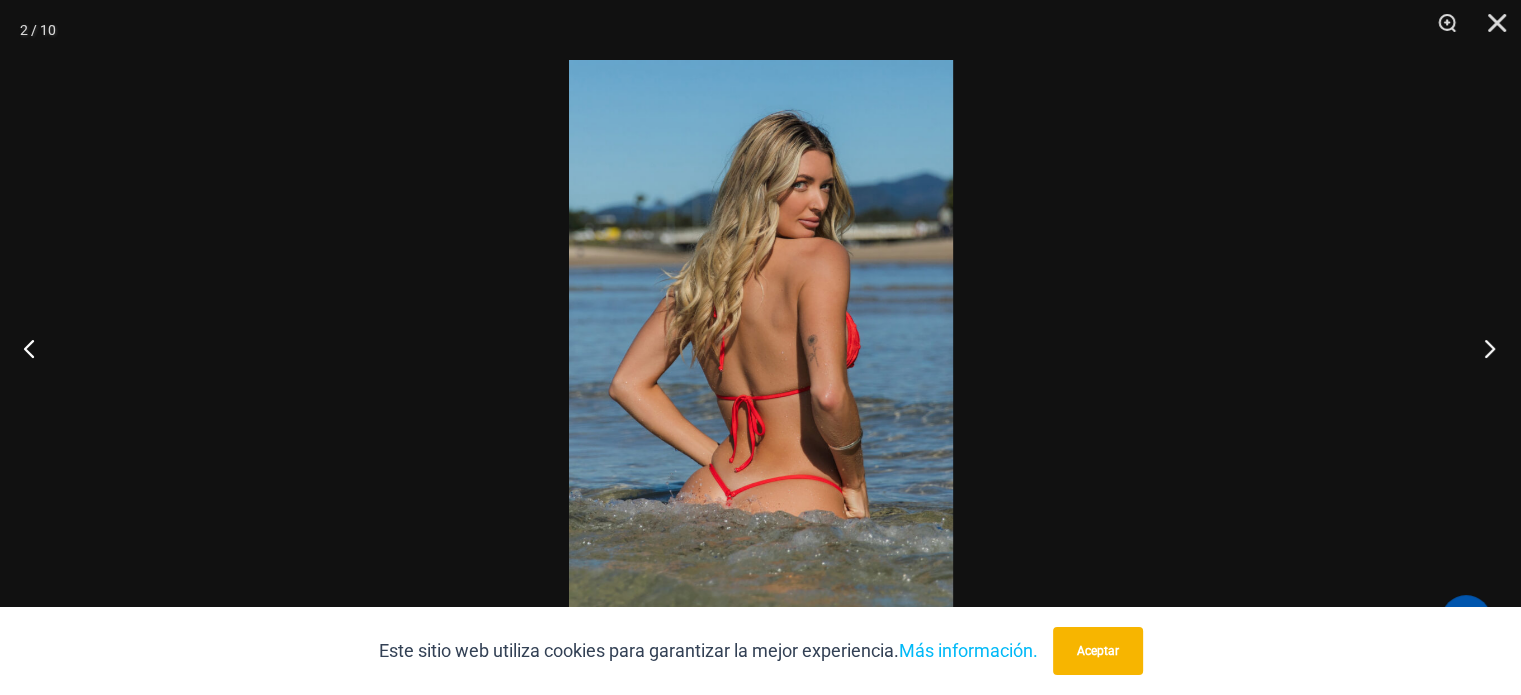 click at bounding box center [1483, 348] 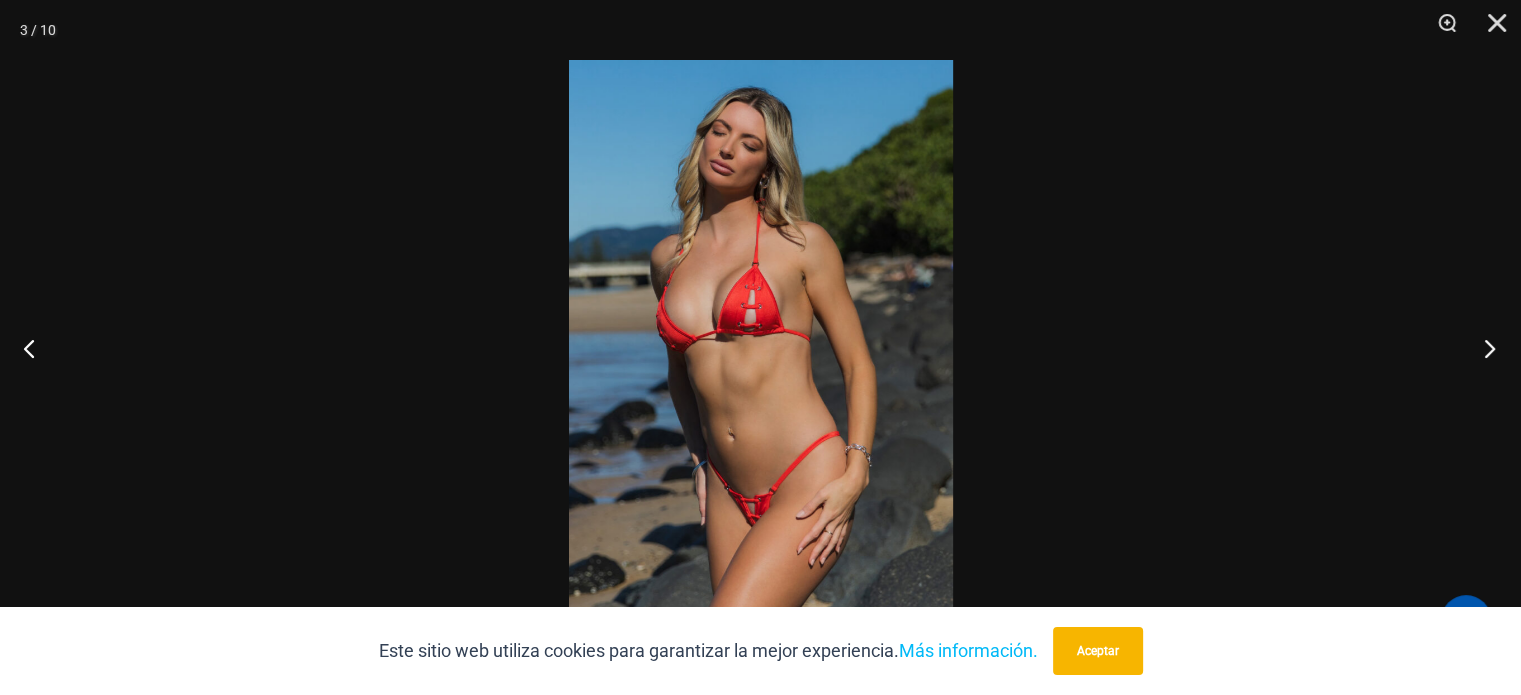 click at bounding box center (1483, 348) 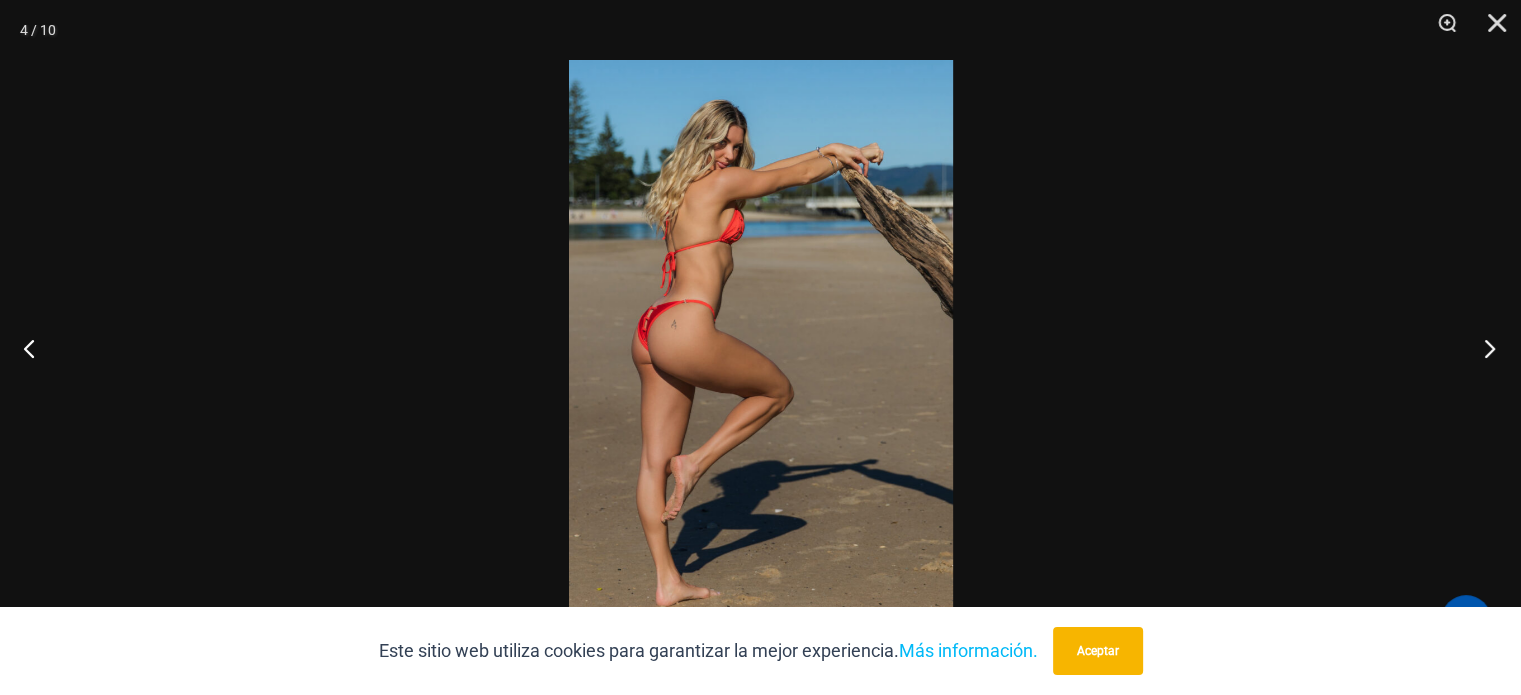 click at bounding box center [1483, 348] 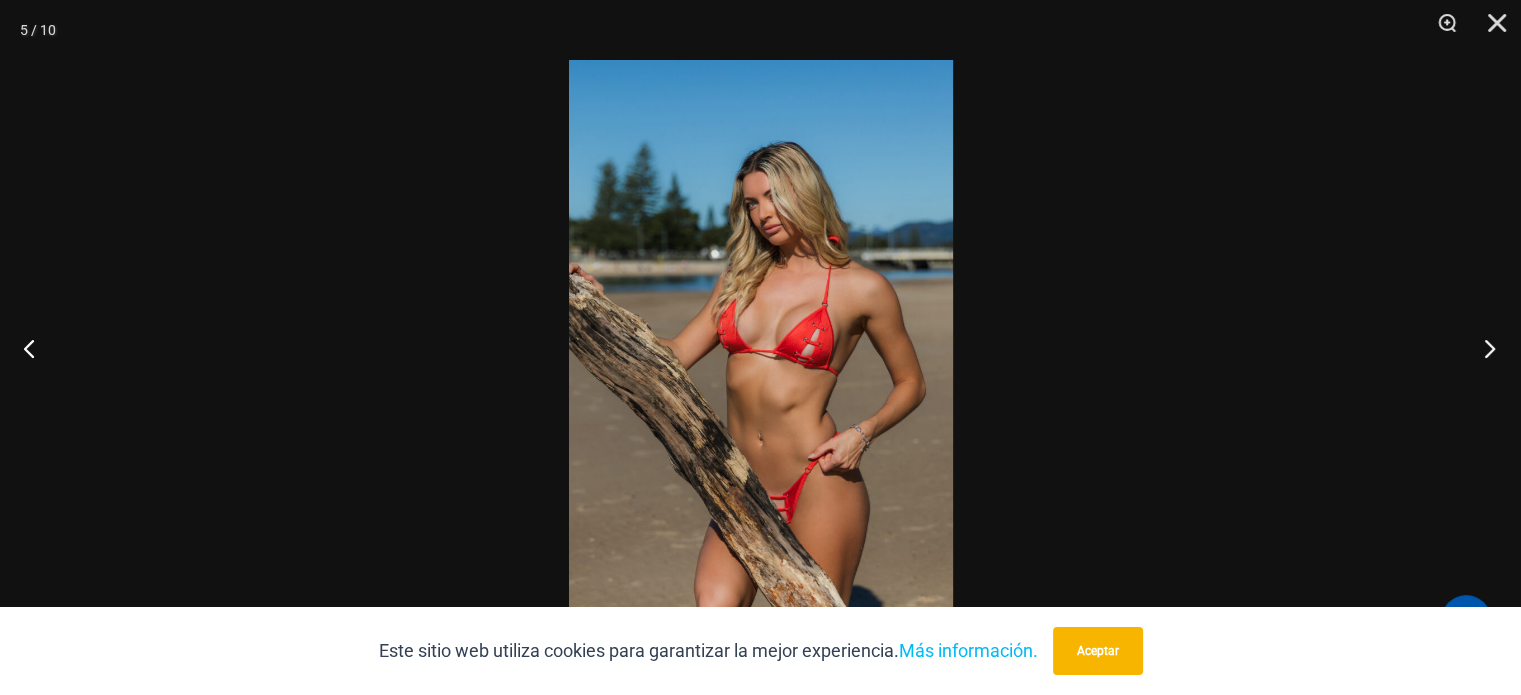 click at bounding box center [1483, 348] 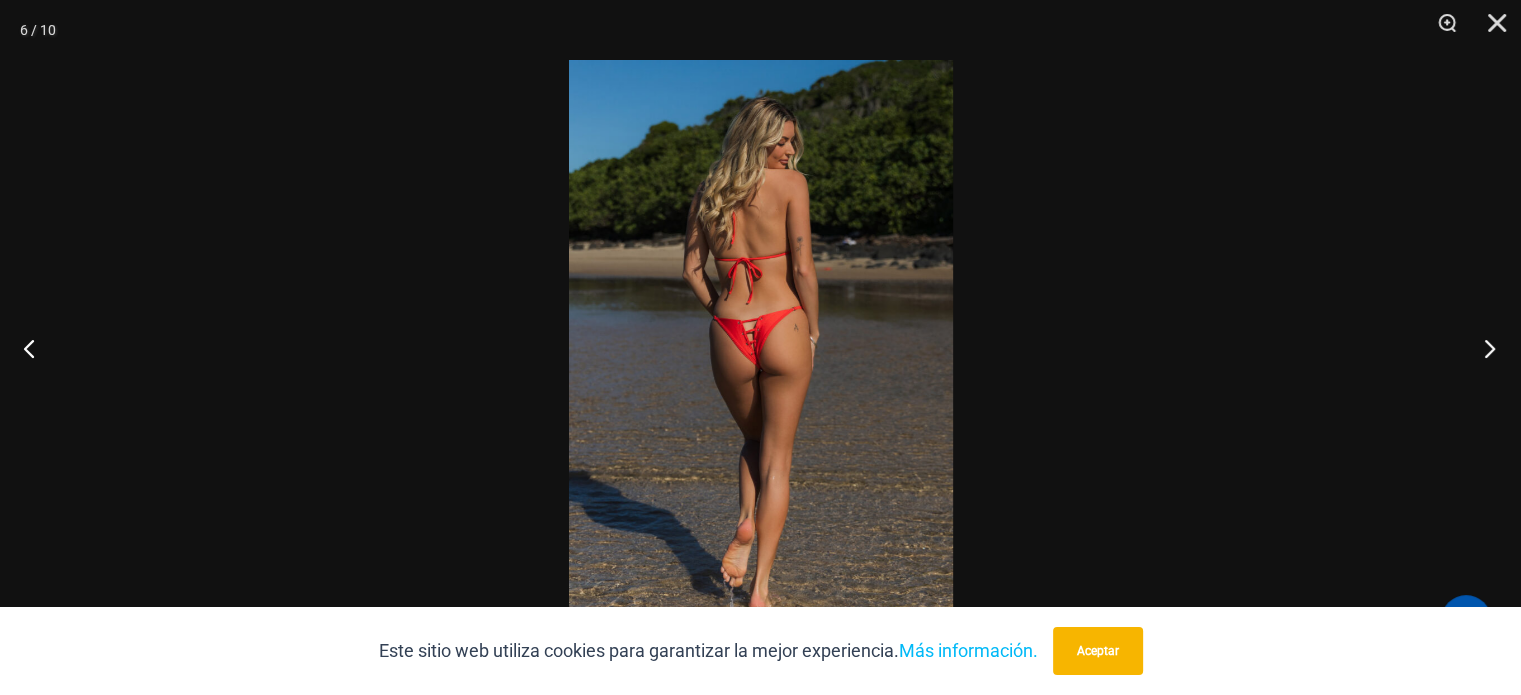 click at bounding box center [1483, 348] 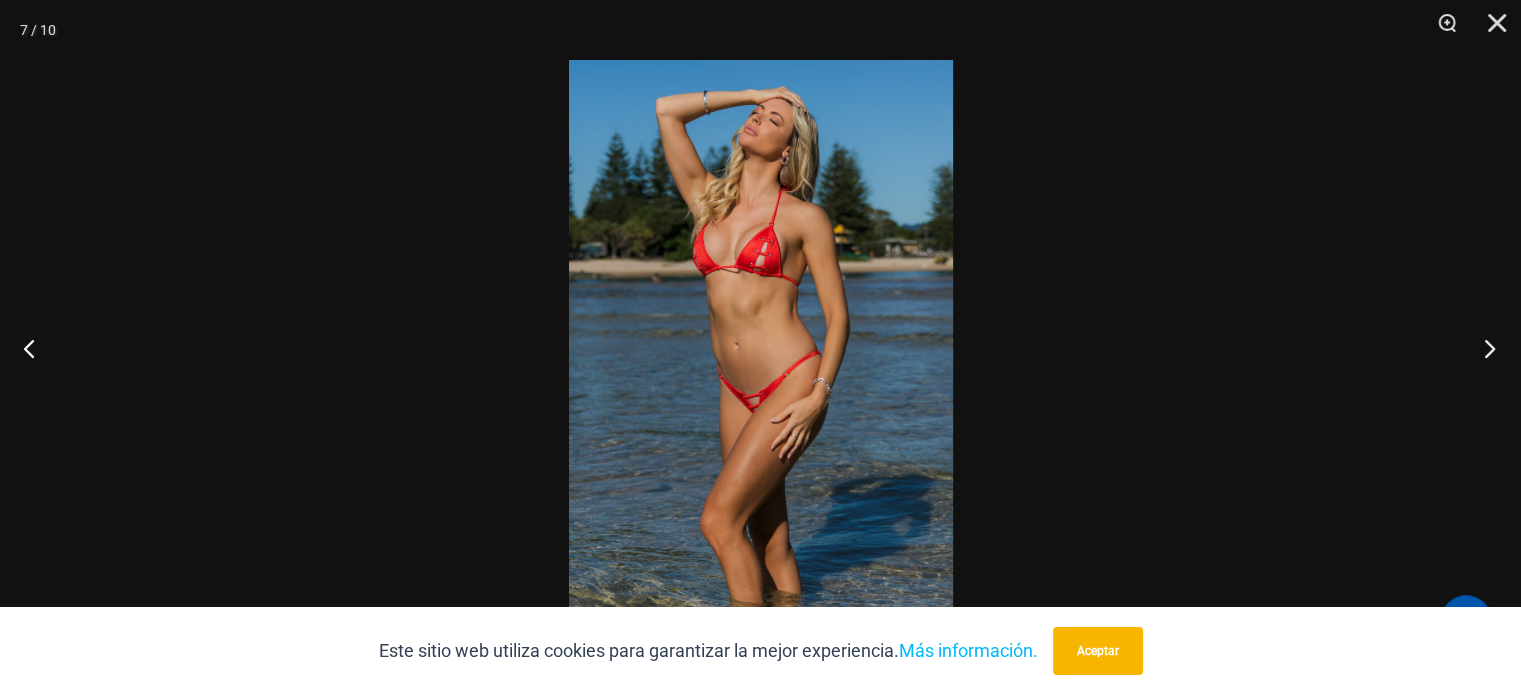 click at bounding box center (1483, 348) 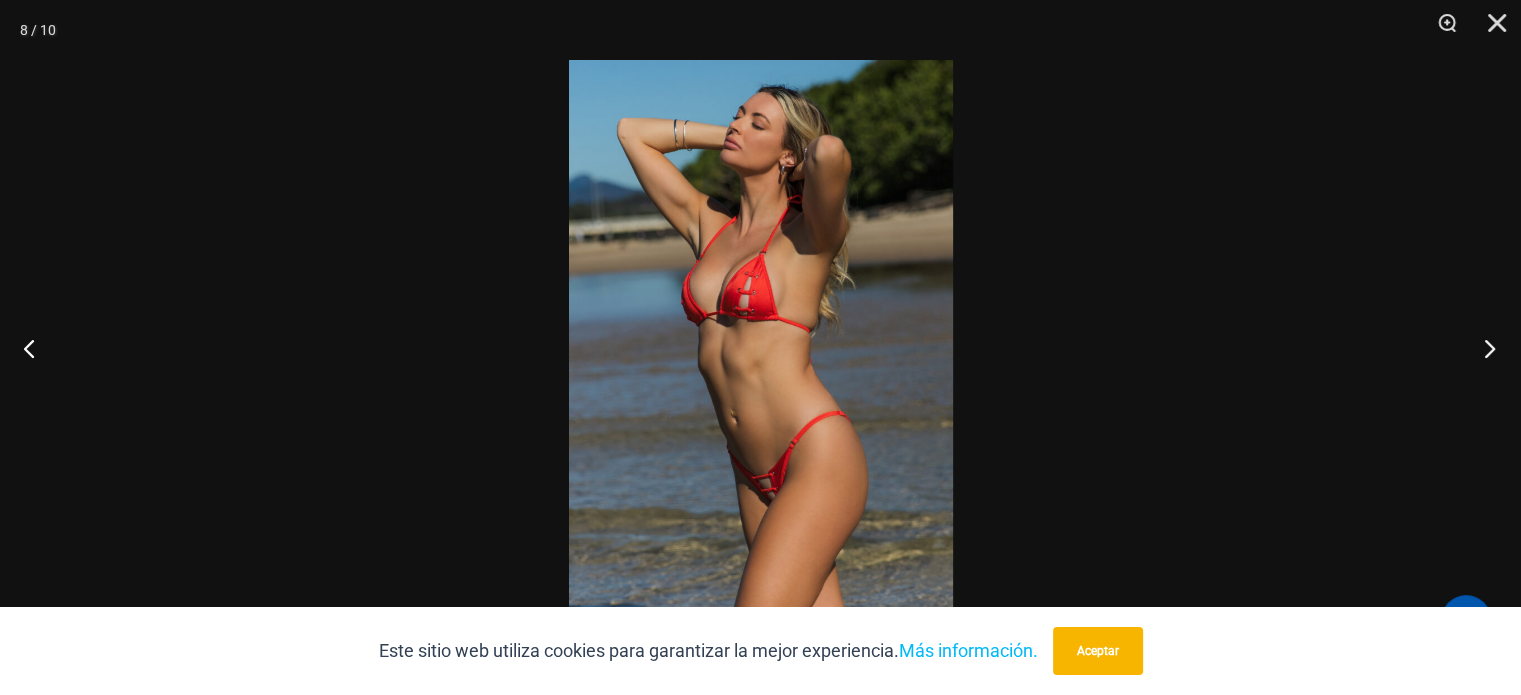 click at bounding box center (1483, 348) 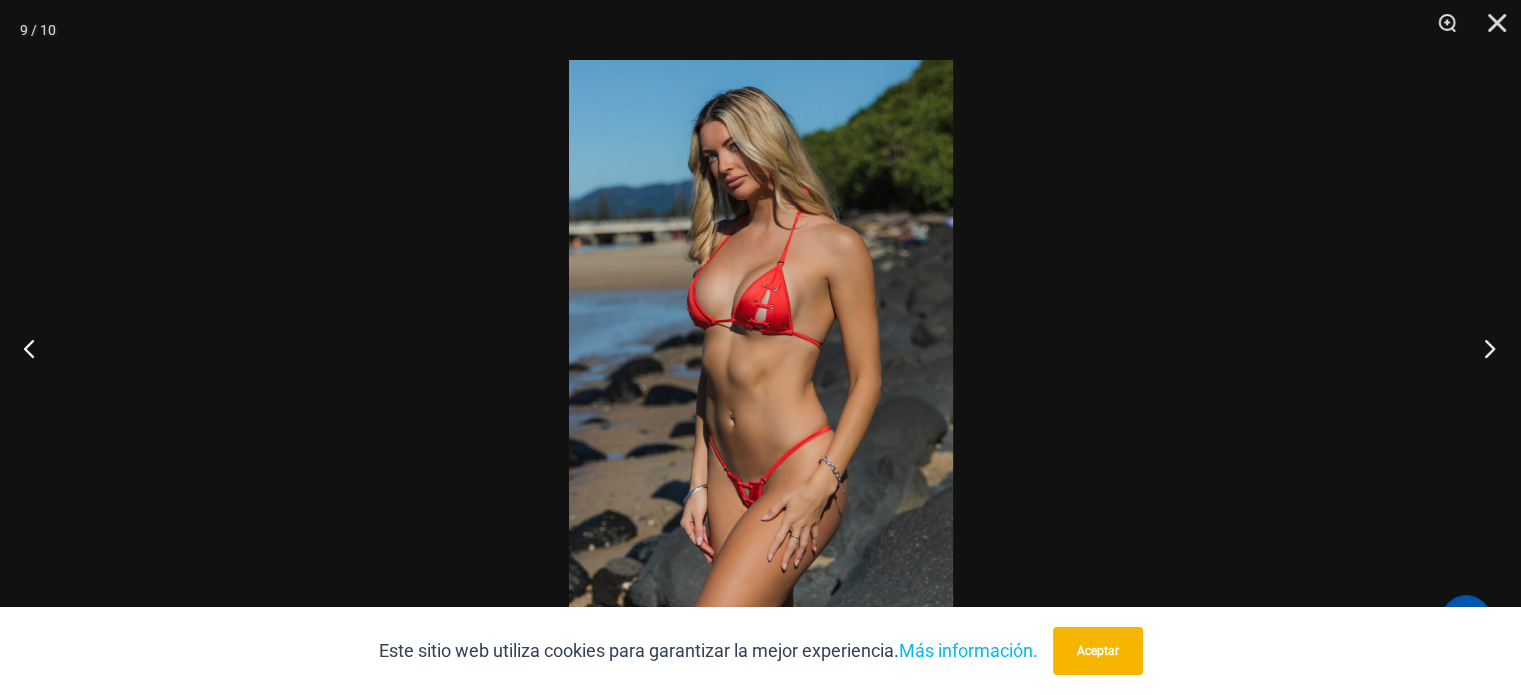 click at bounding box center (1483, 348) 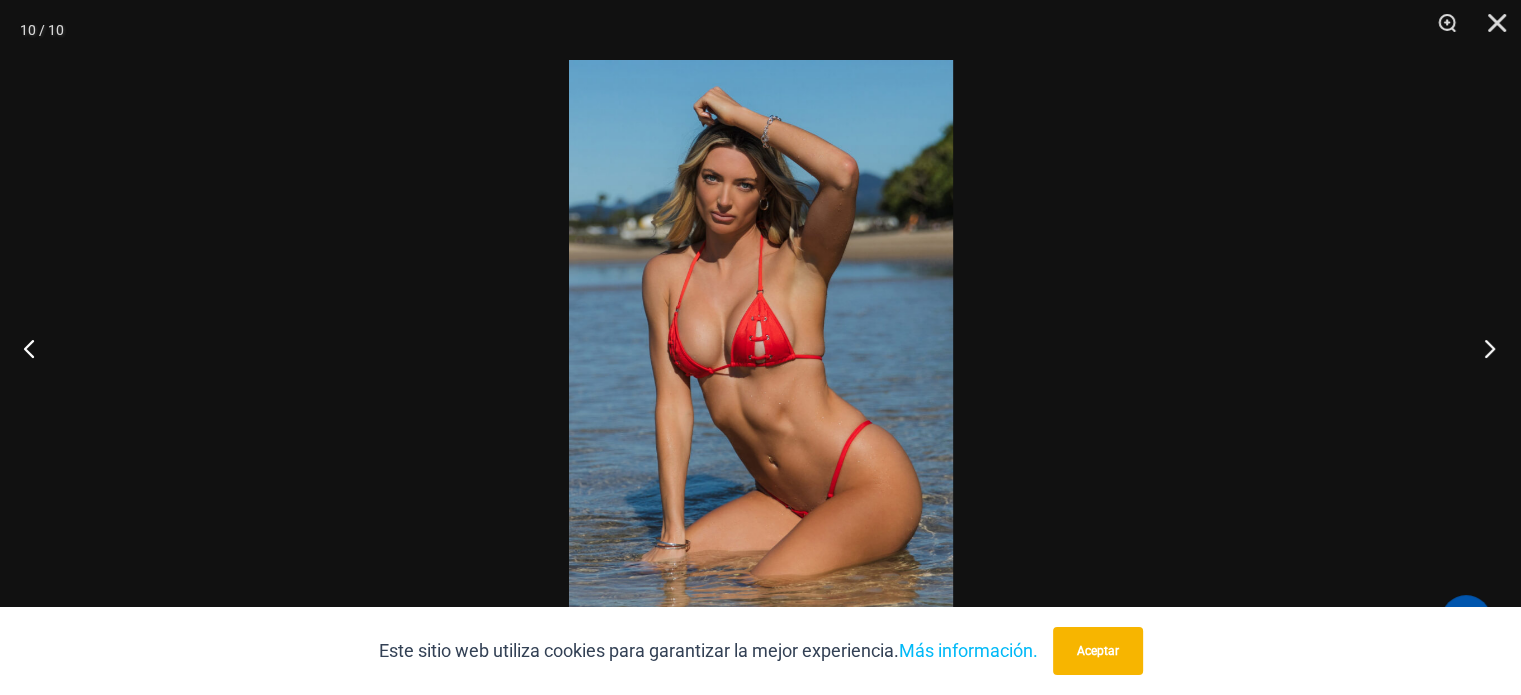 click at bounding box center (1483, 348) 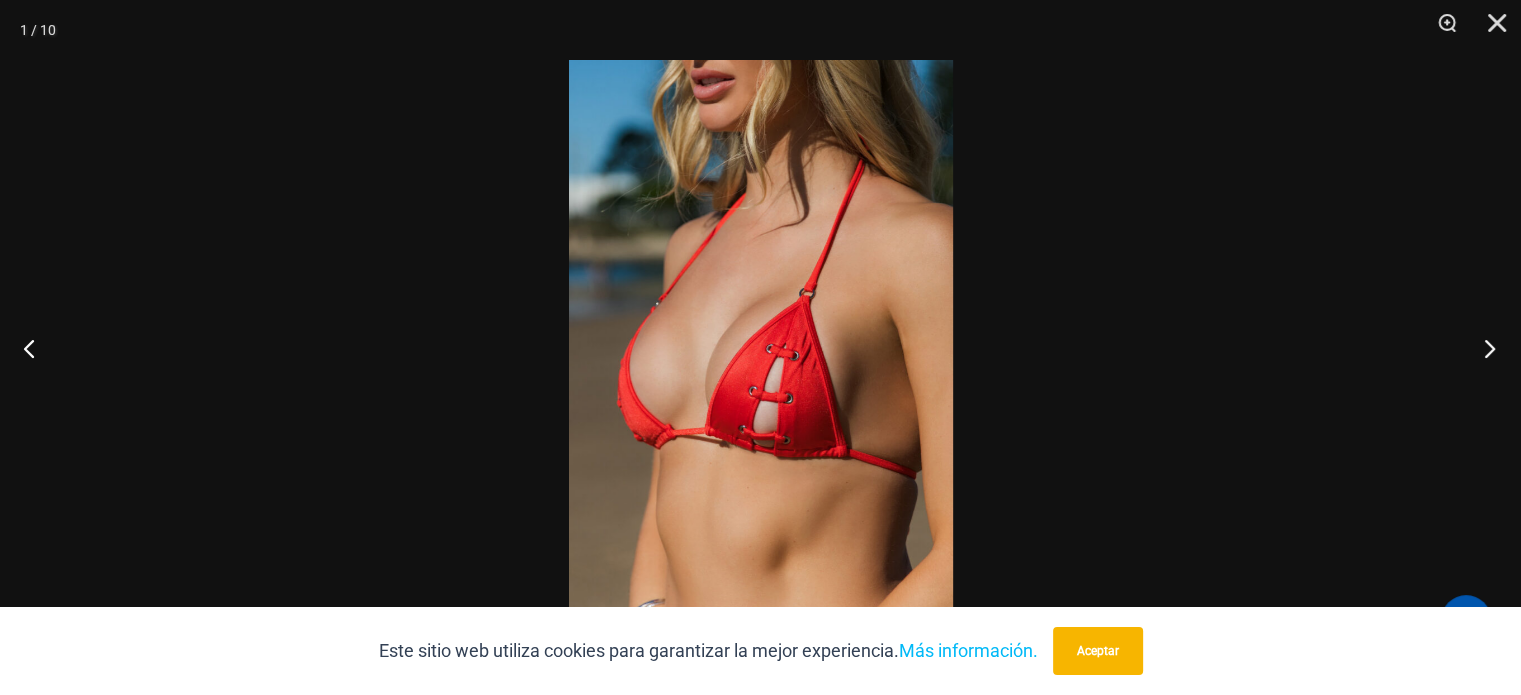 click at bounding box center (1483, 348) 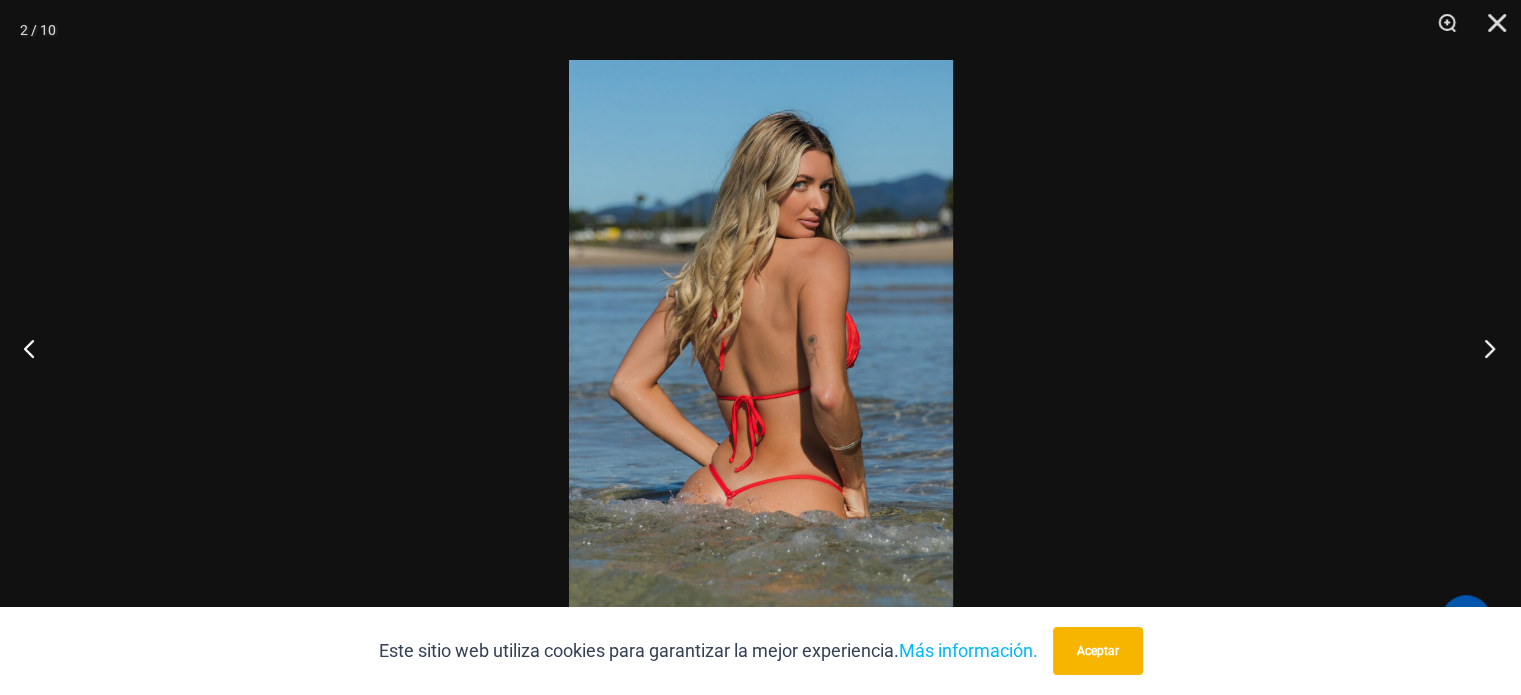 click at bounding box center [1483, 348] 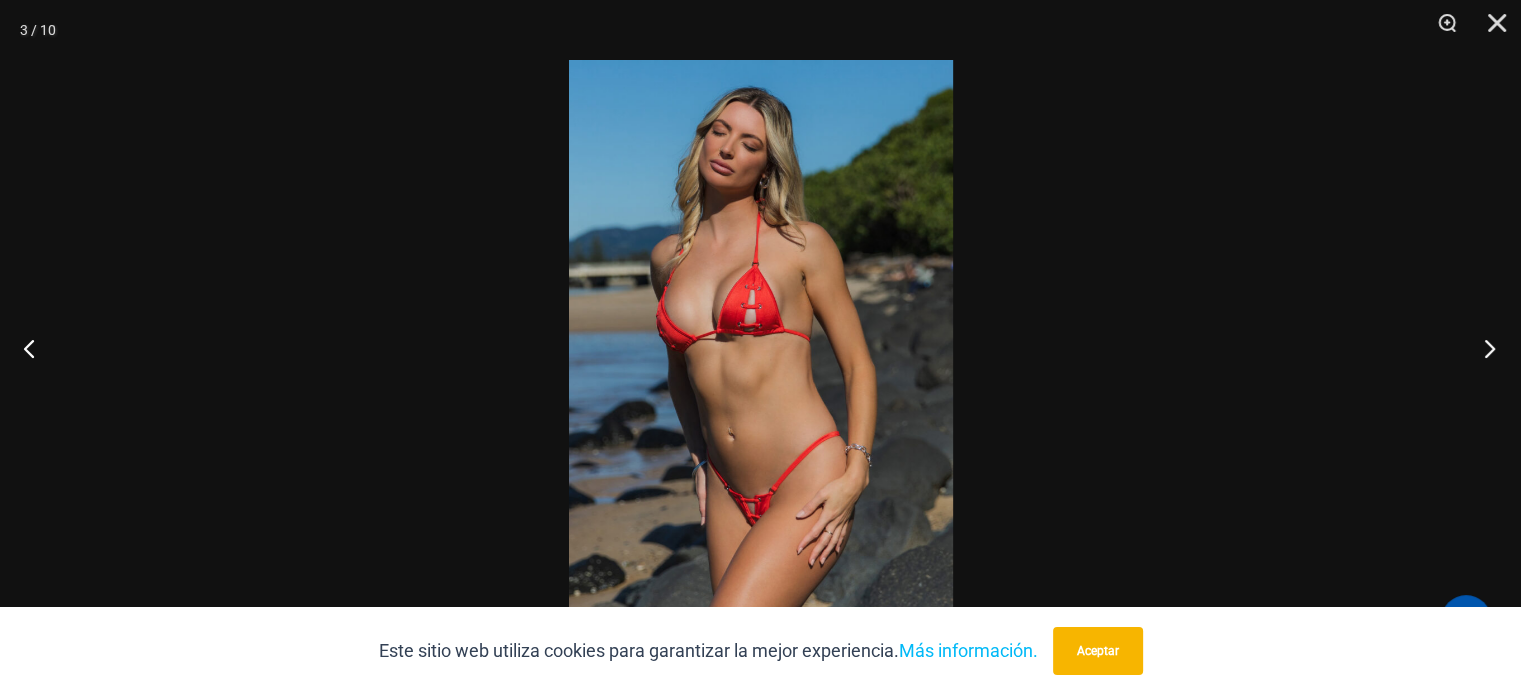 click at bounding box center (1483, 348) 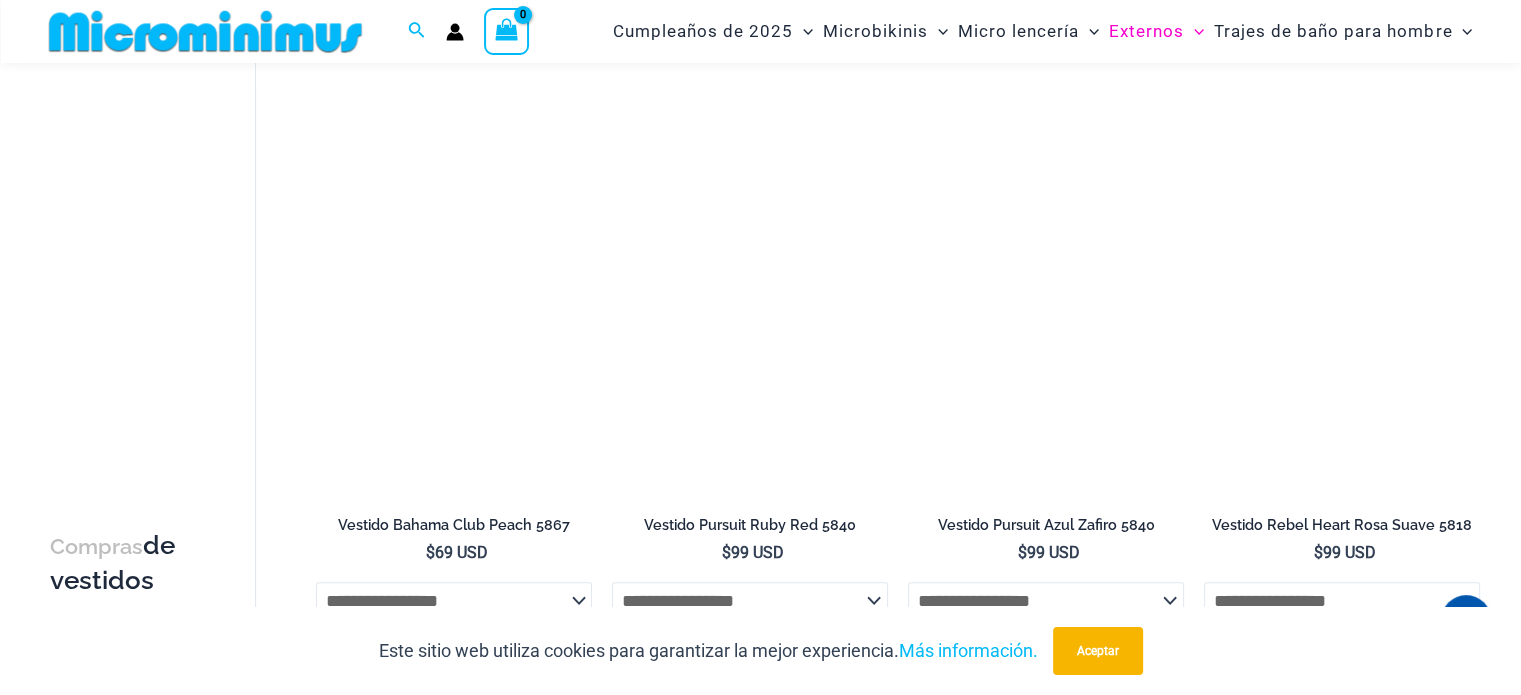 scroll, scrollTop: 1400, scrollLeft: 0, axis: vertical 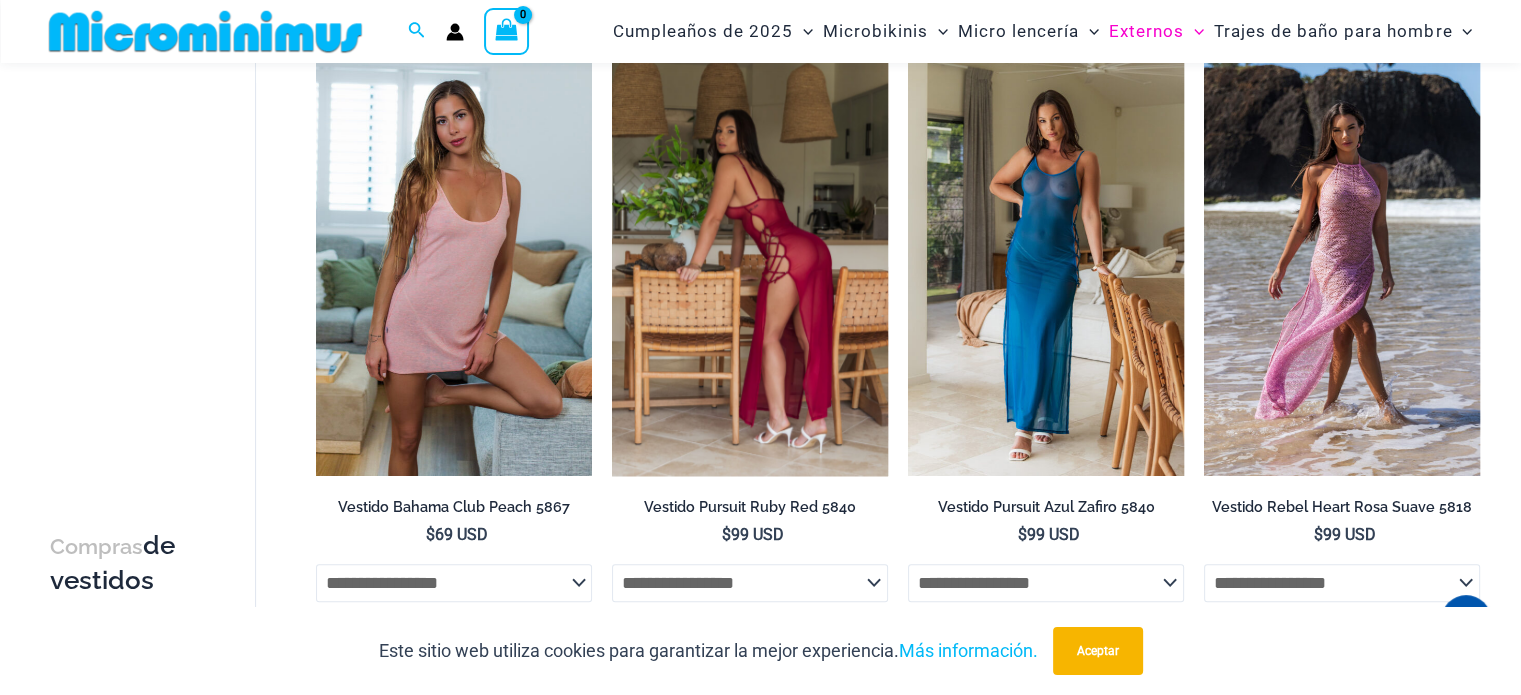 click at bounding box center [750, 269] 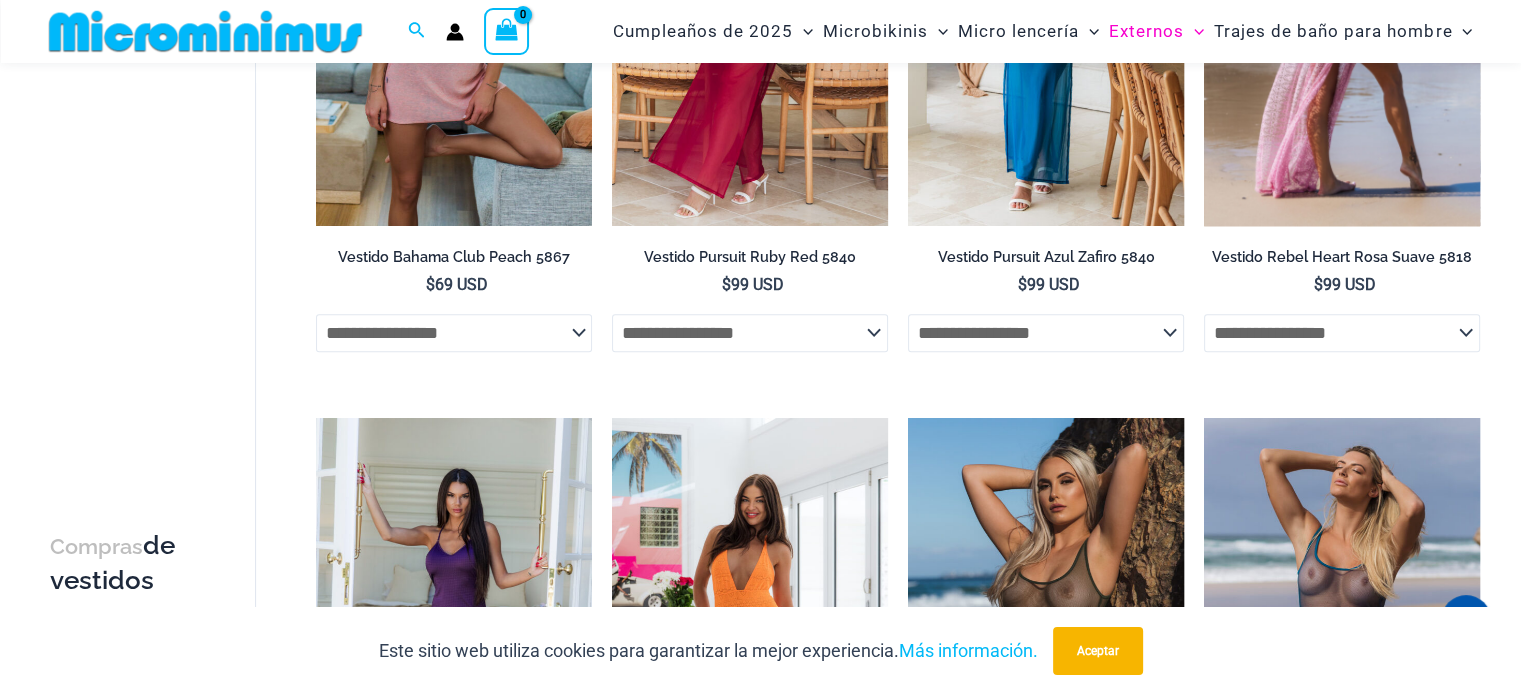 scroll, scrollTop: 1910, scrollLeft: 0, axis: vertical 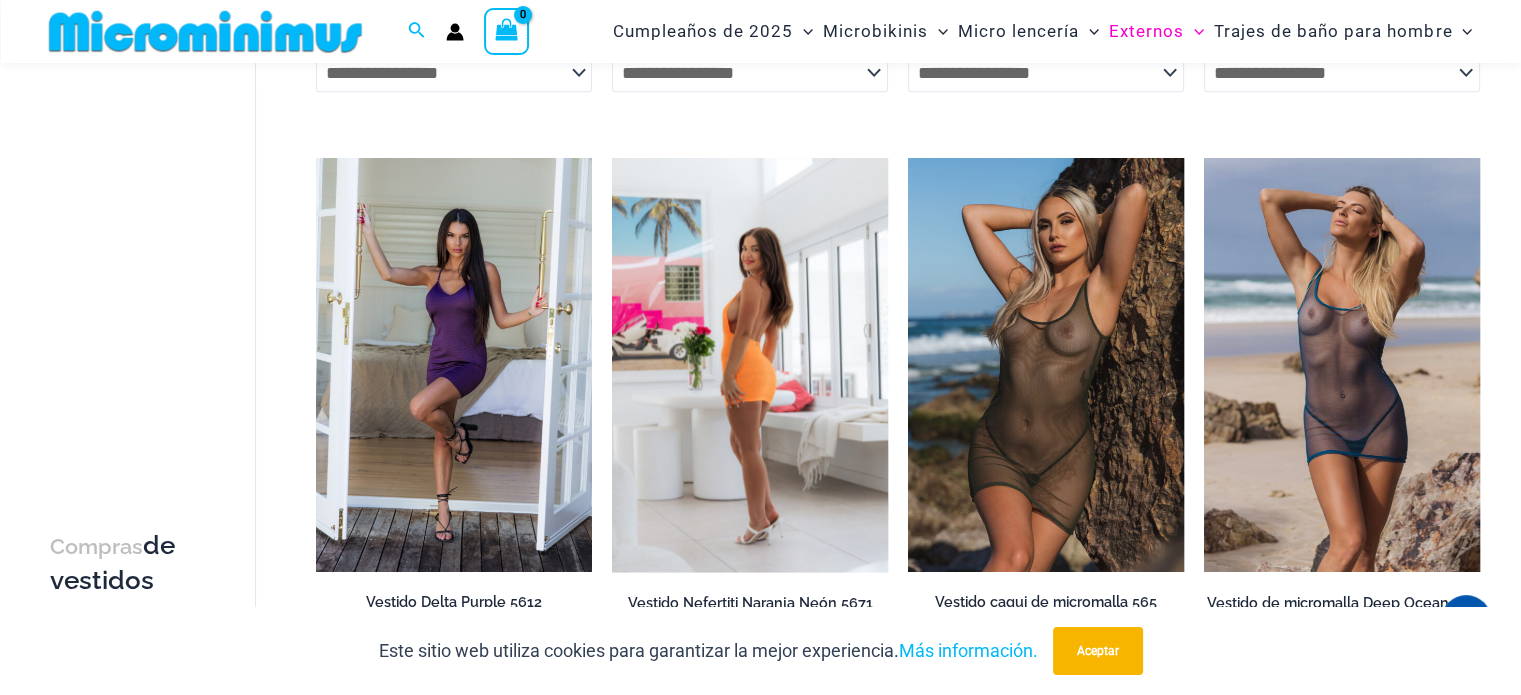 click at bounding box center [750, 365] 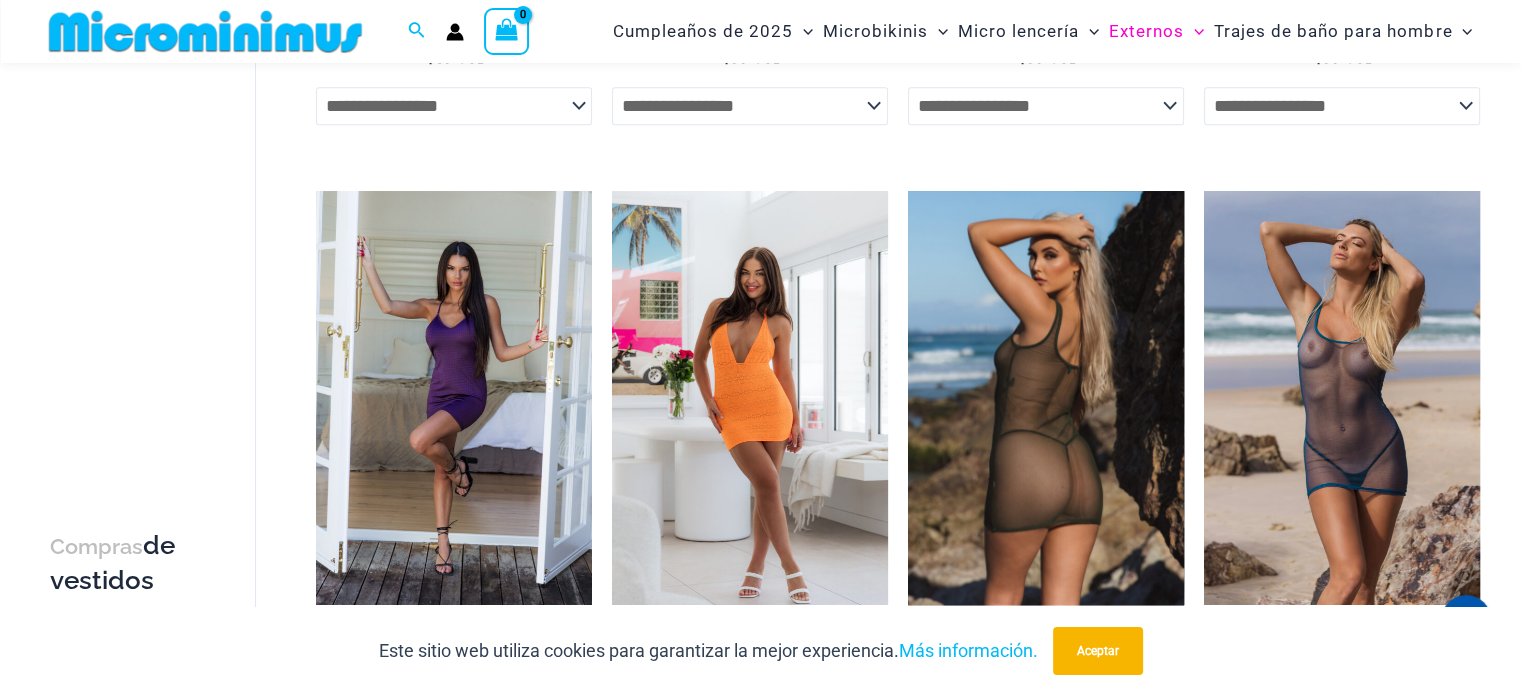 scroll, scrollTop: 1896, scrollLeft: 0, axis: vertical 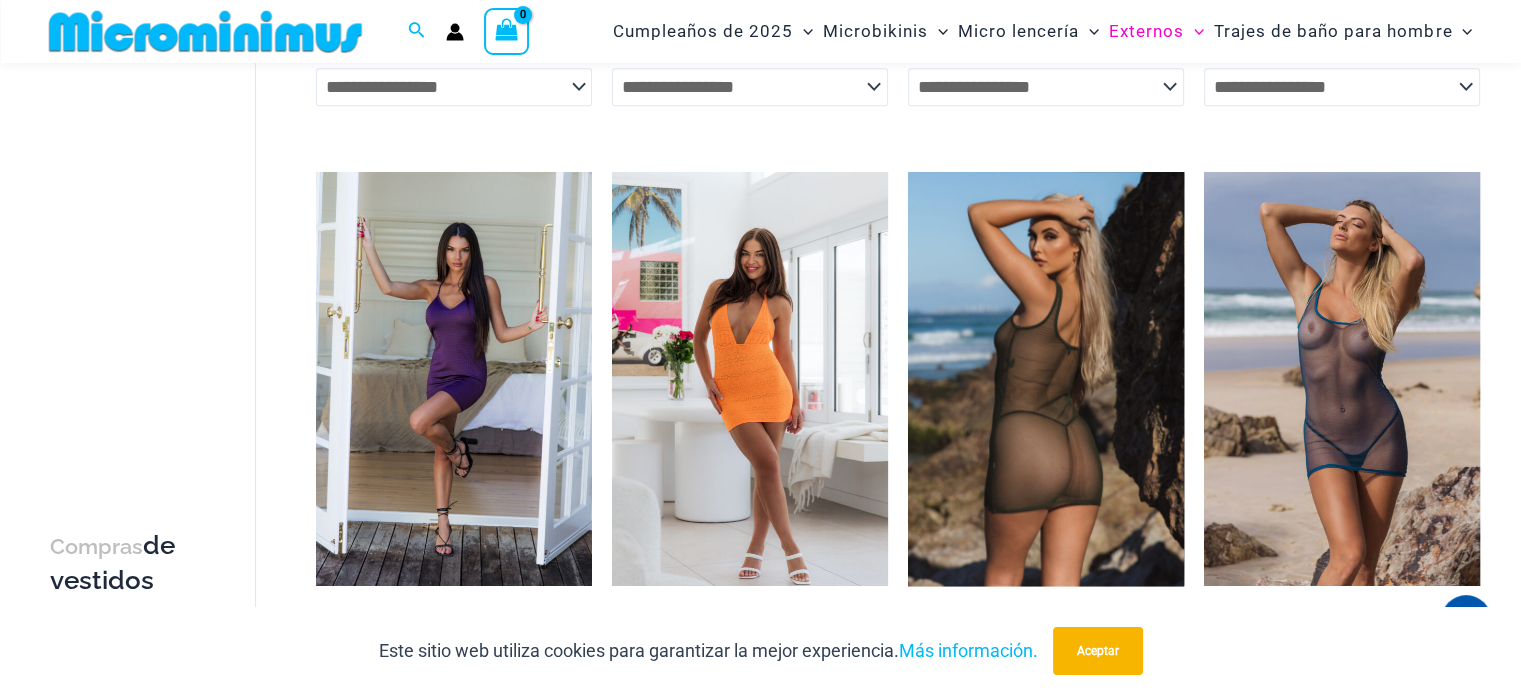 click at bounding box center [1046, 379] 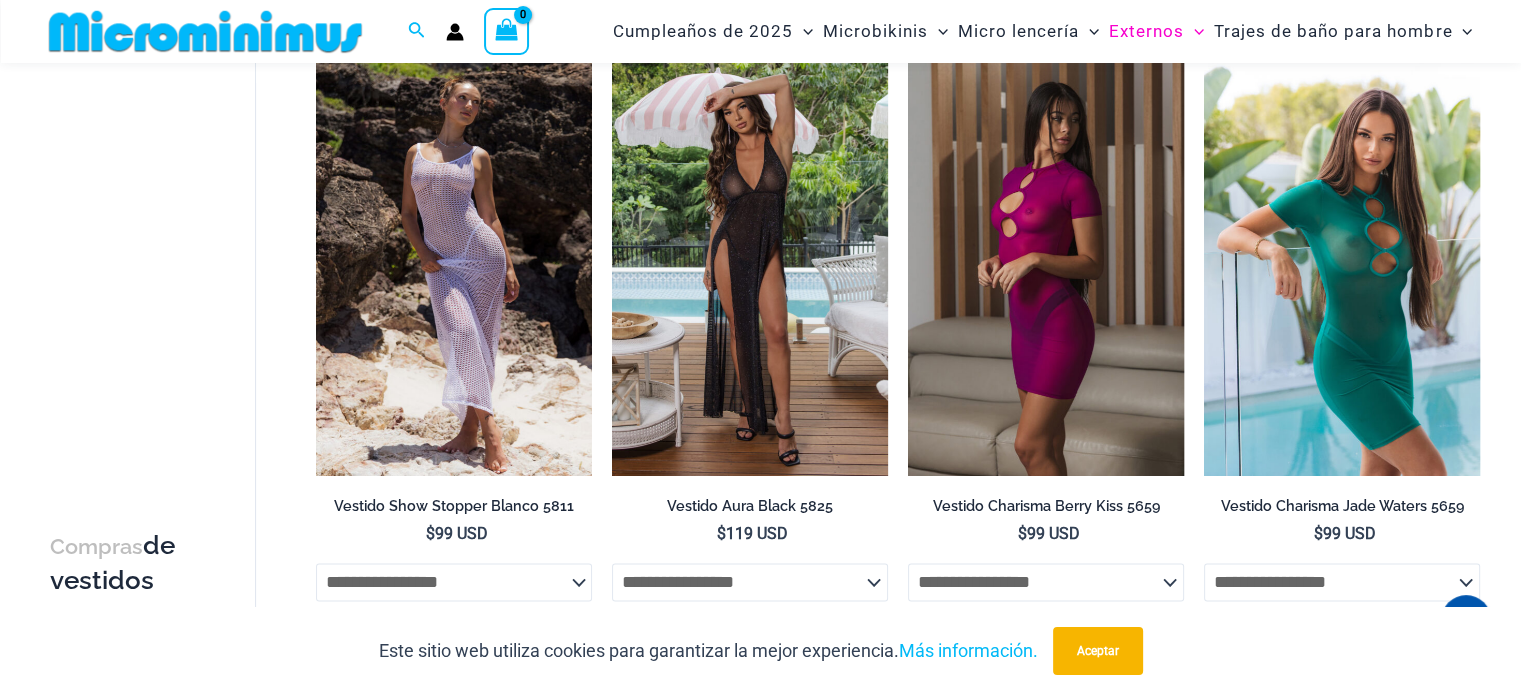 scroll, scrollTop: 2641, scrollLeft: 0, axis: vertical 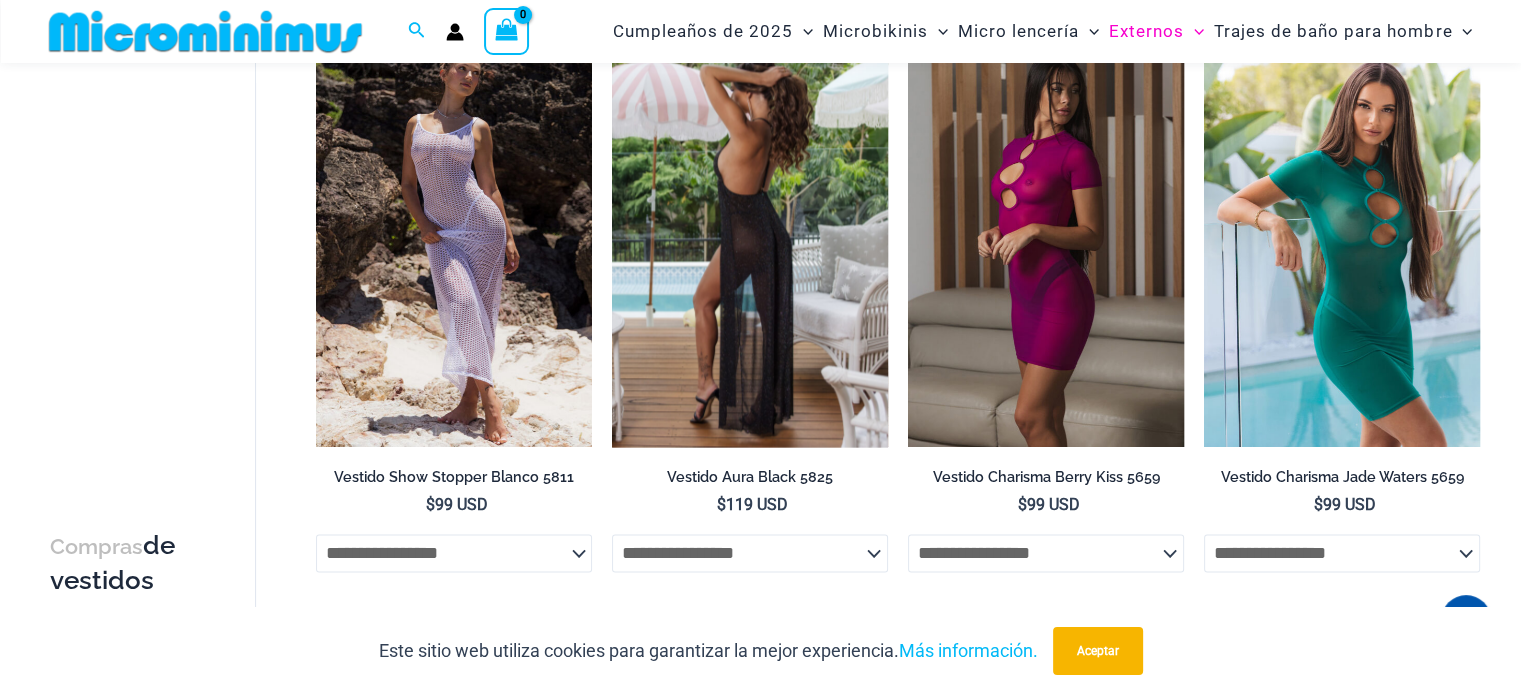 click at bounding box center (750, 240) 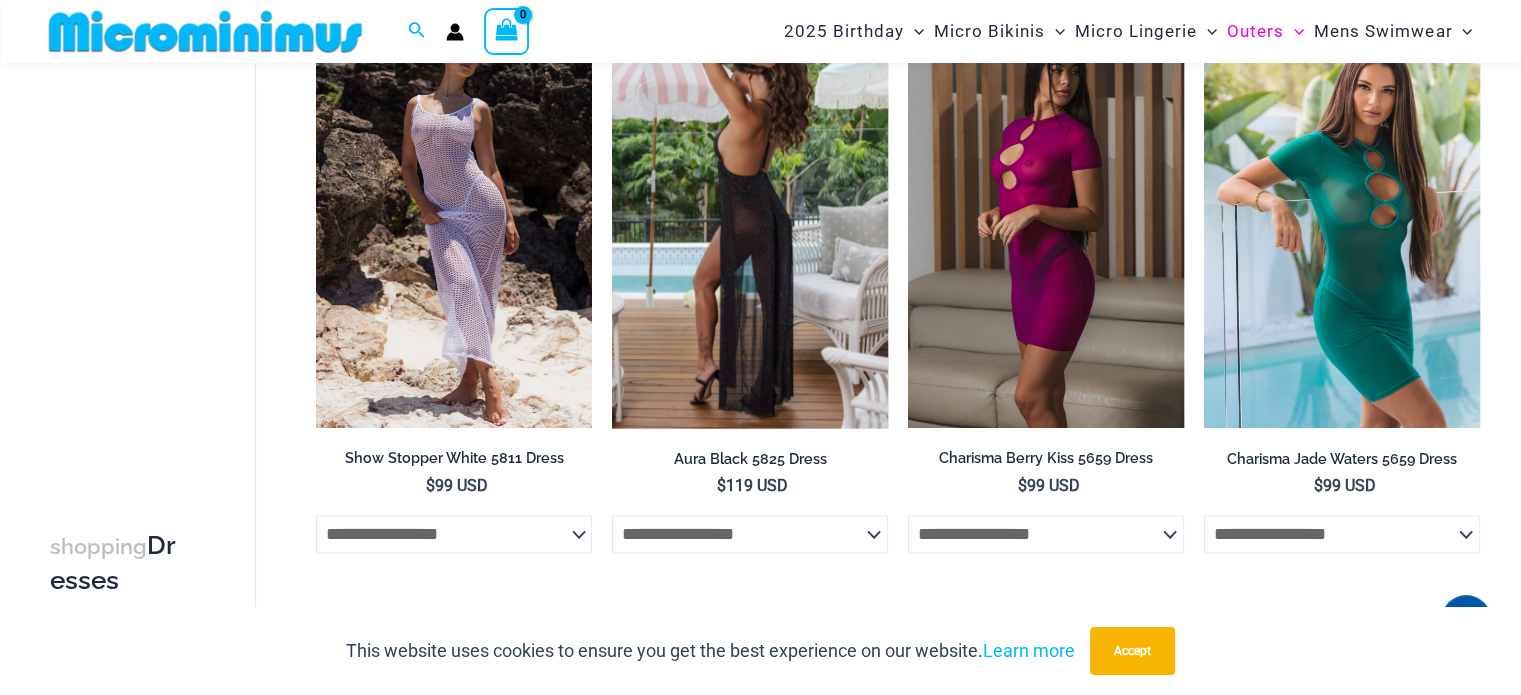 scroll, scrollTop: 2622, scrollLeft: 0, axis: vertical 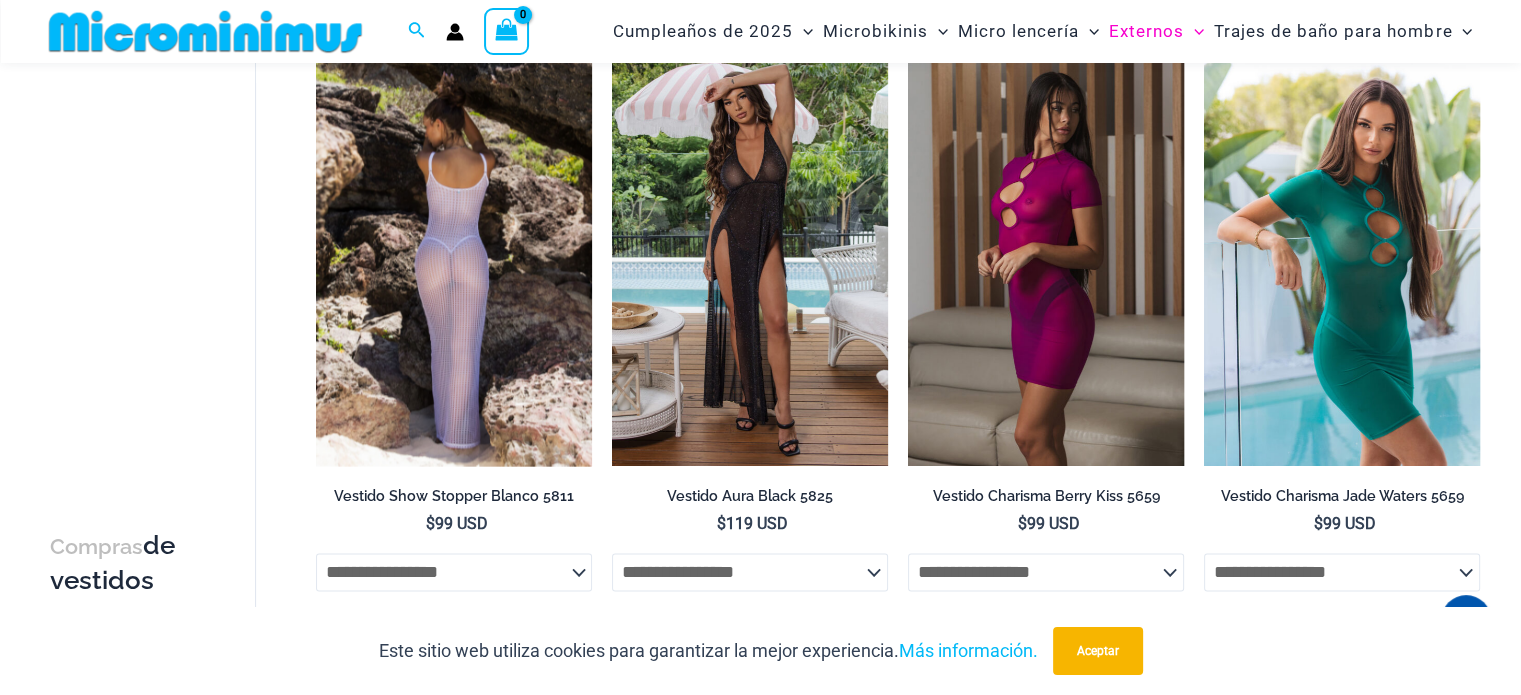 click at bounding box center (454, 259) 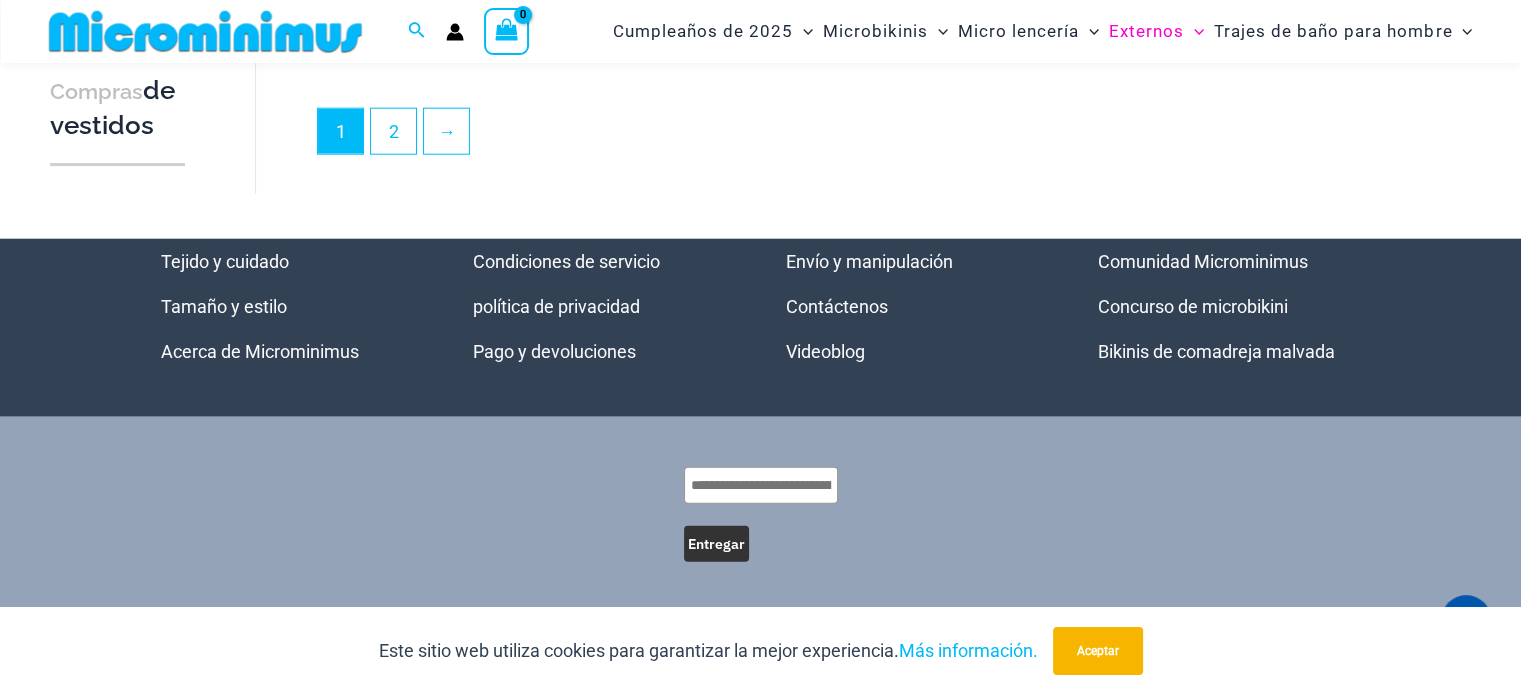 scroll, scrollTop: 5064, scrollLeft: 0, axis: vertical 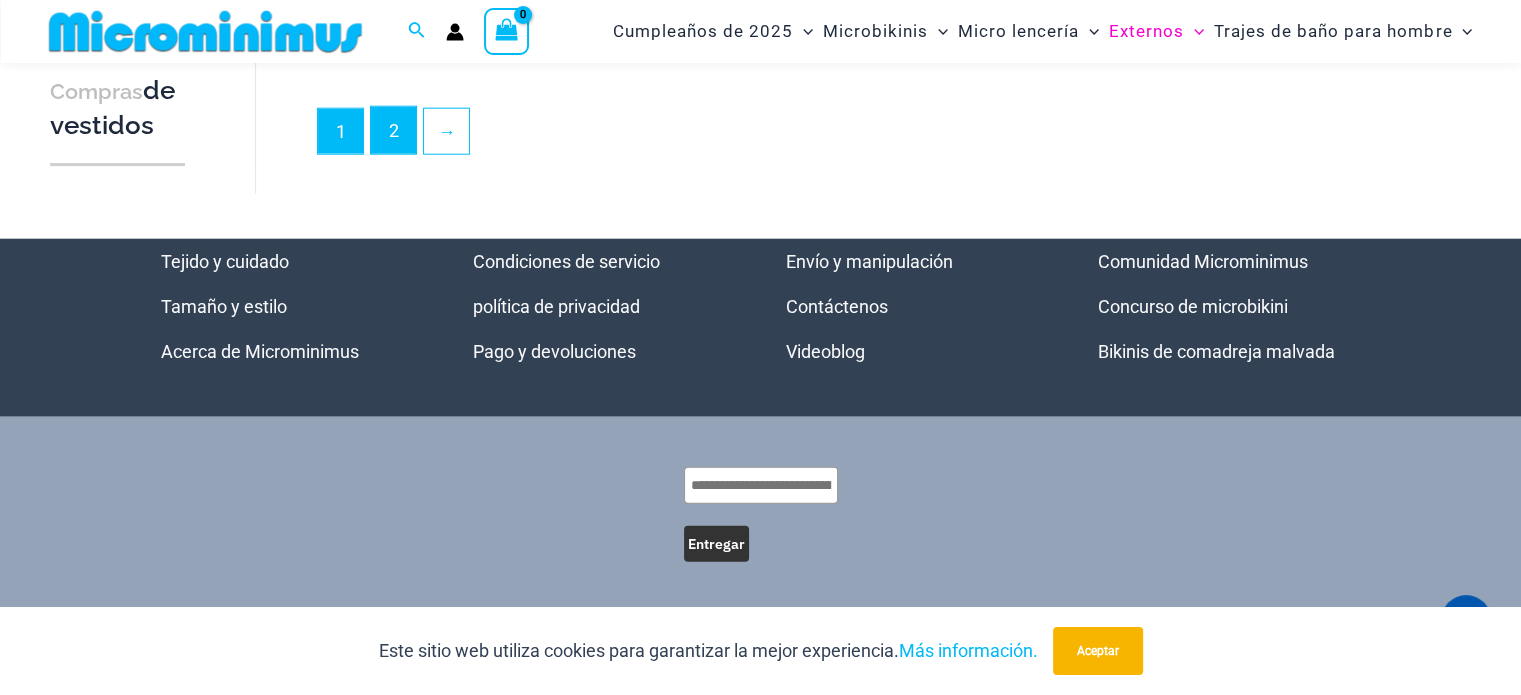 click on "2" at bounding box center [394, 130] 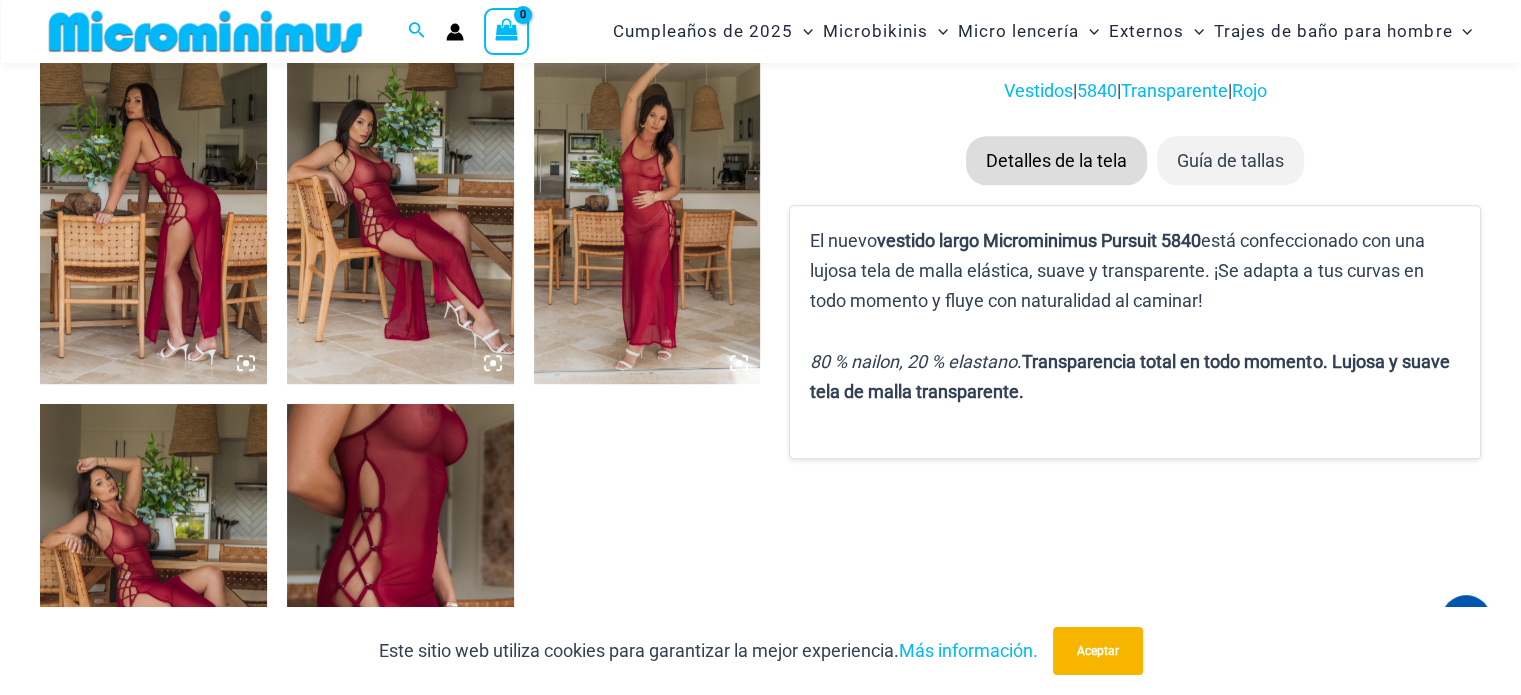 scroll, scrollTop: 1240, scrollLeft: 0, axis: vertical 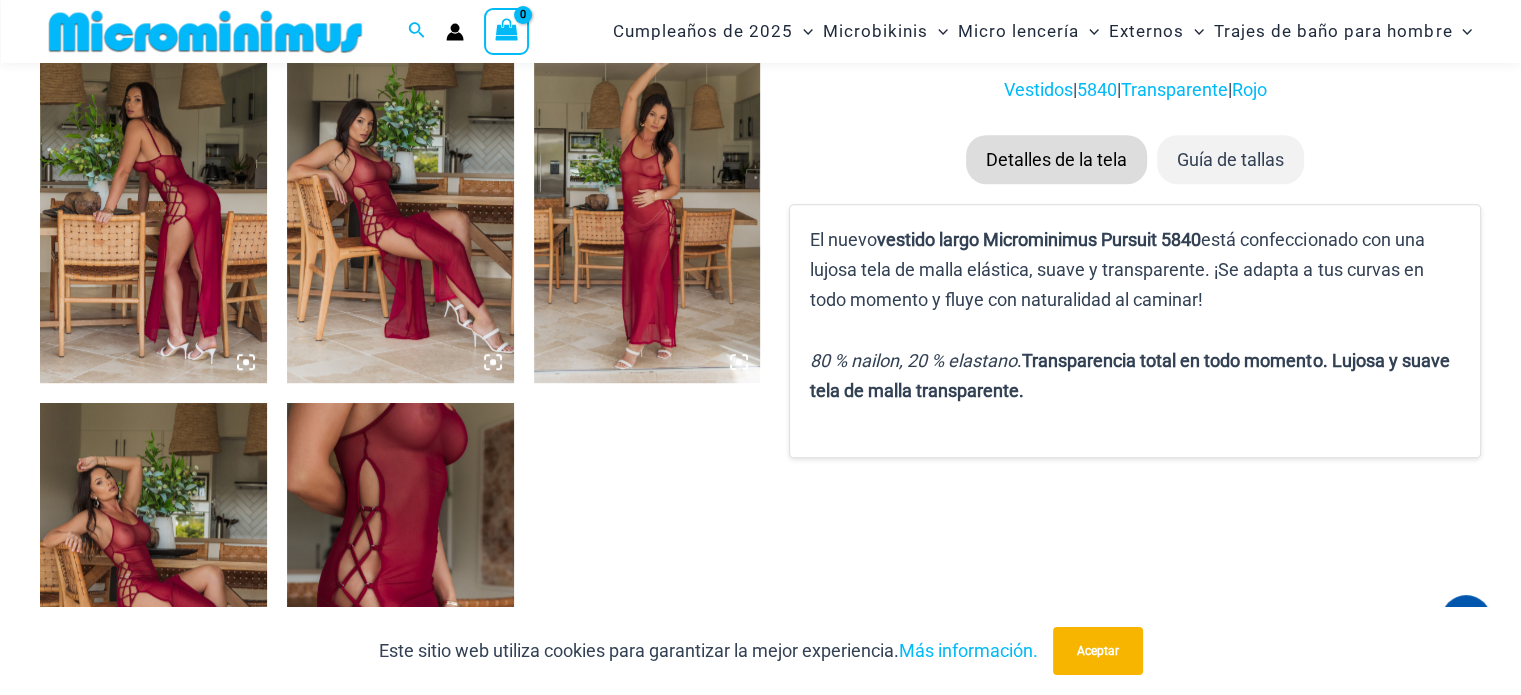 click at bounding box center [153, 213] 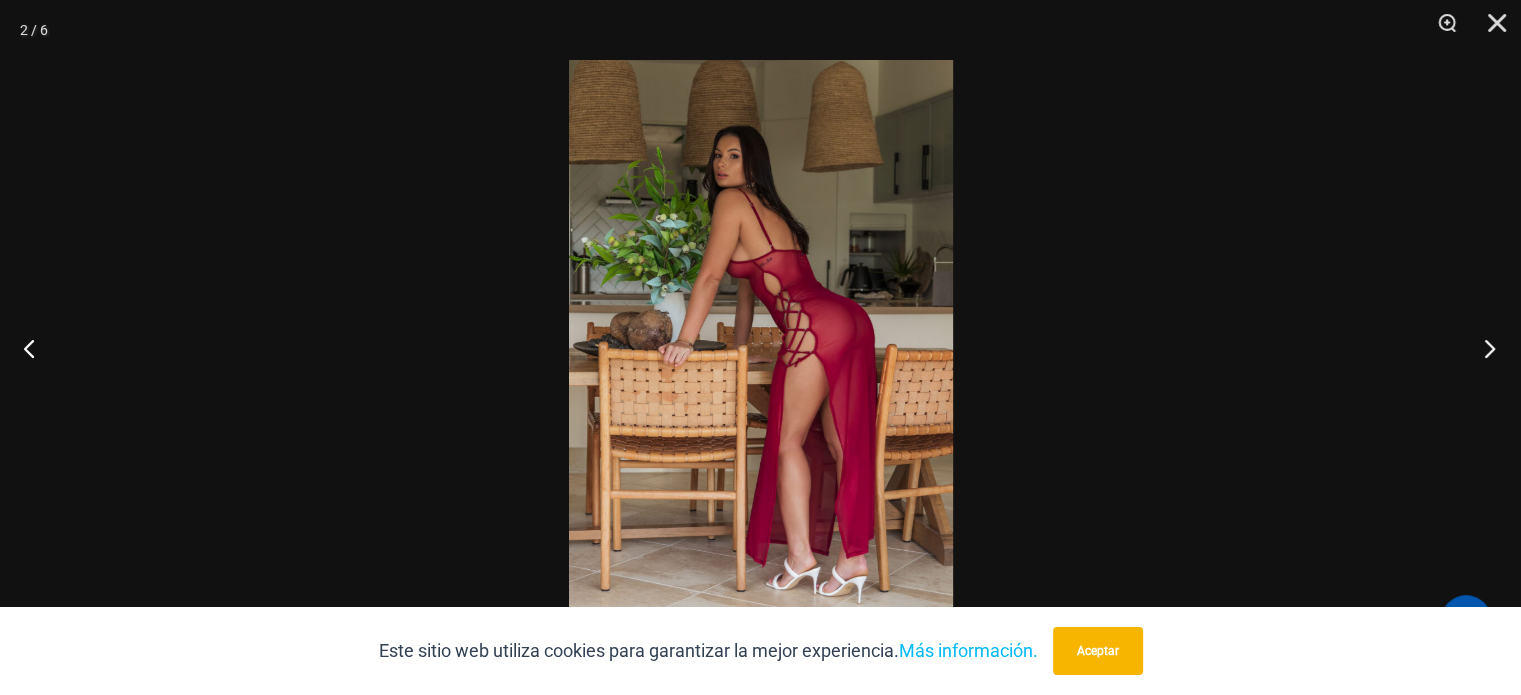 click at bounding box center [1483, 348] 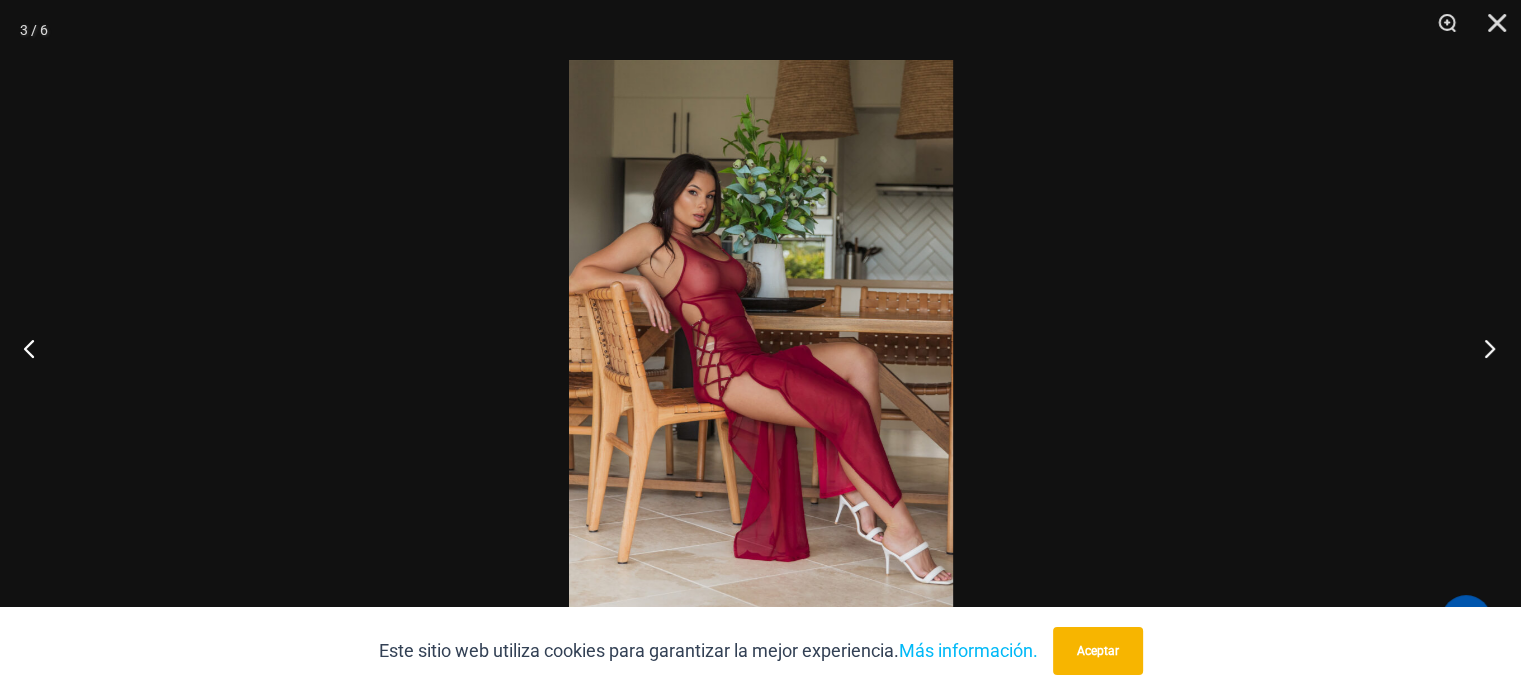 click at bounding box center (1483, 348) 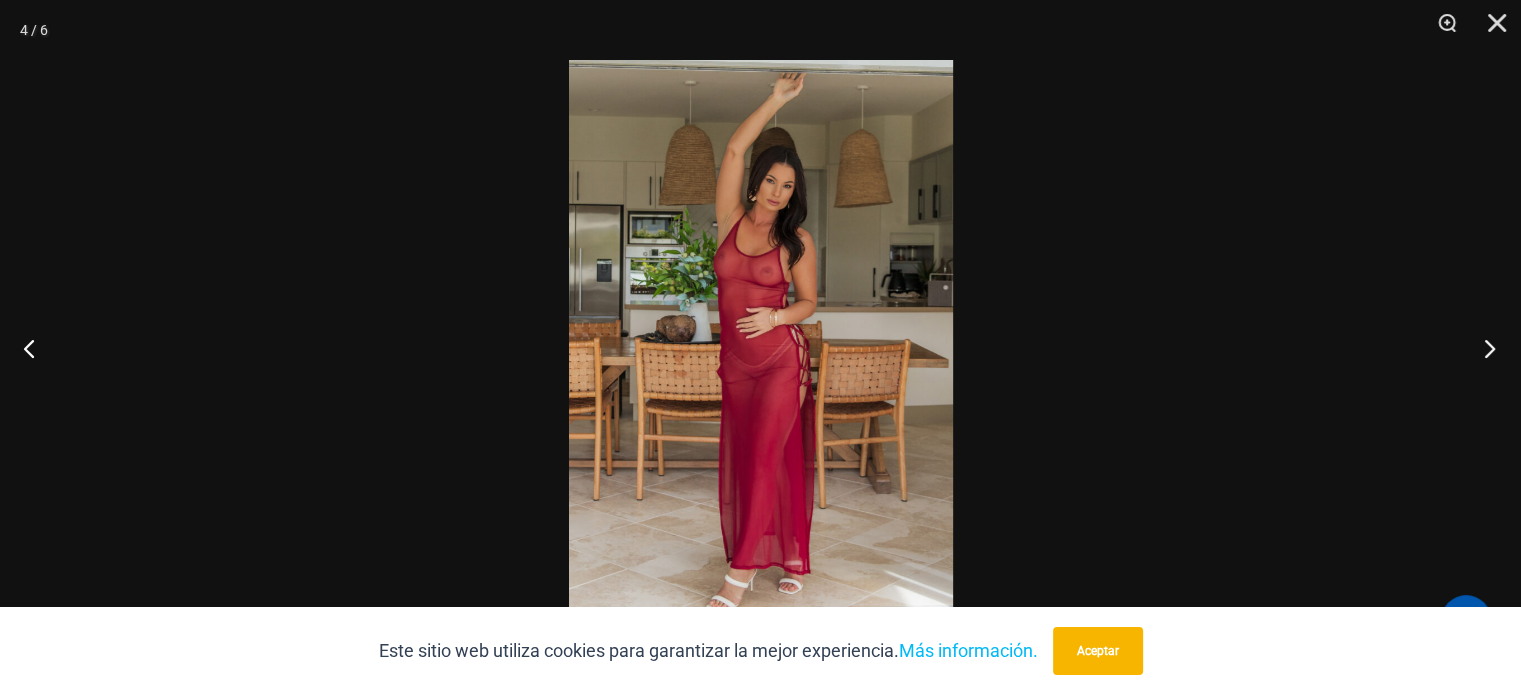 click at bounding box center (1483, 348) 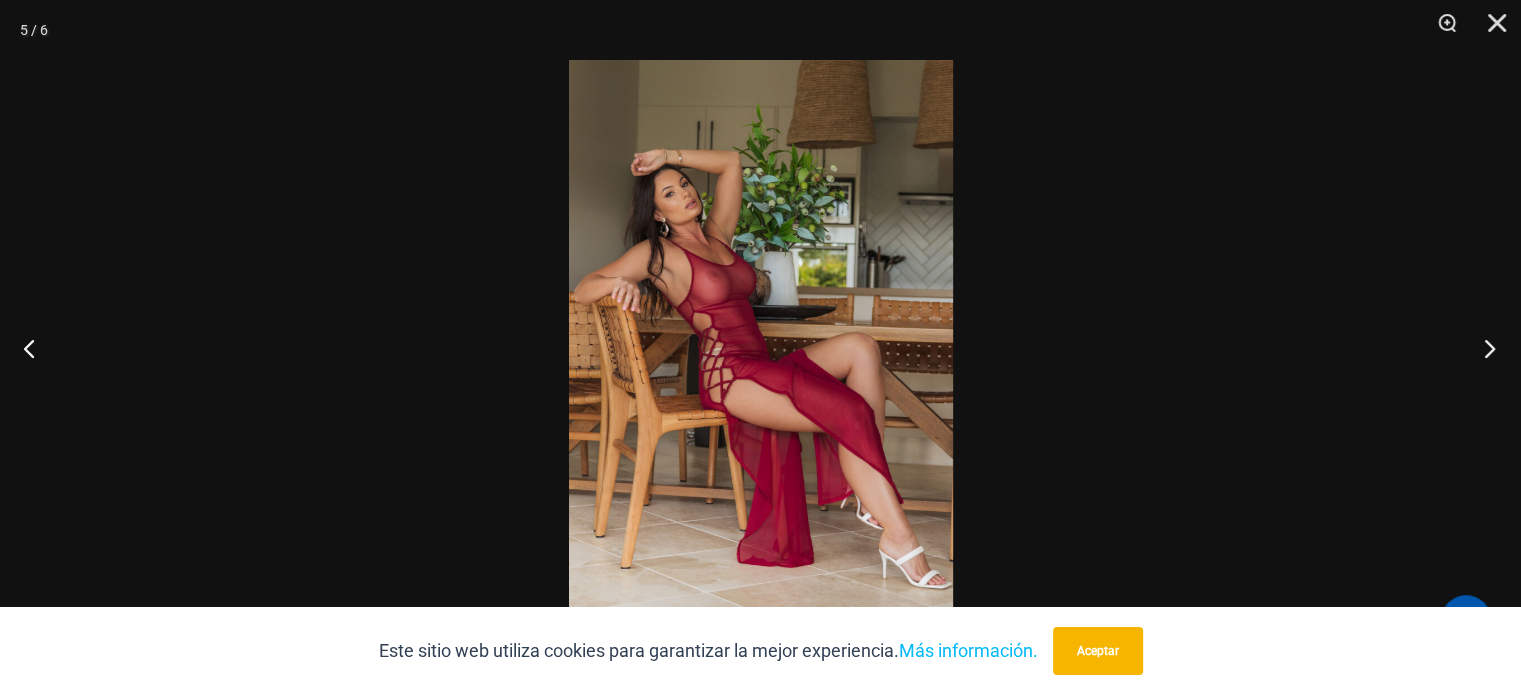 click at bounding box center (1483, 348) 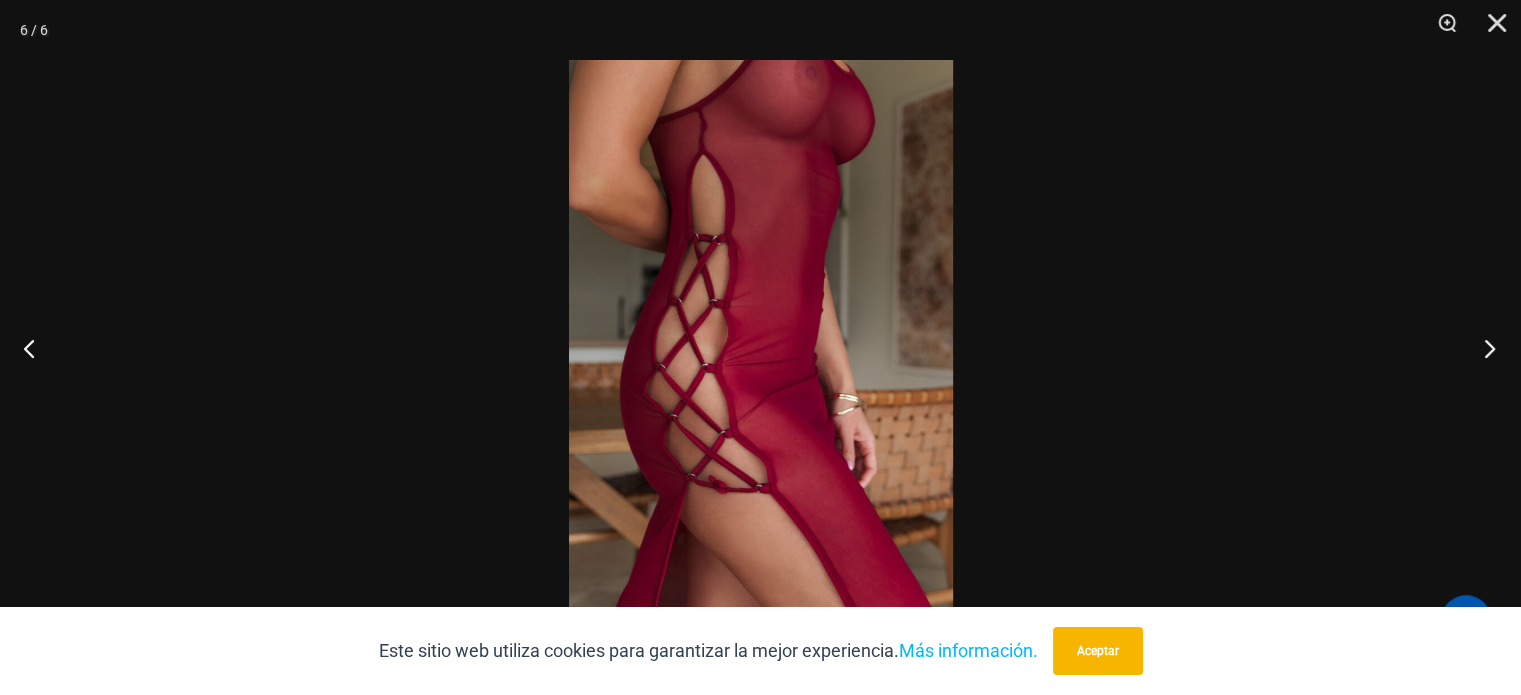 click at bounding box center (1483, 348) 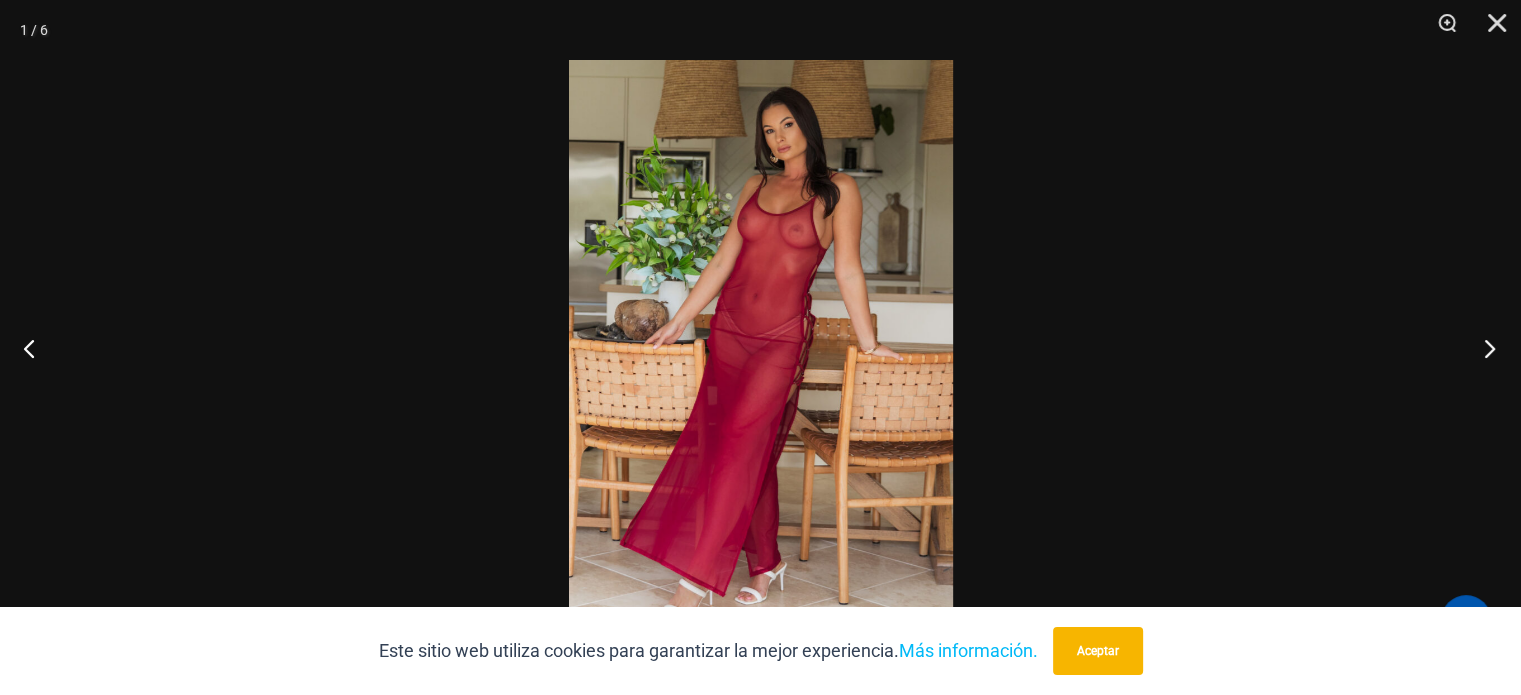 click at bounding box center [1483, 348] 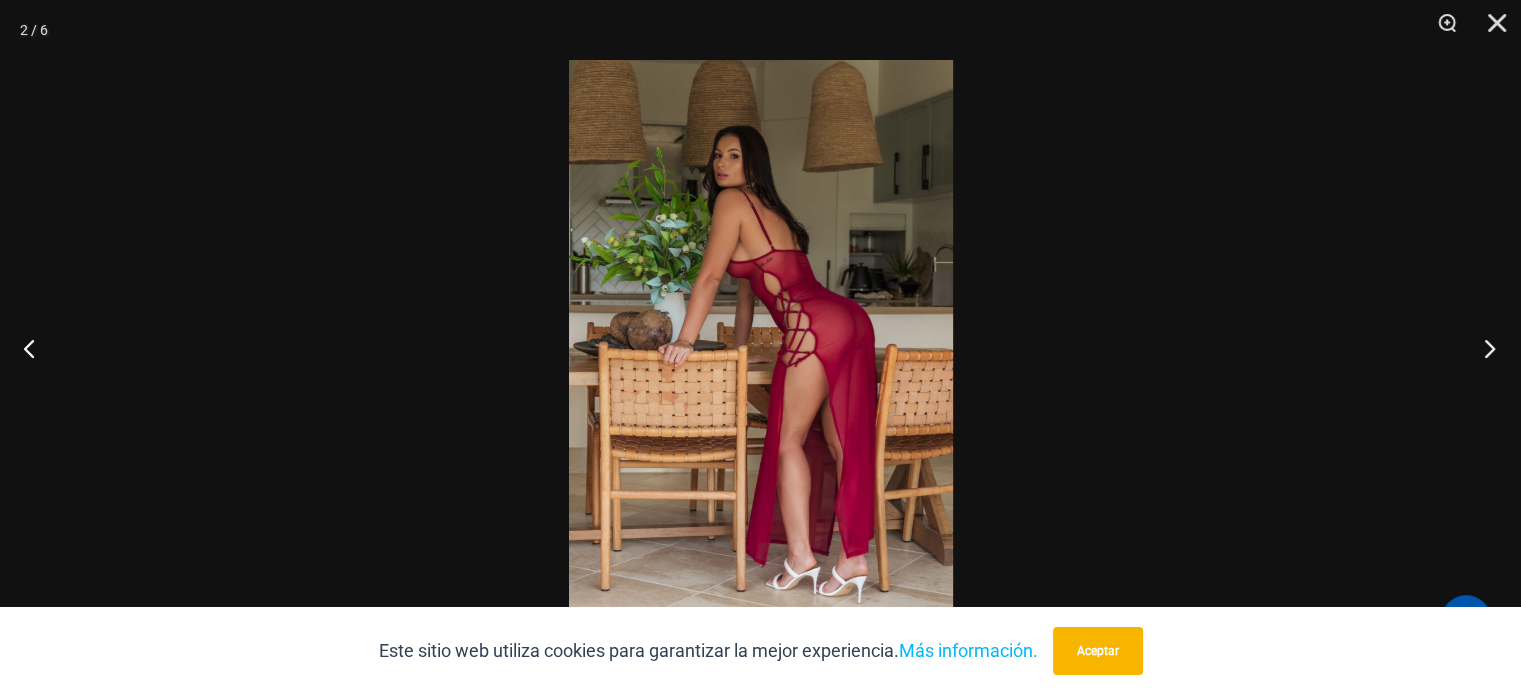 click at bounding box center (1483, 348) 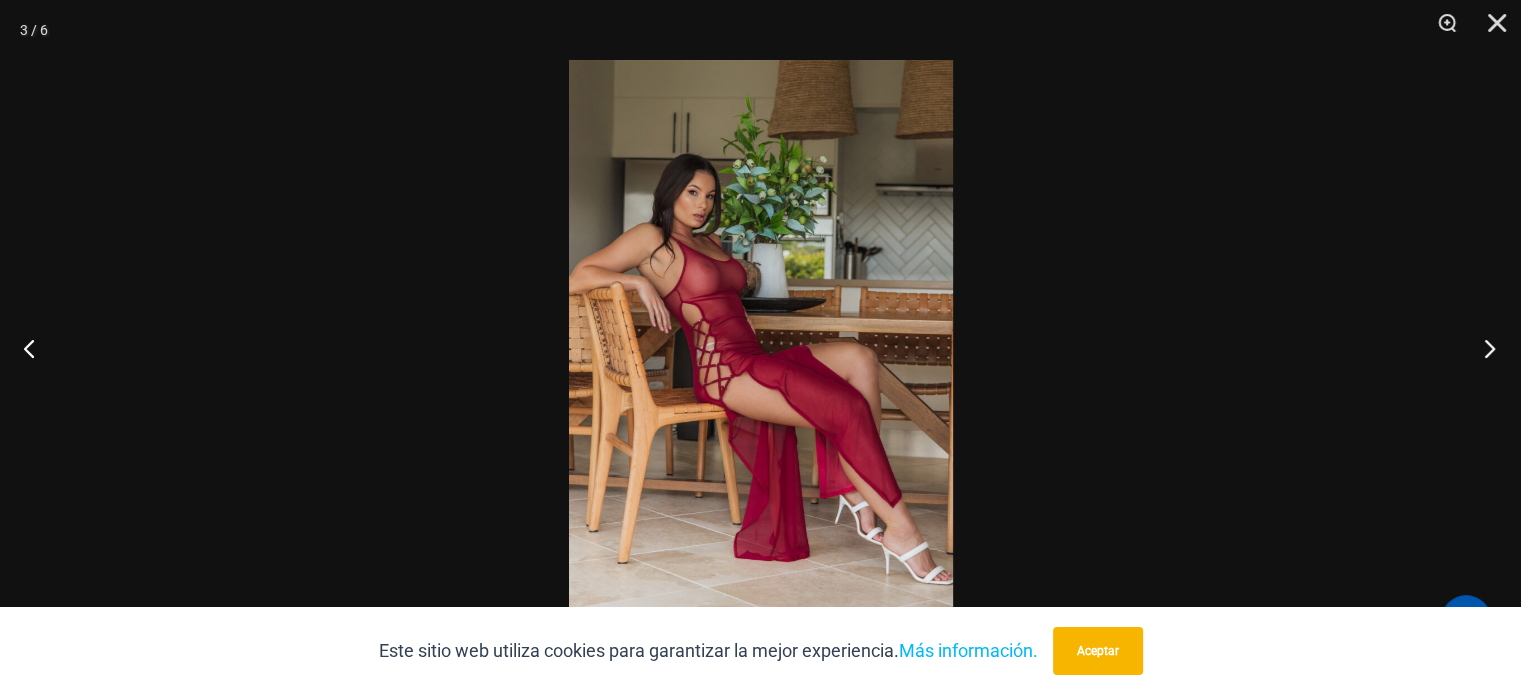 click at bounding box center [1483, 348] 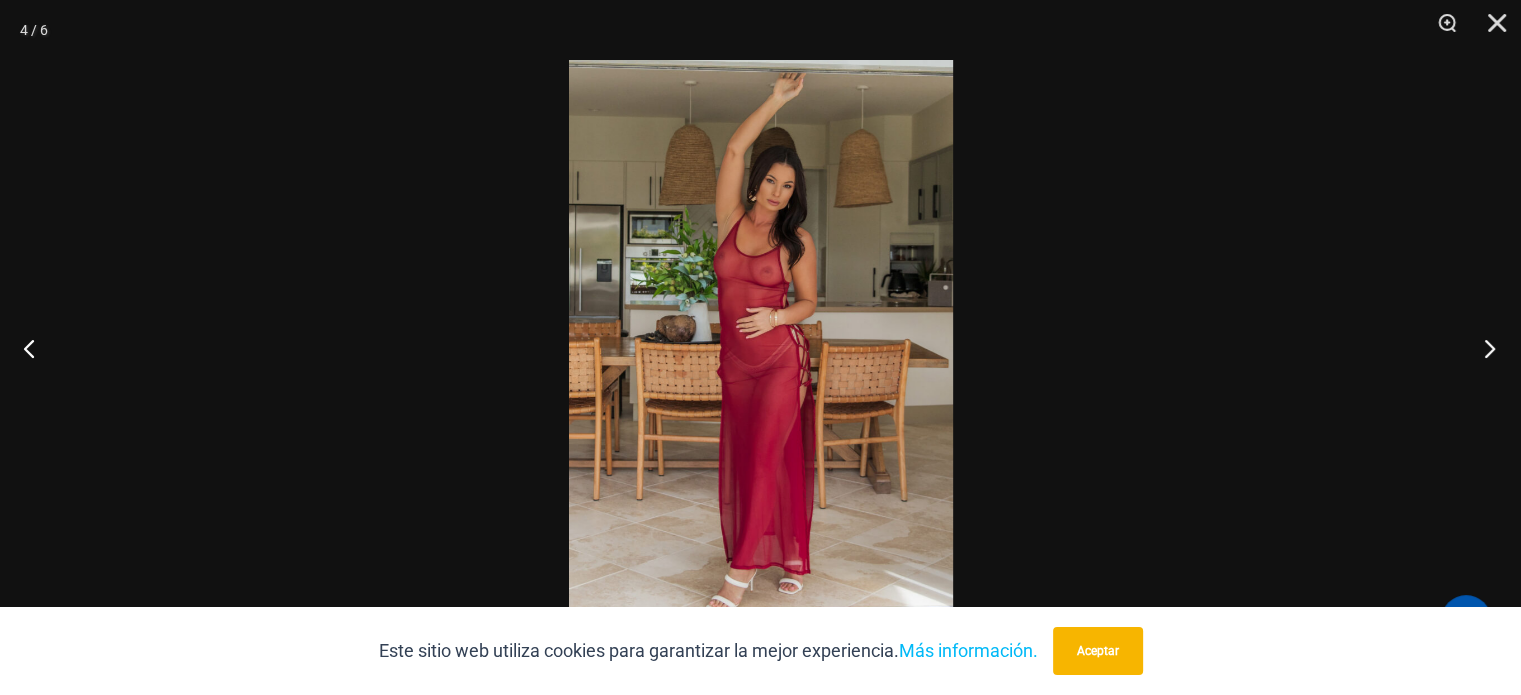 click at bounding box center [1483, 348] 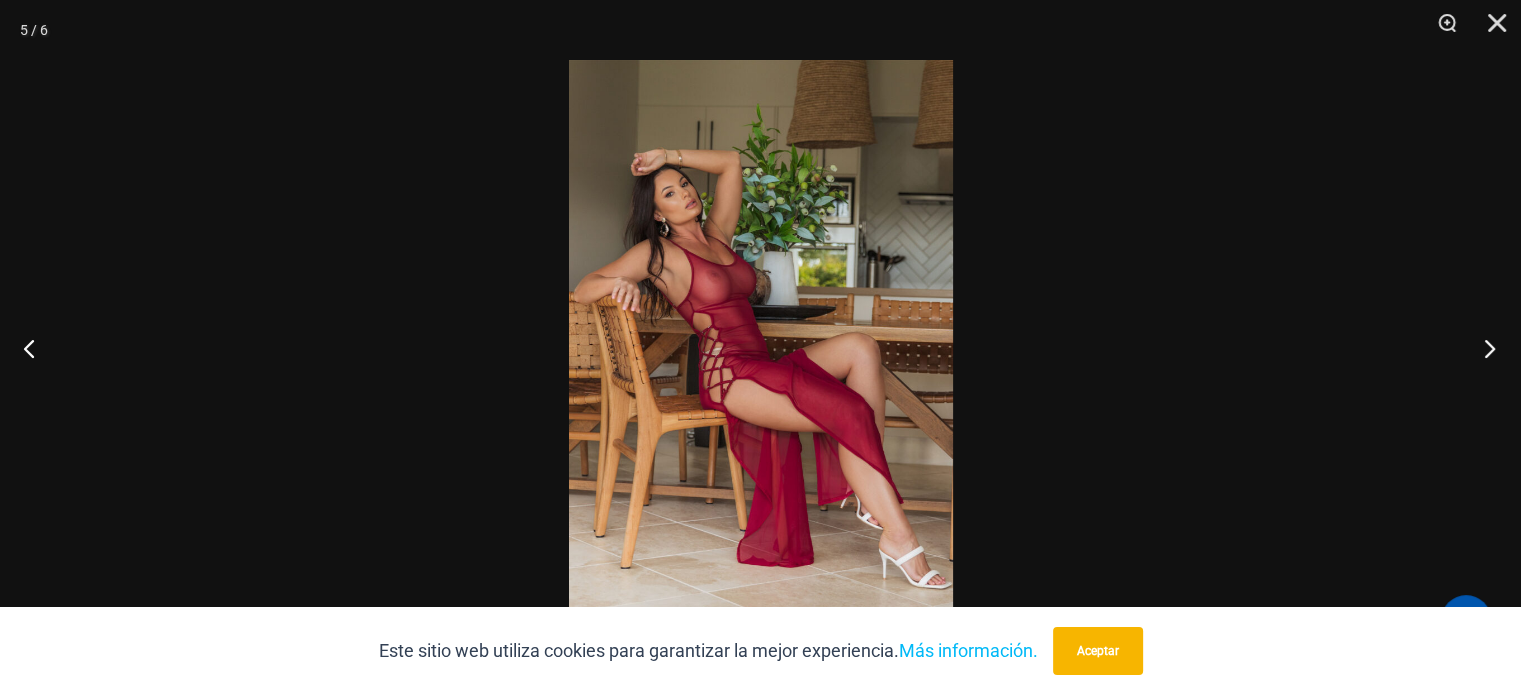 click at bounding box center (1483, 348) 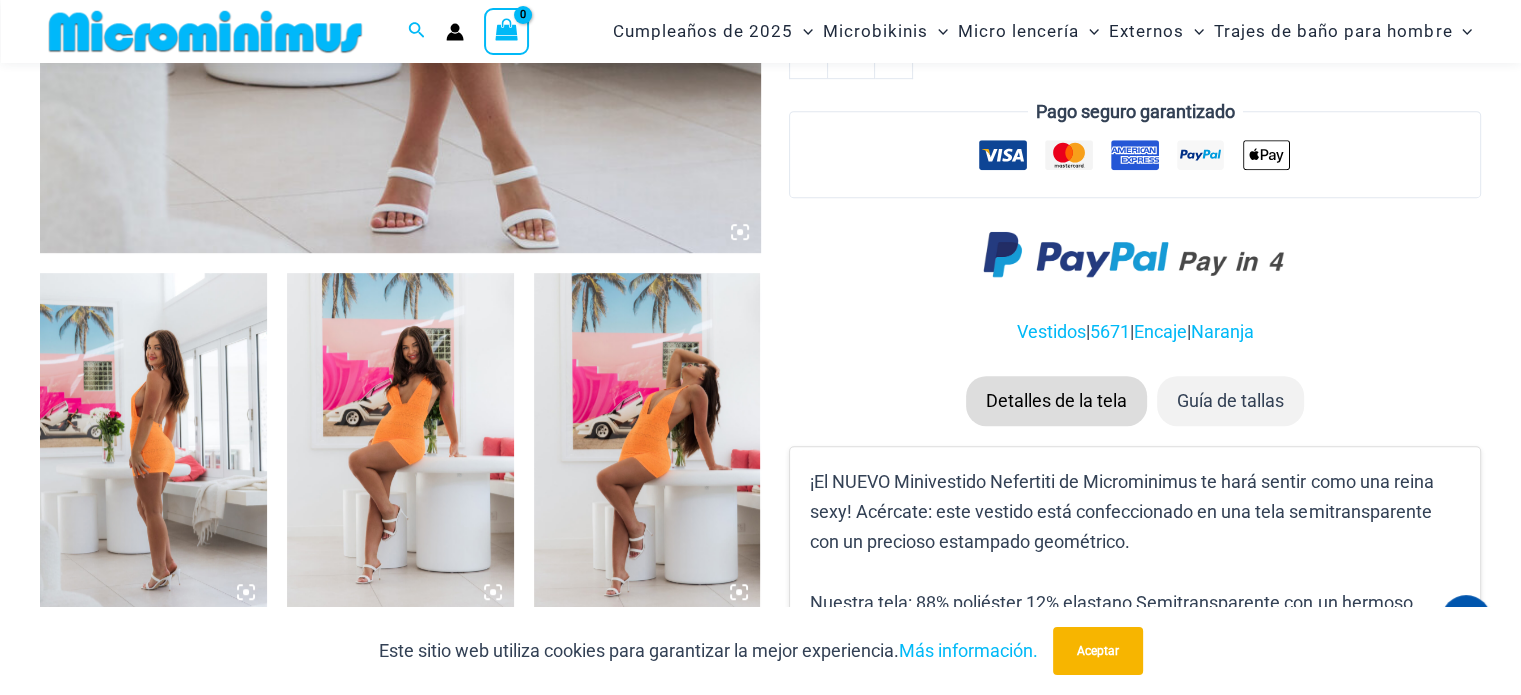 scroll, scrollTop: 1000, scrollLeft: 0, axis: vertical 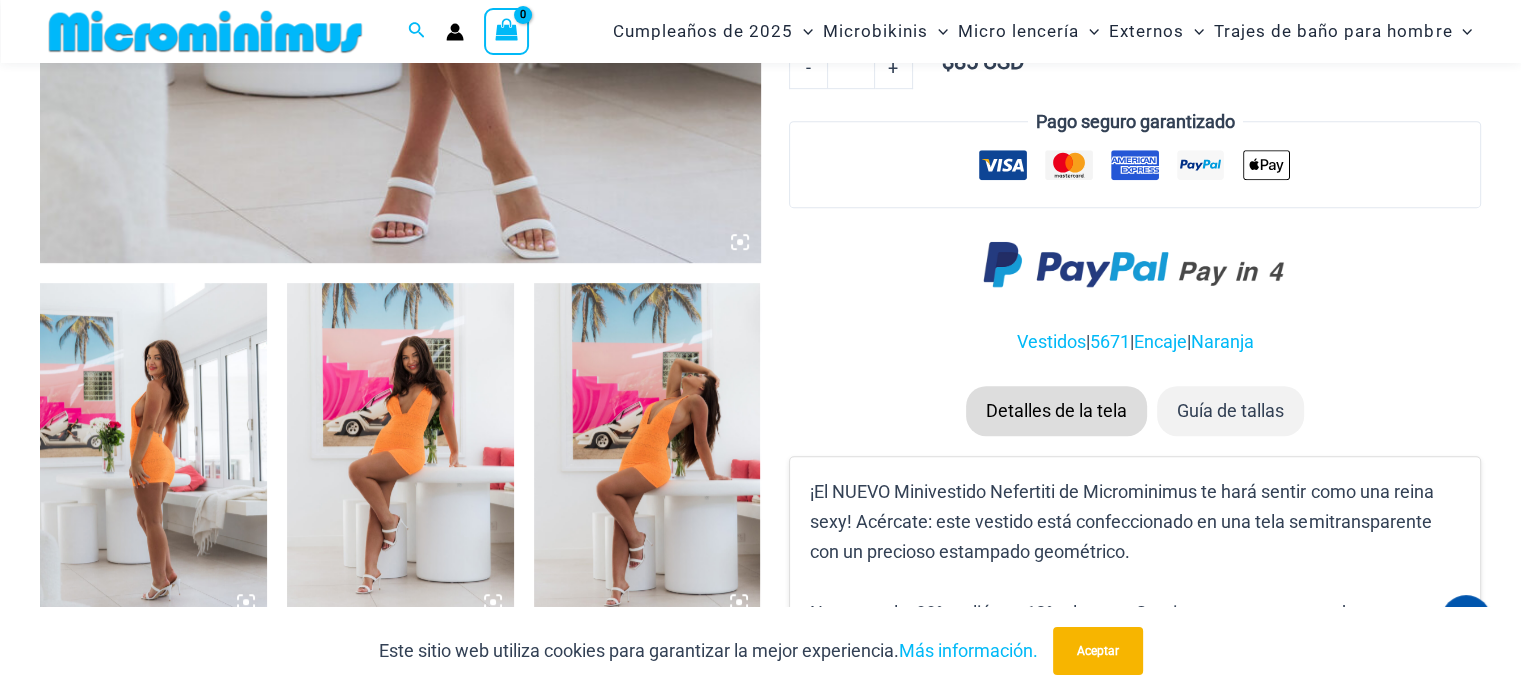 click at bounding box center [153, 453] 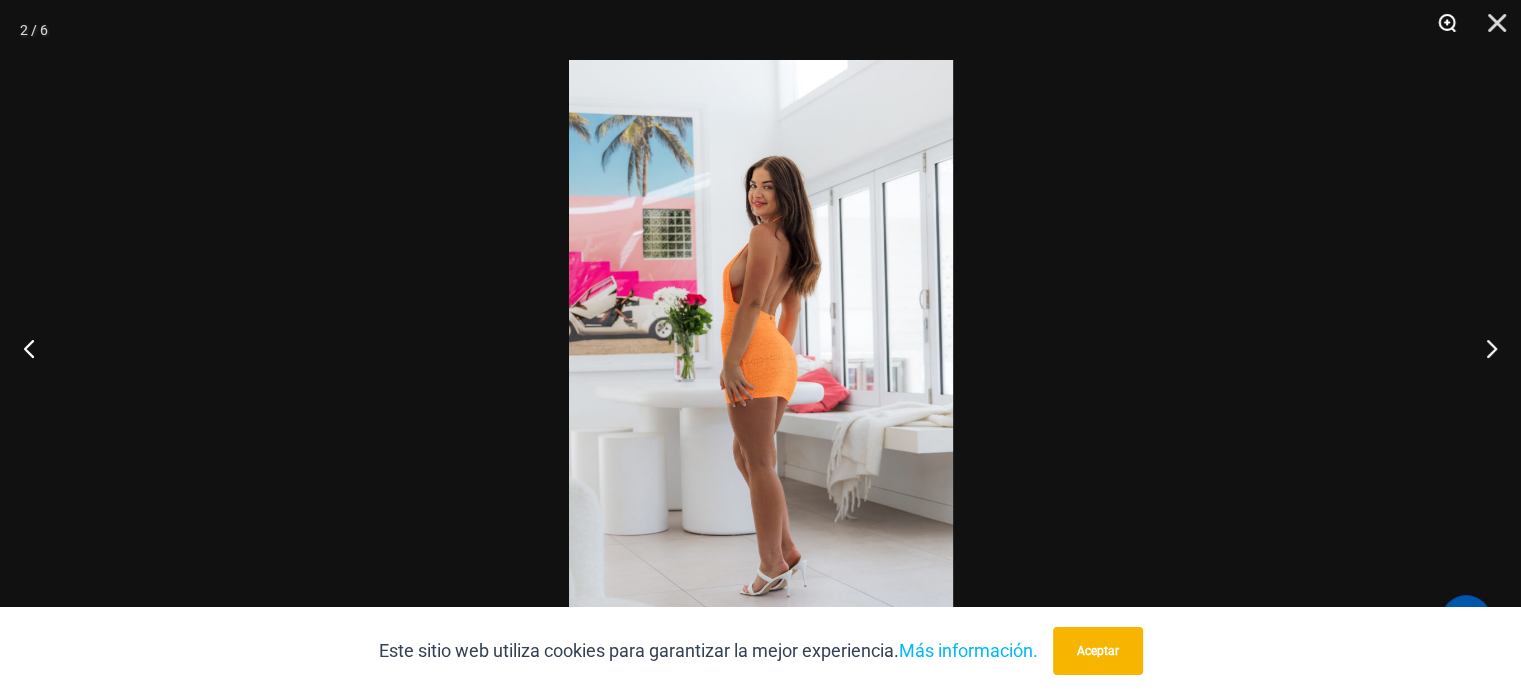 click at bounding box center [1440, 30] 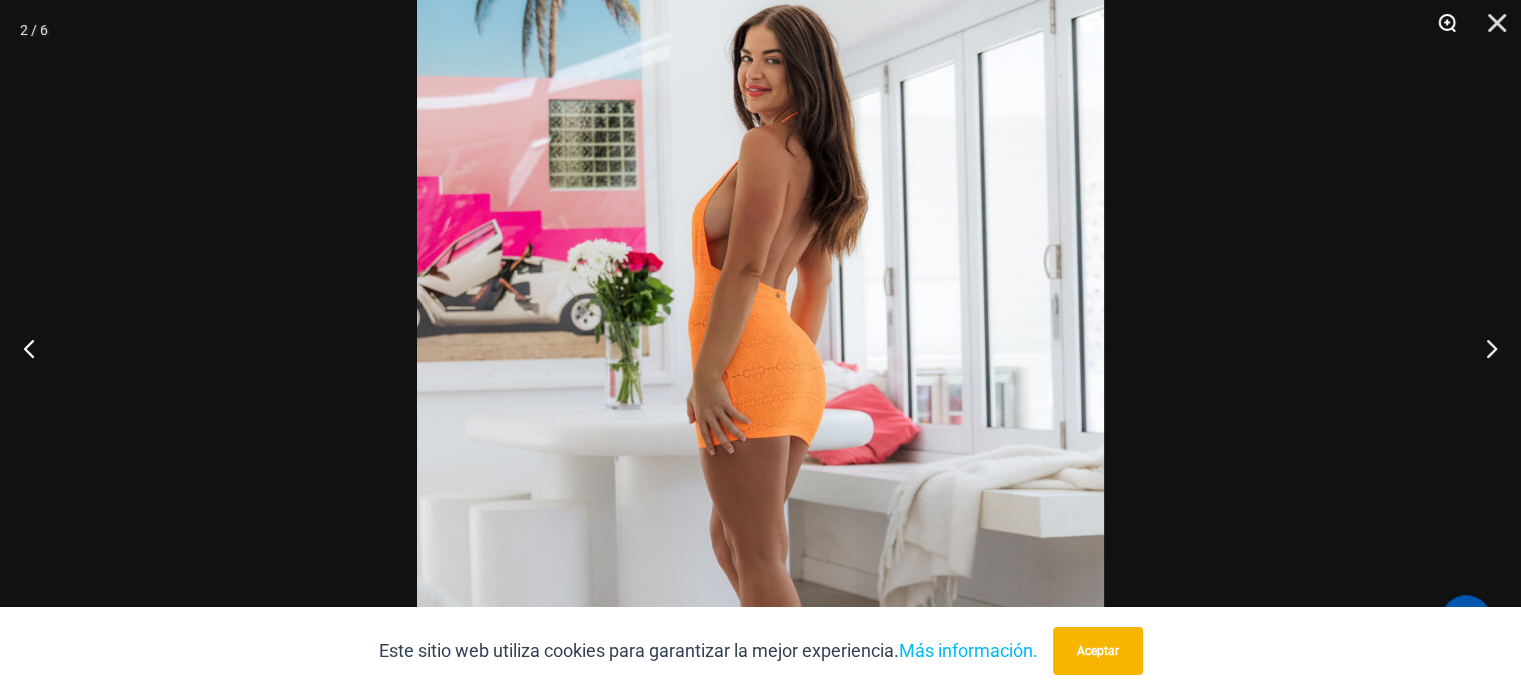 click at bounding box center (1440, 30) 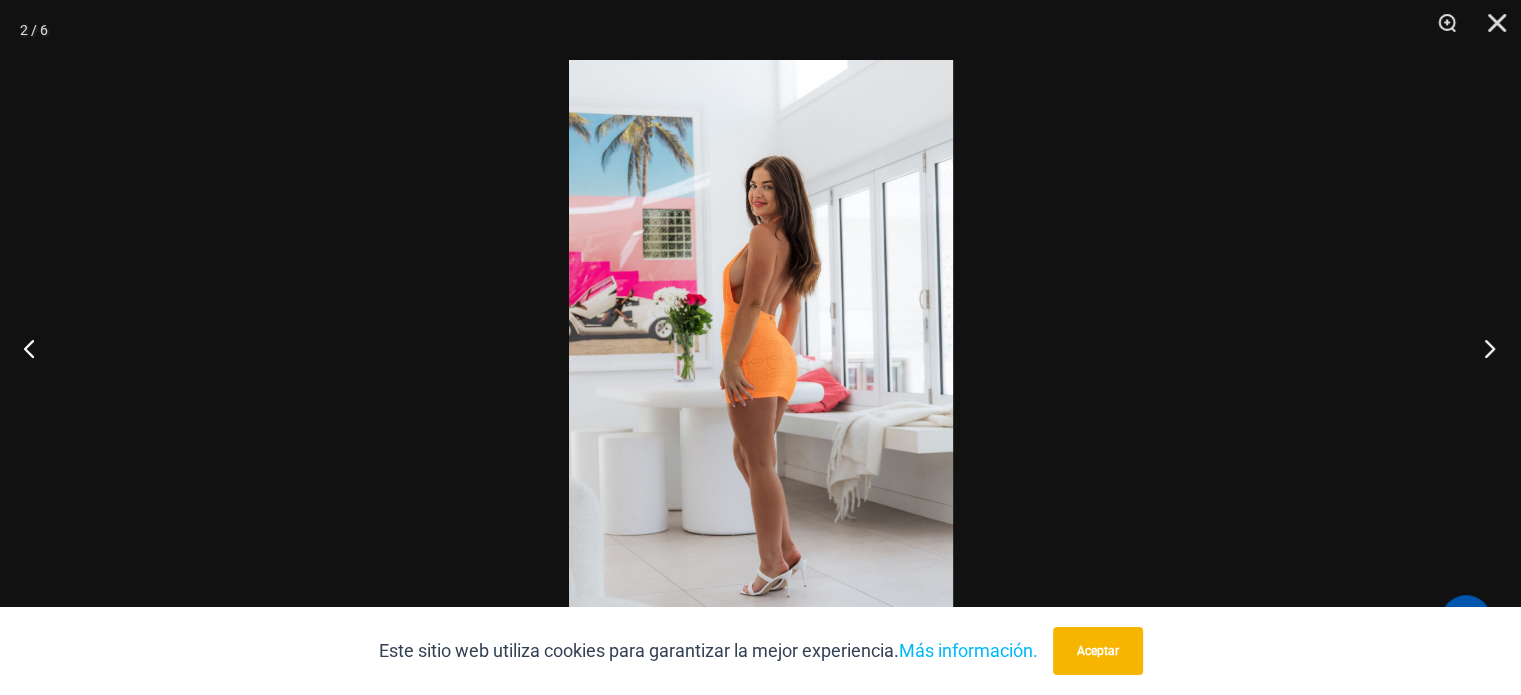 click at bounding box center [1483, 348] 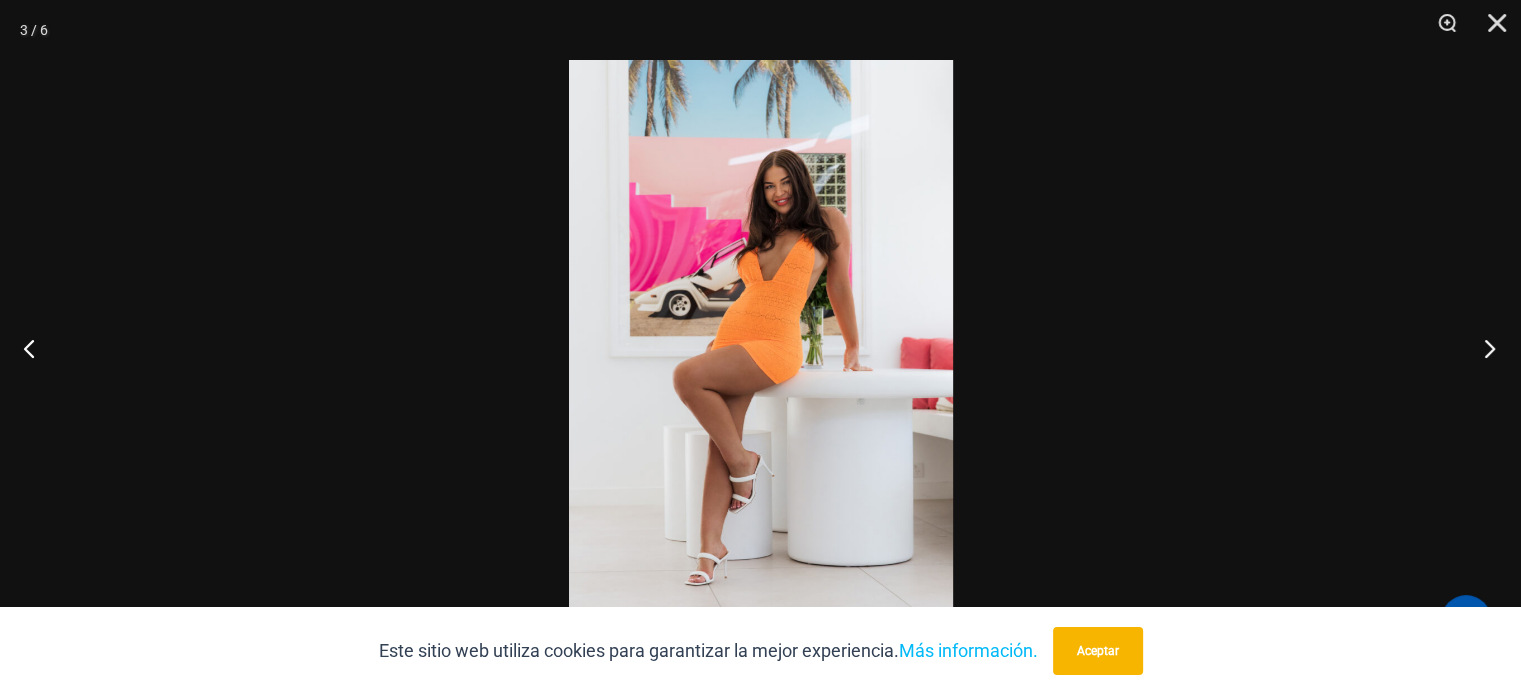 click at bounding box center [1483, 348] 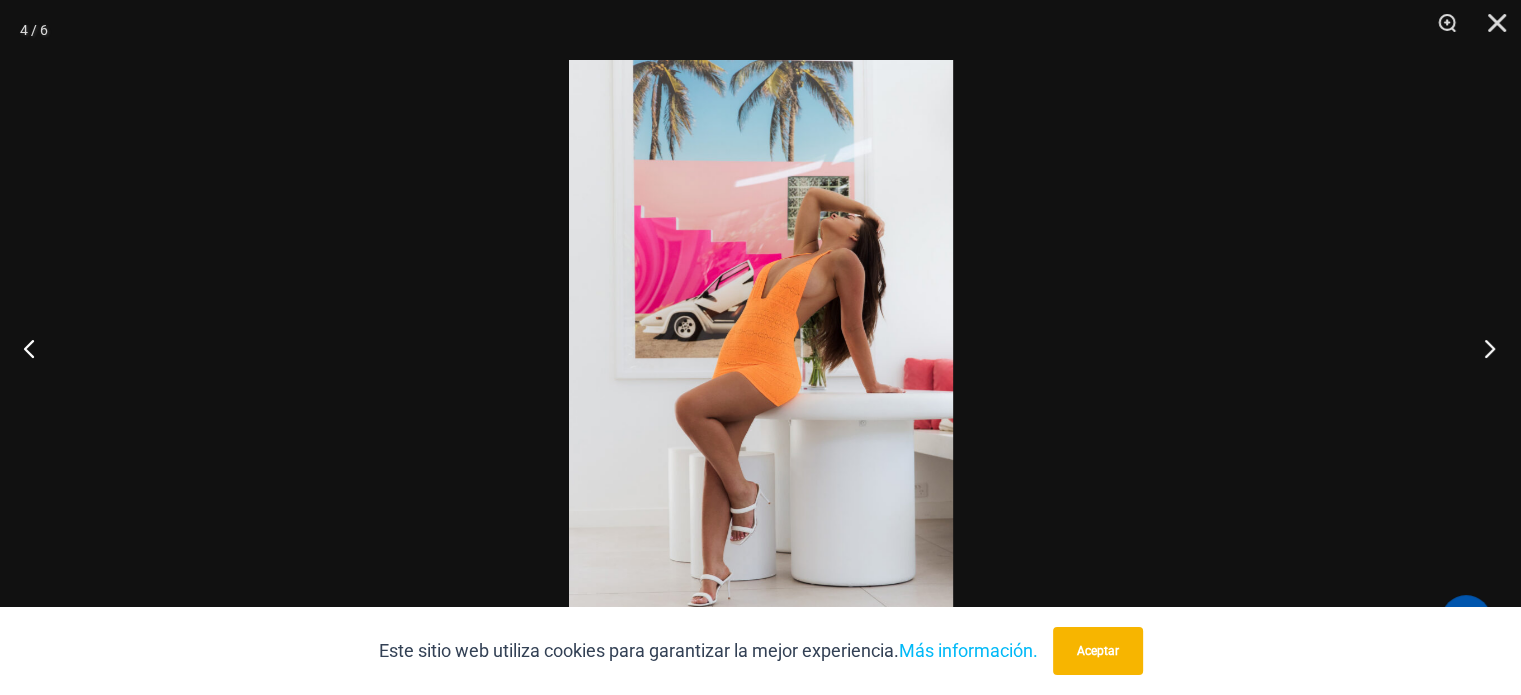 click at bounding box center (1483, 348) 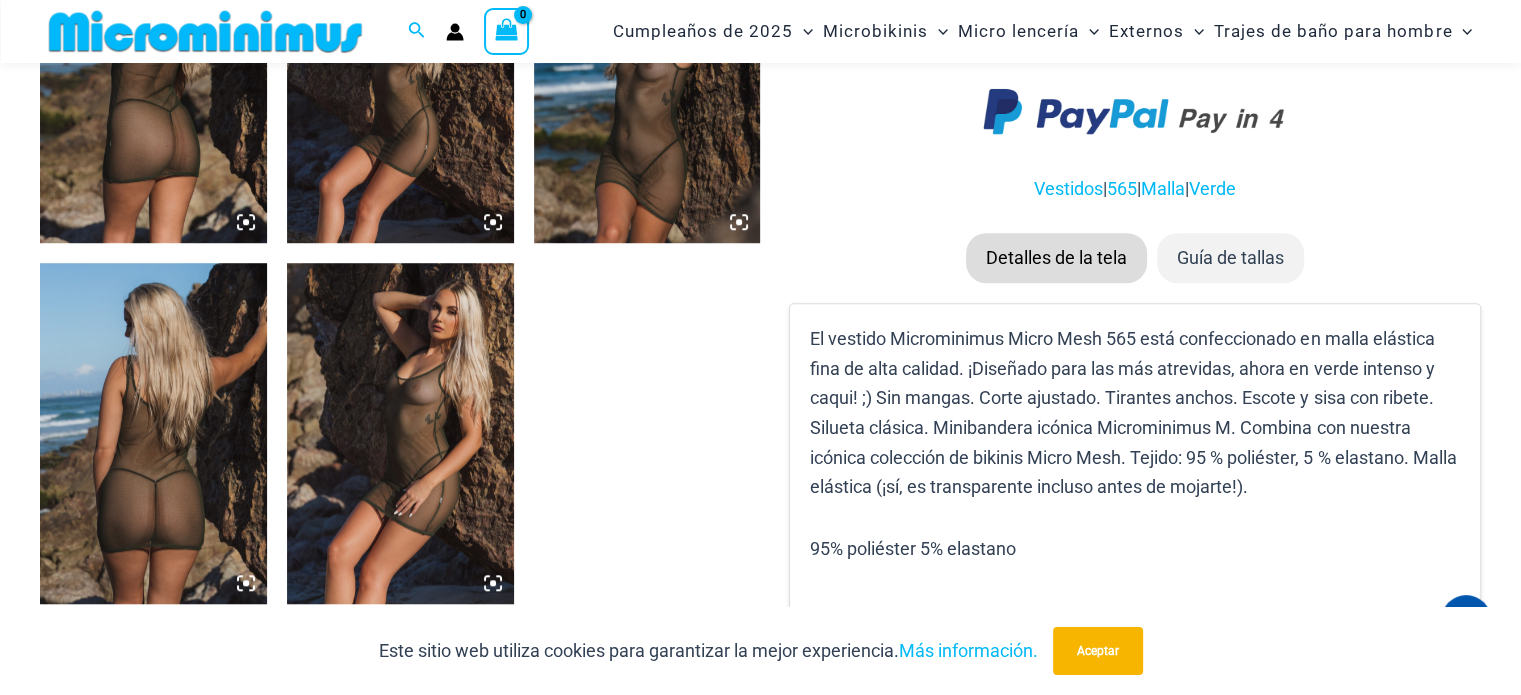 scroll, scrollTop: 1440, scrollLeft: 0, axis: vertical 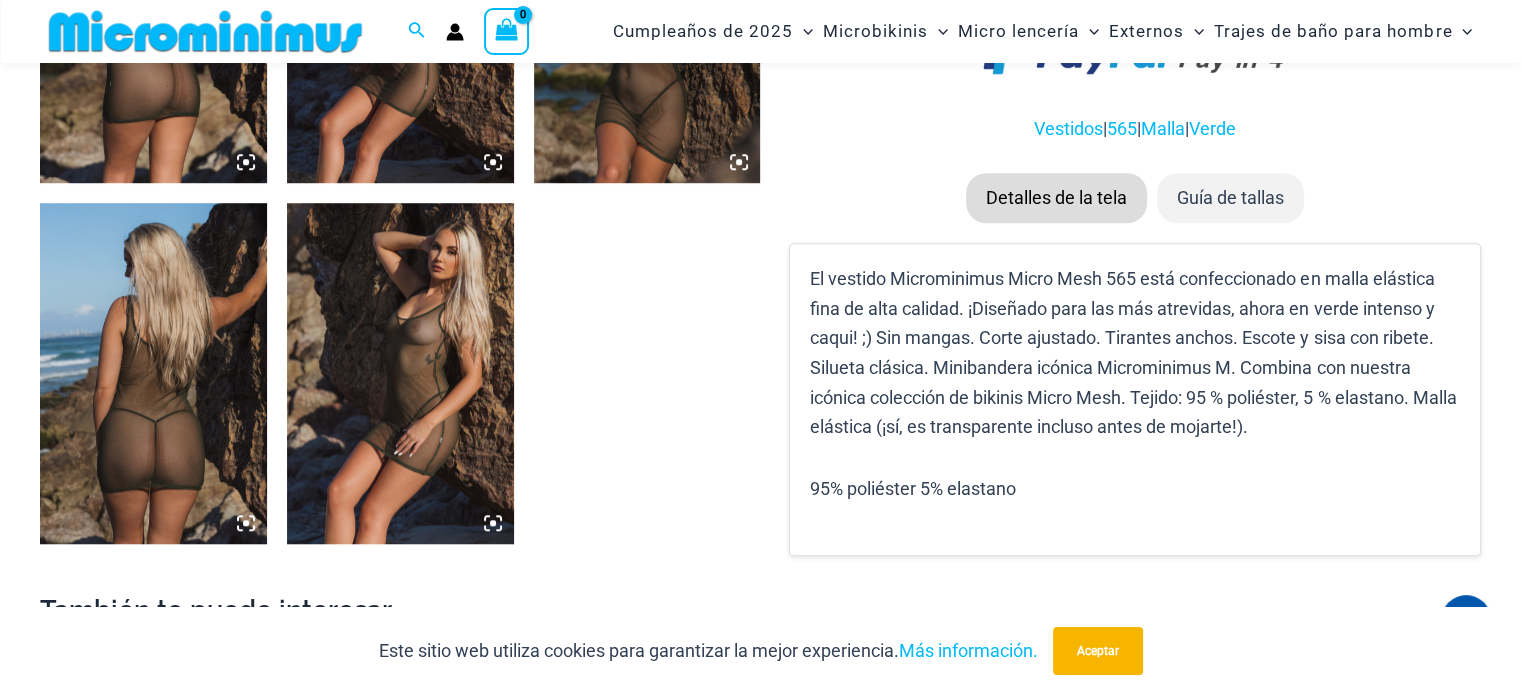 click at bounding box center [400, 13] 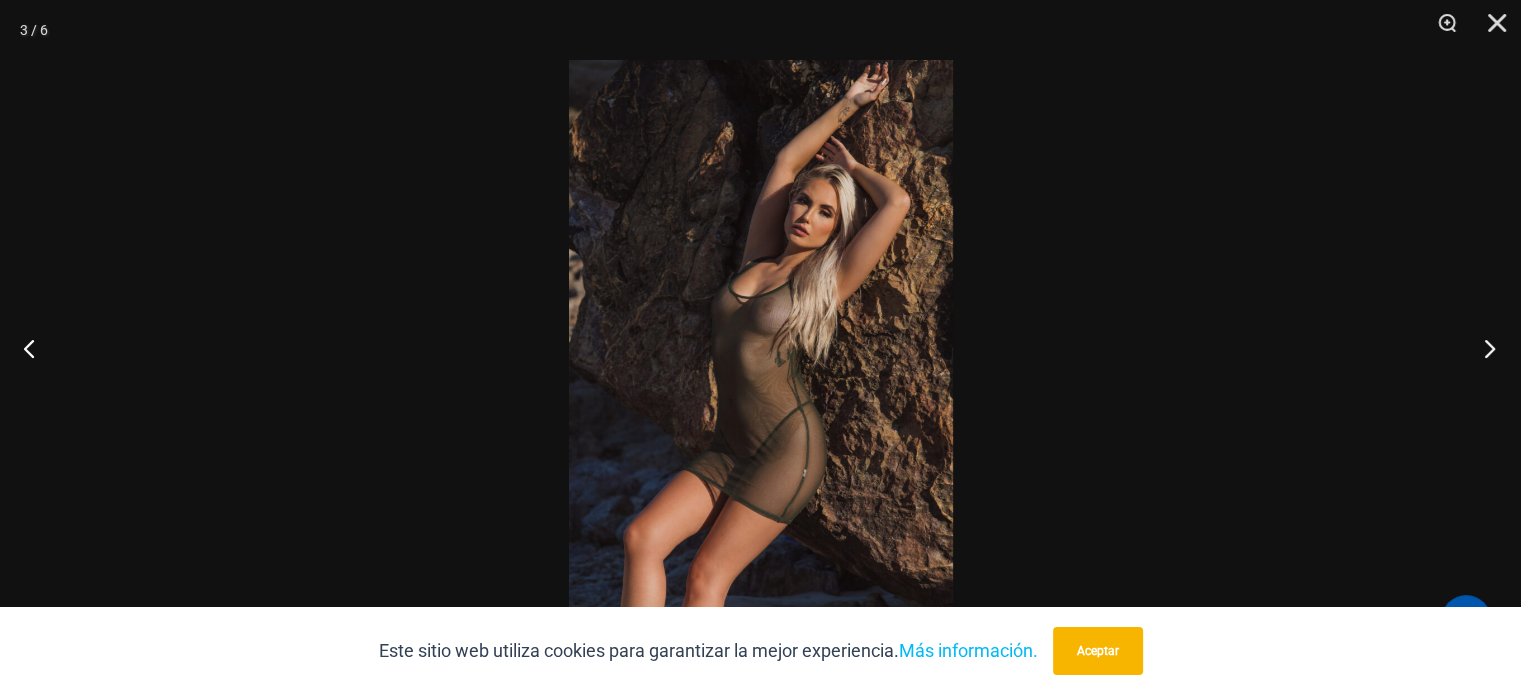 click at bounding box center (1483, 348) 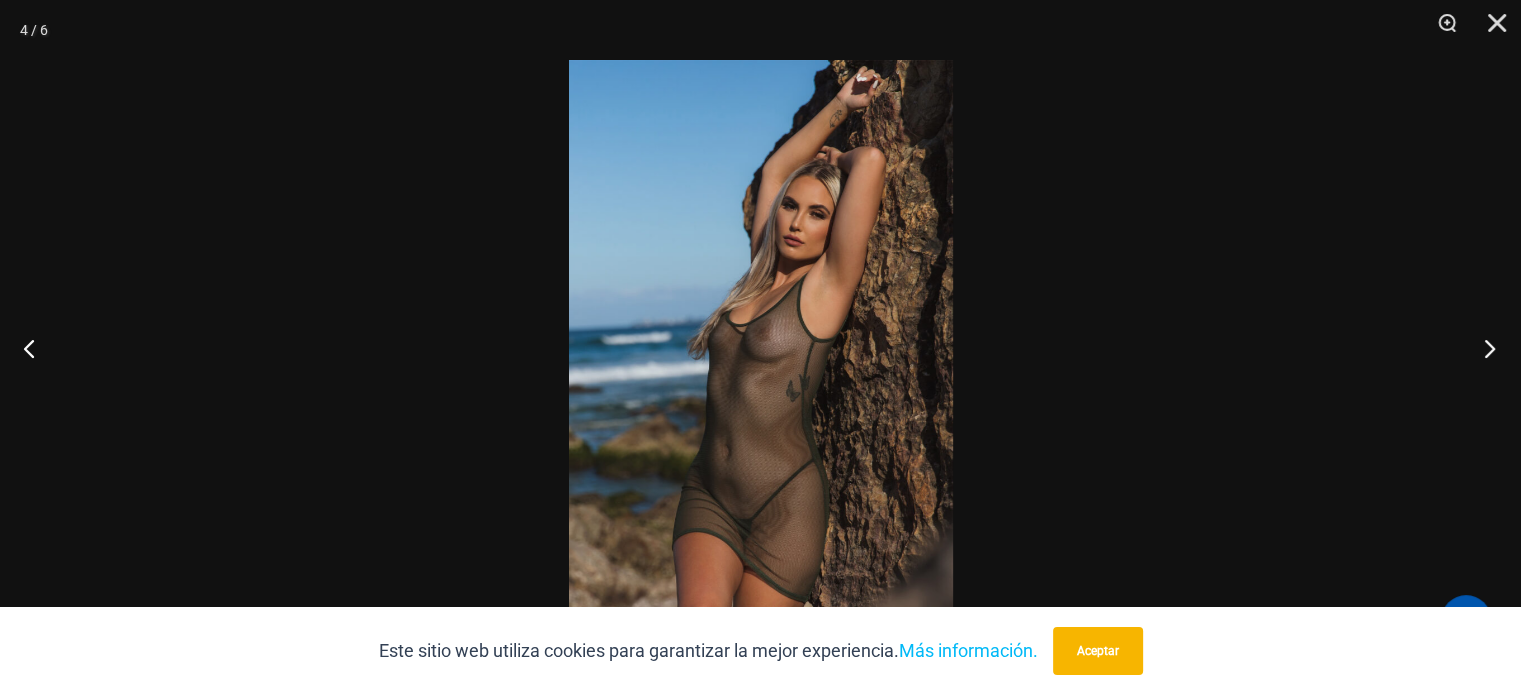 click at bounding box center [1483, 348] 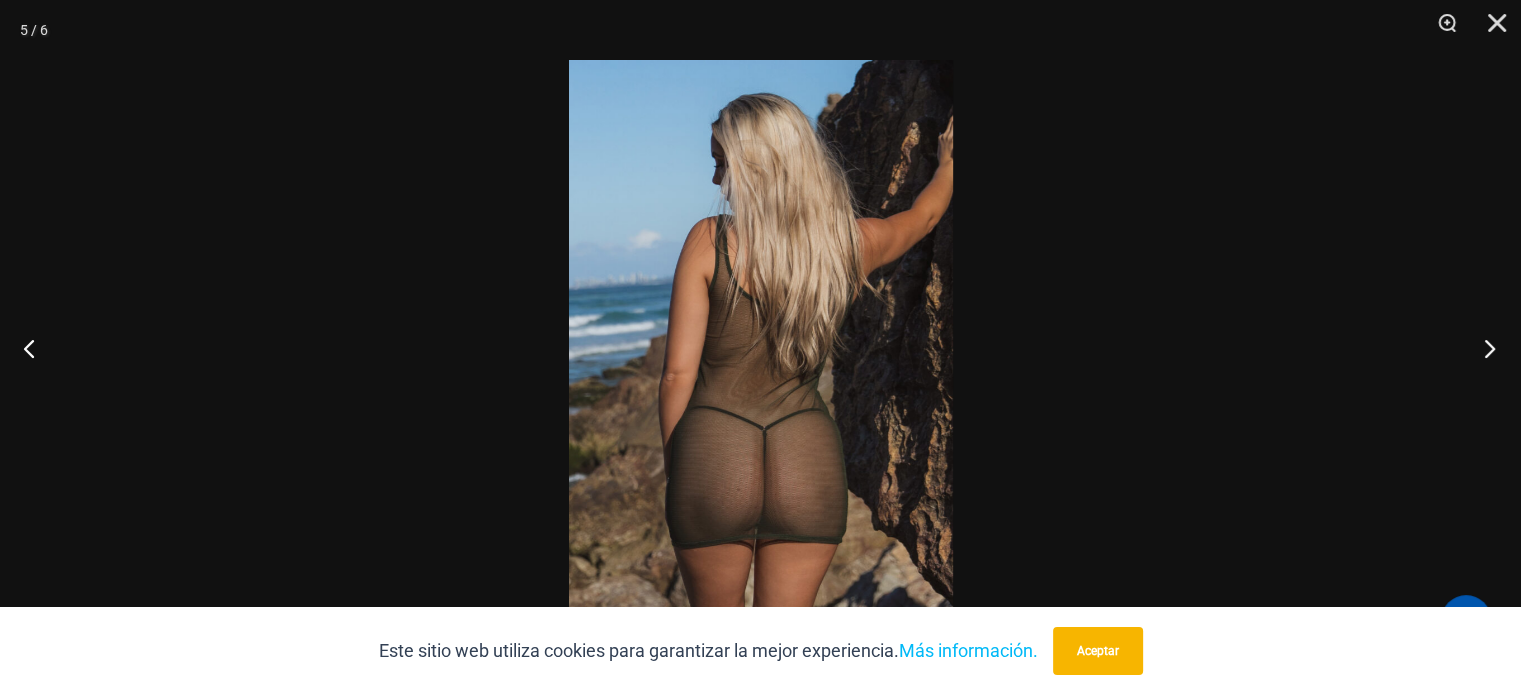 click at bounding box center (1483, 348) 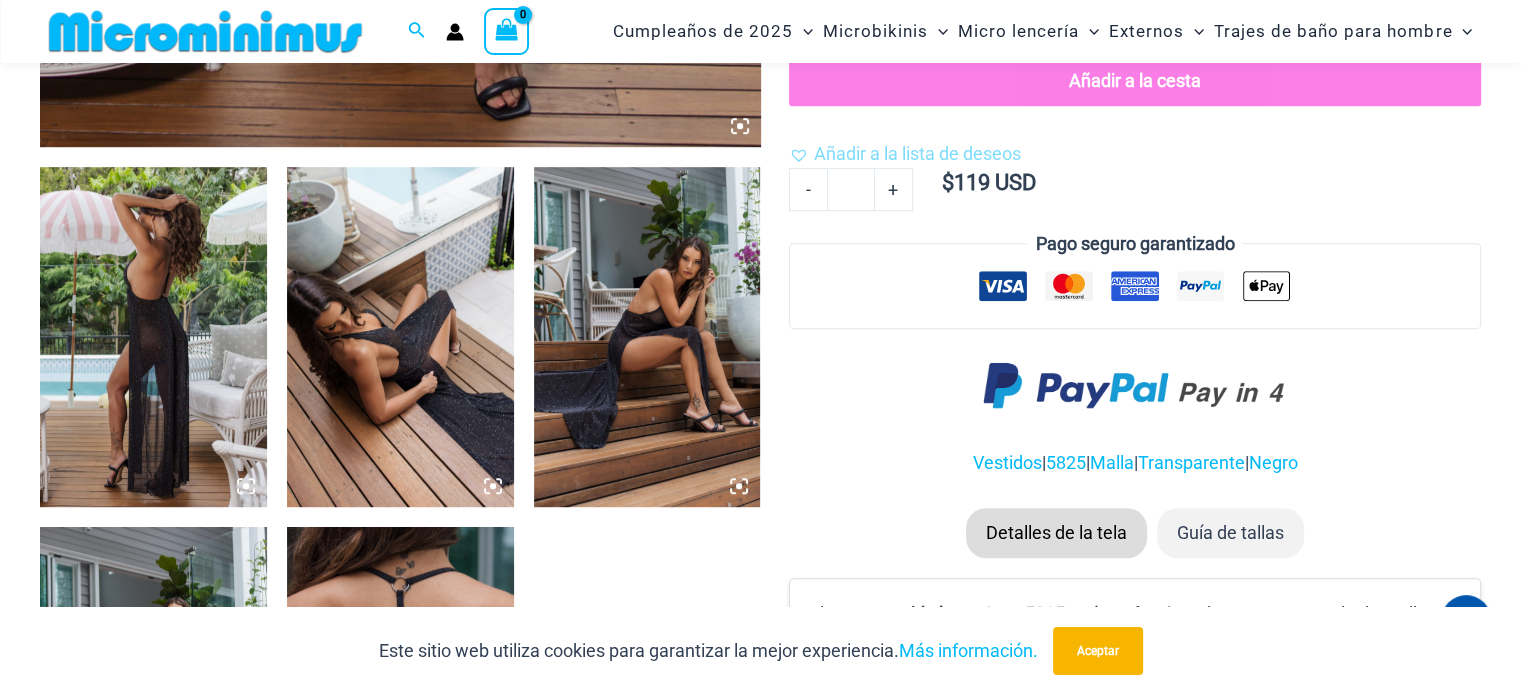 scroll, scrollTop: 1120, scrollLeft: 0, axis: vertical 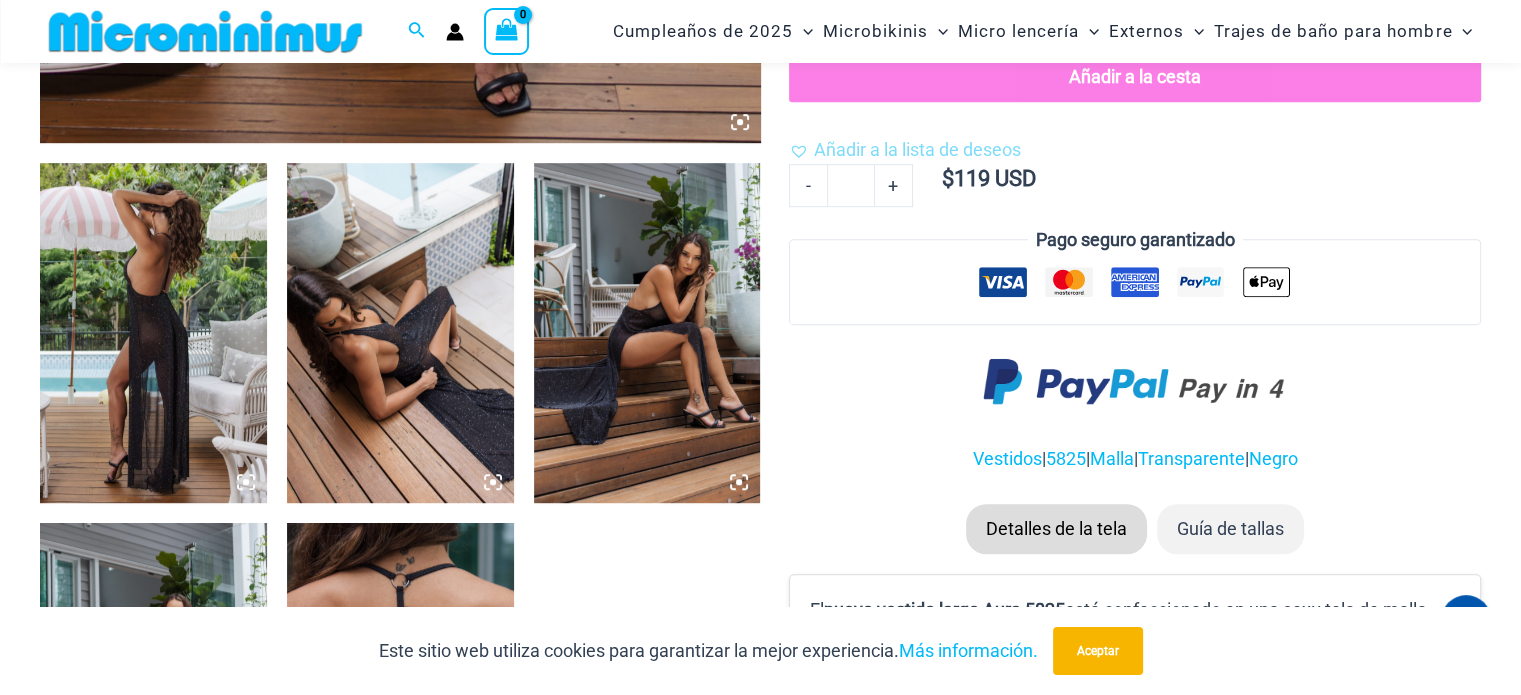 click at bounding box center (153, 333) 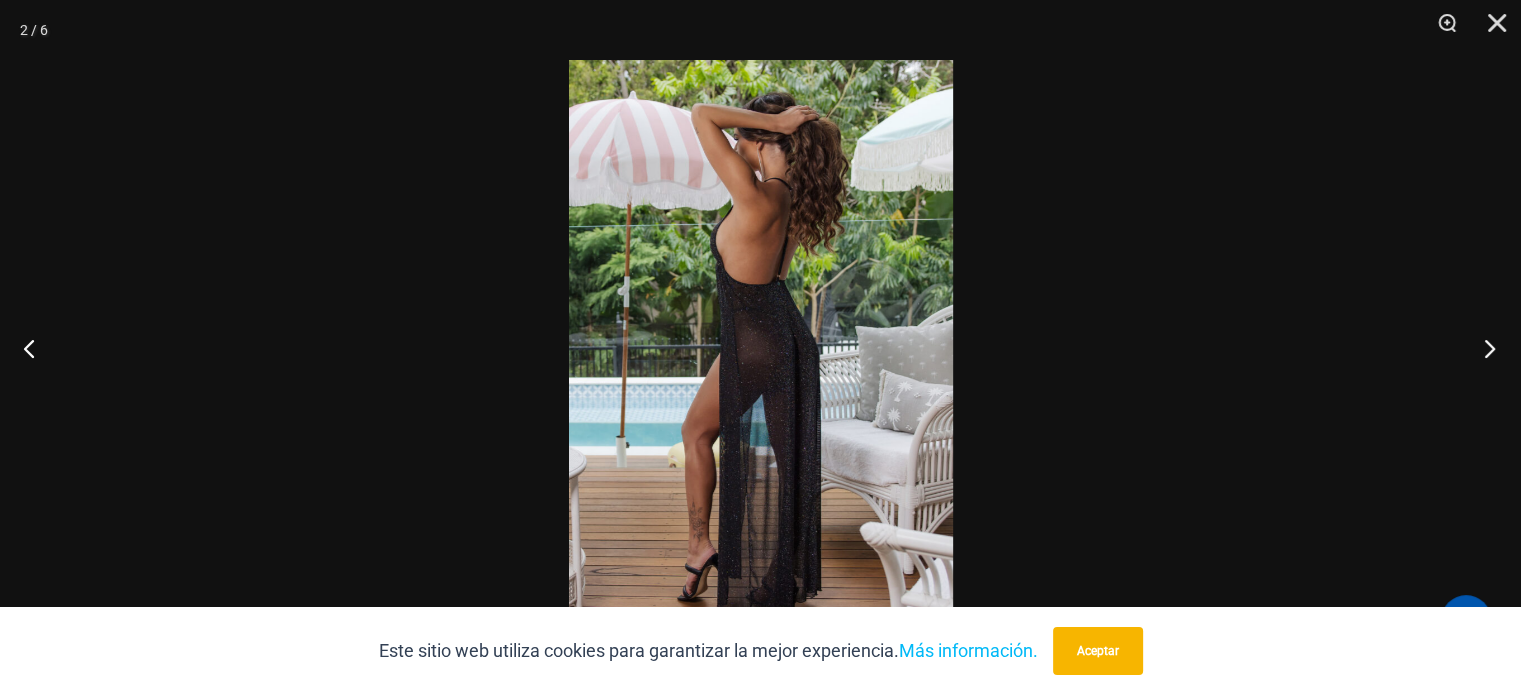 click at bounding box center [1483, 348] 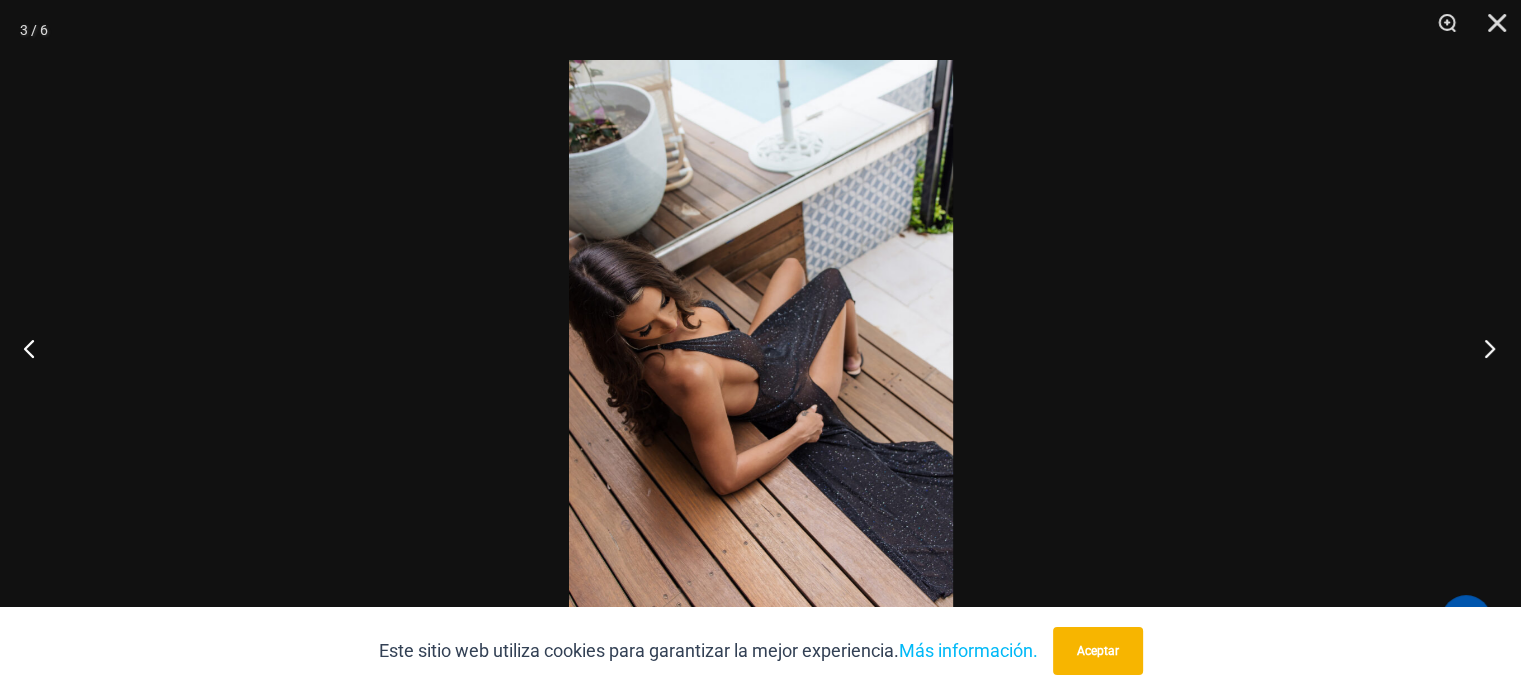 click at bounding box center [1483, 348] 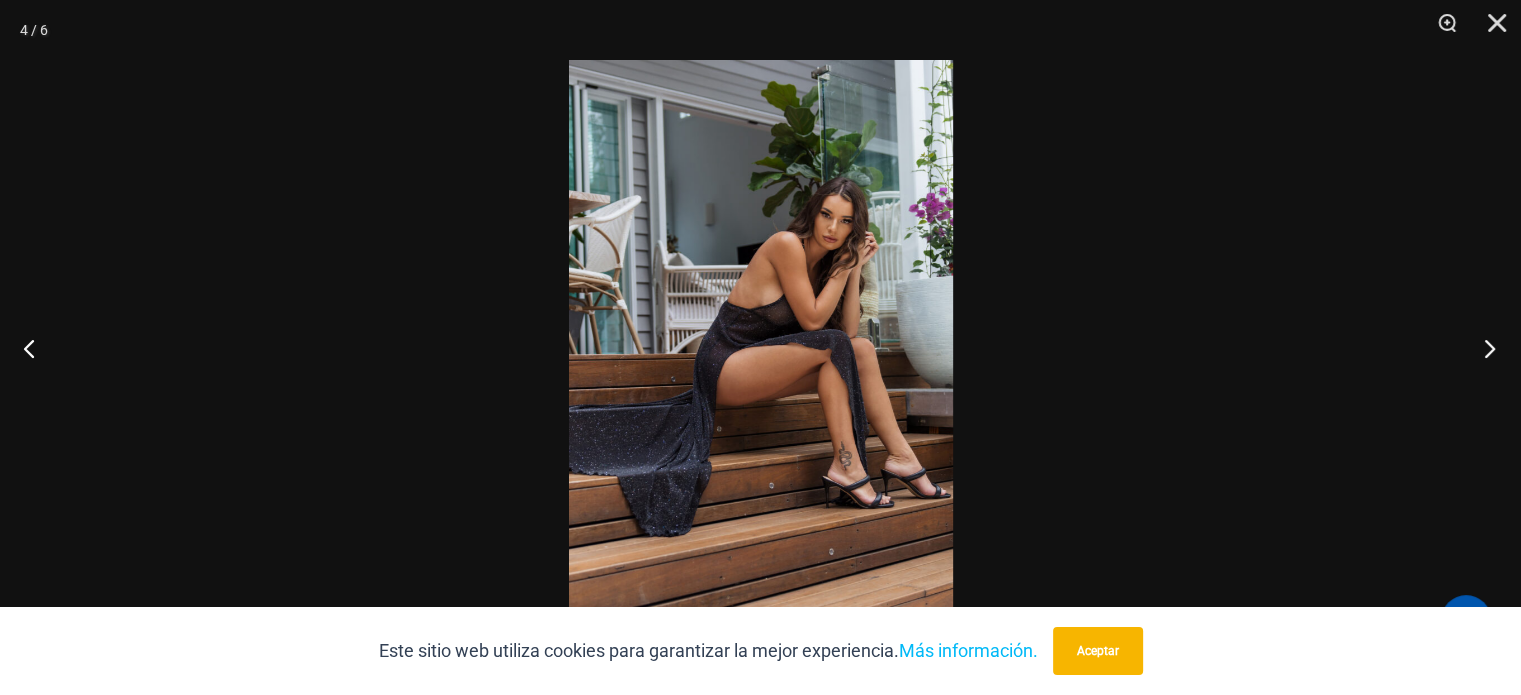 click at bounding box center [1483, 348] 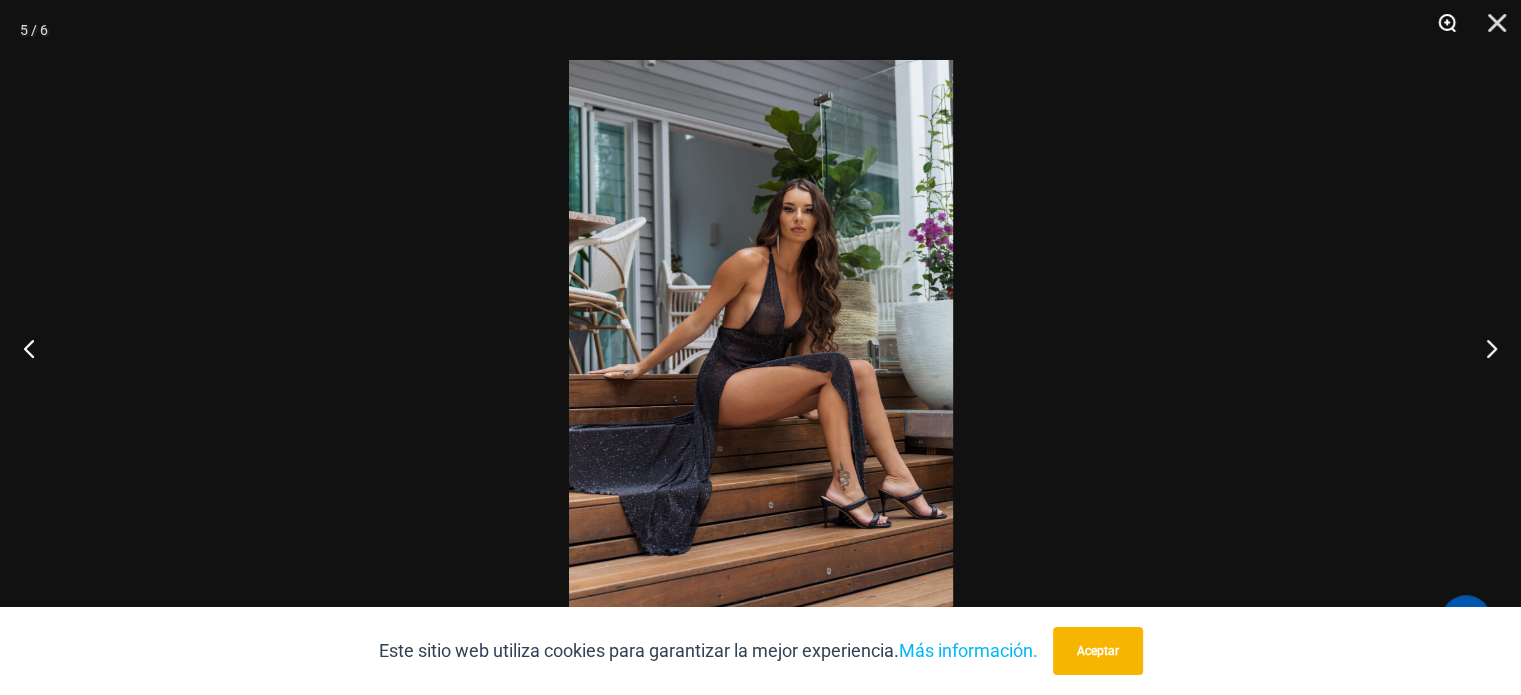 click at bounding box center (1440, 30) 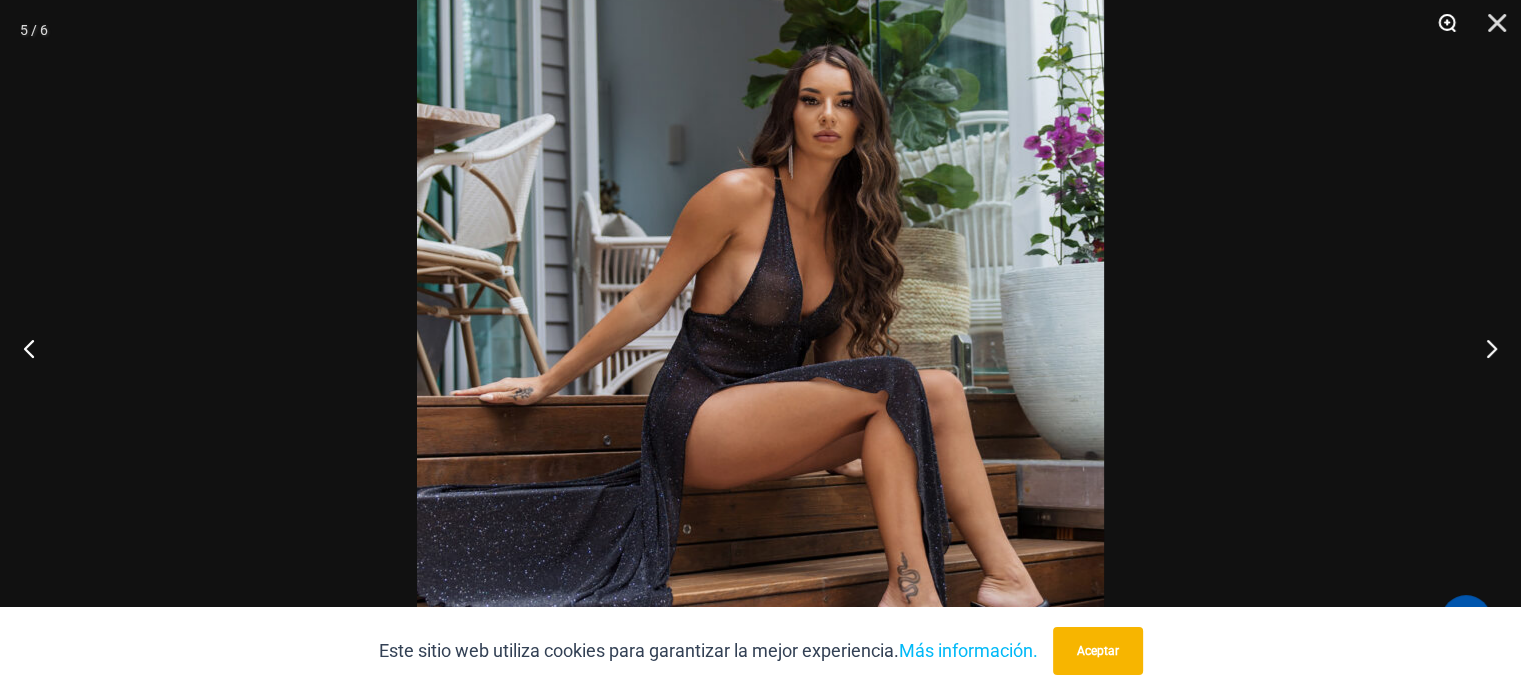 click at bounding box center [1440, 30] 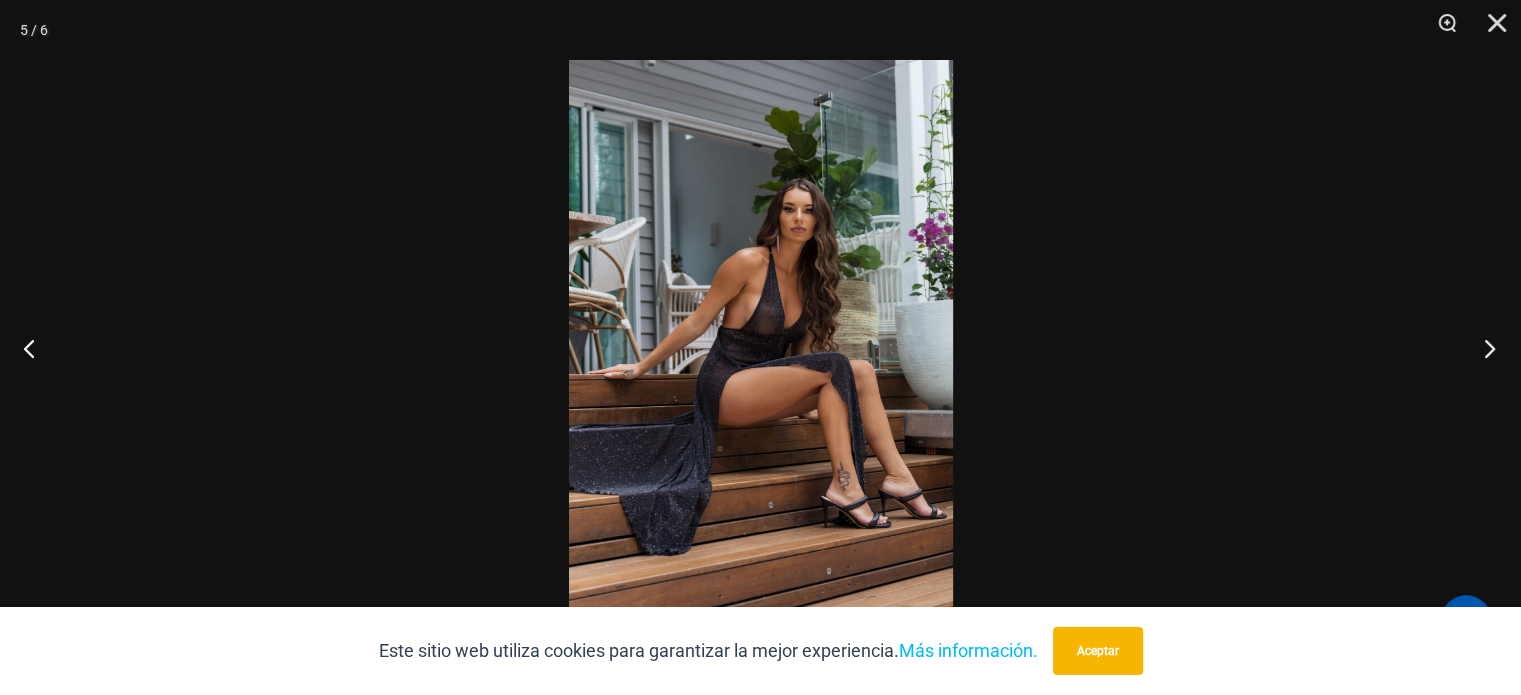 click at bounding box center (1483, 348) 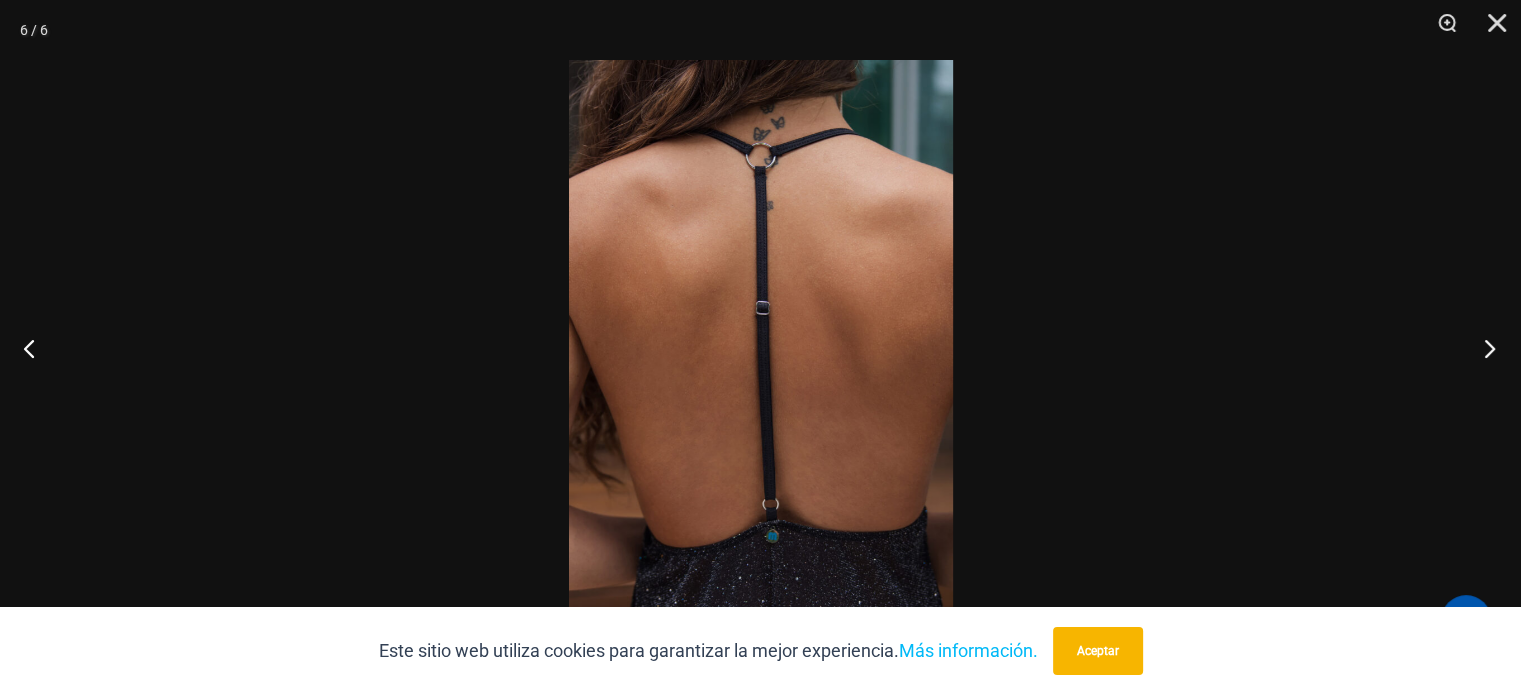 click at bounding box center (1483, 348) 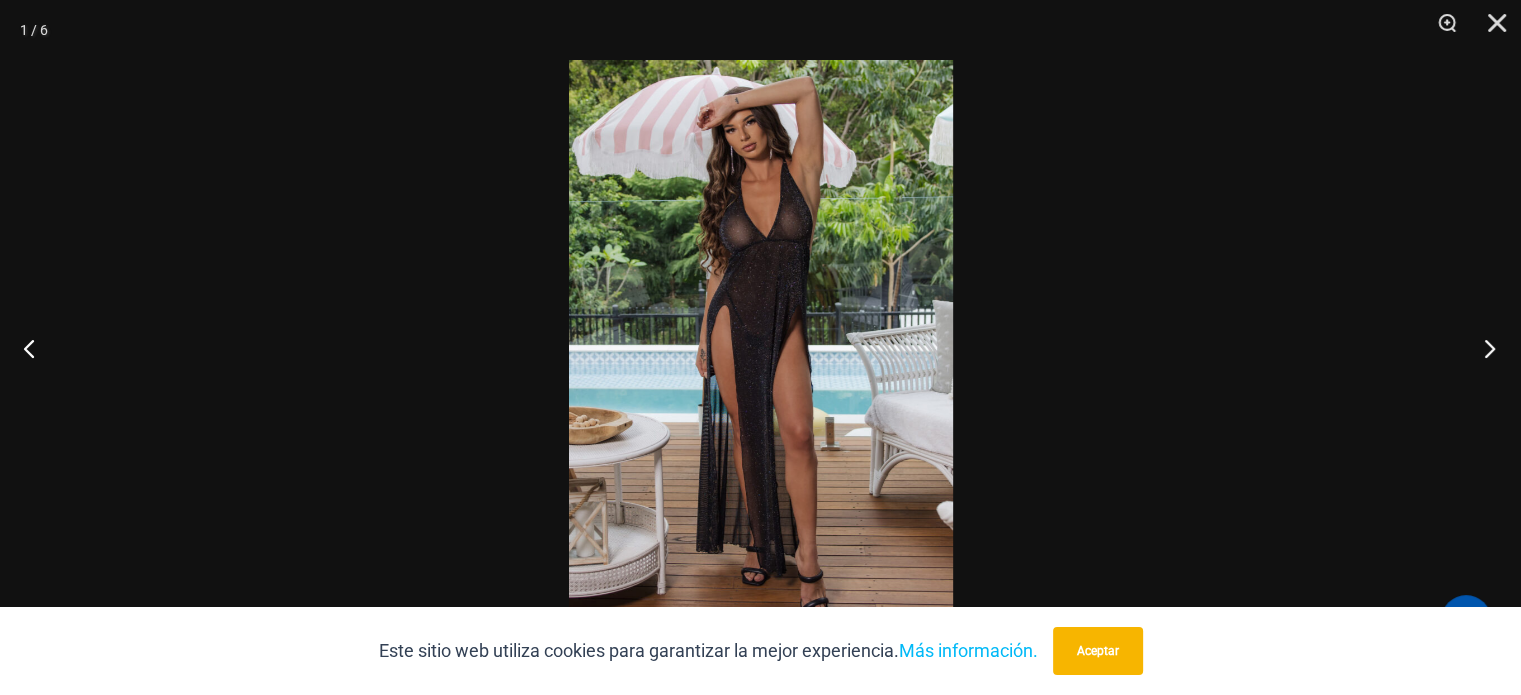 click at bounding box center [1483, 348] 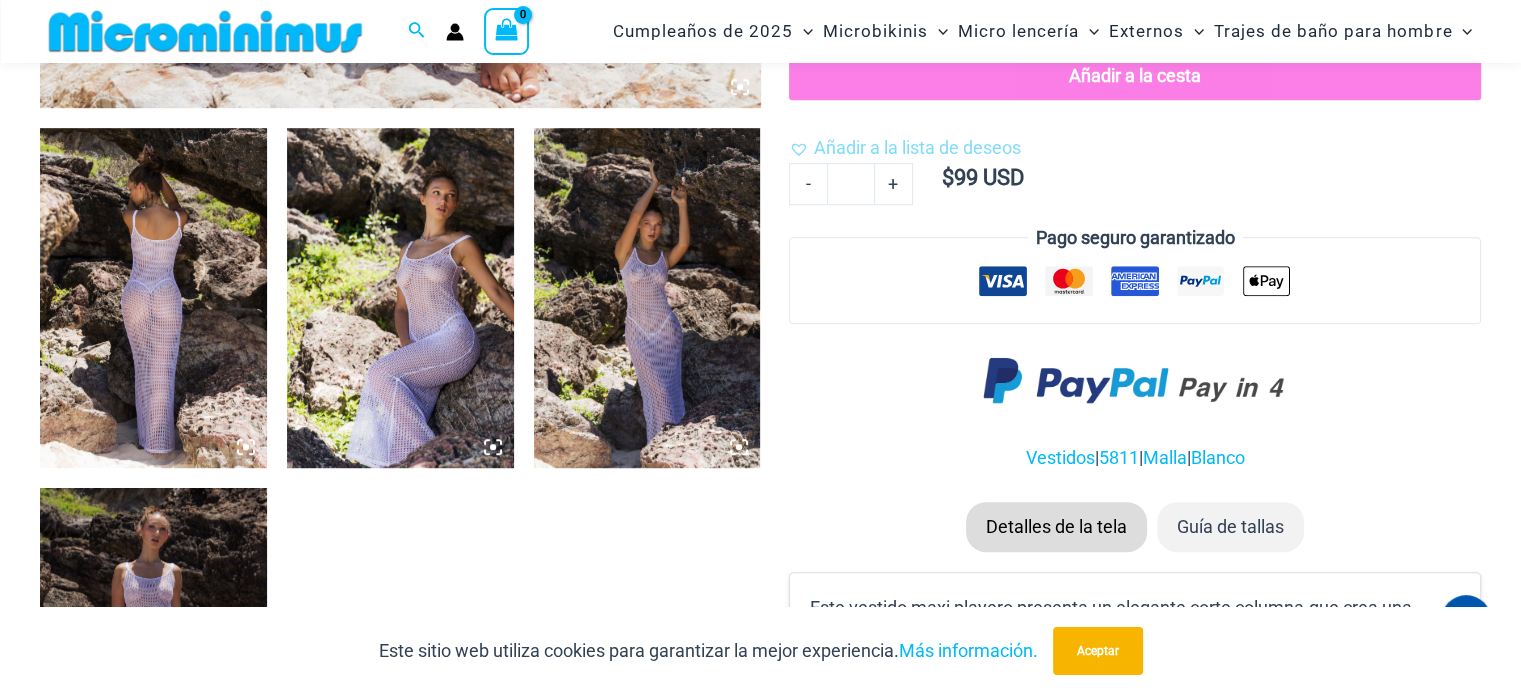 scroll, scrollTop: 1160, scrollLeft: 0, axis: vertical 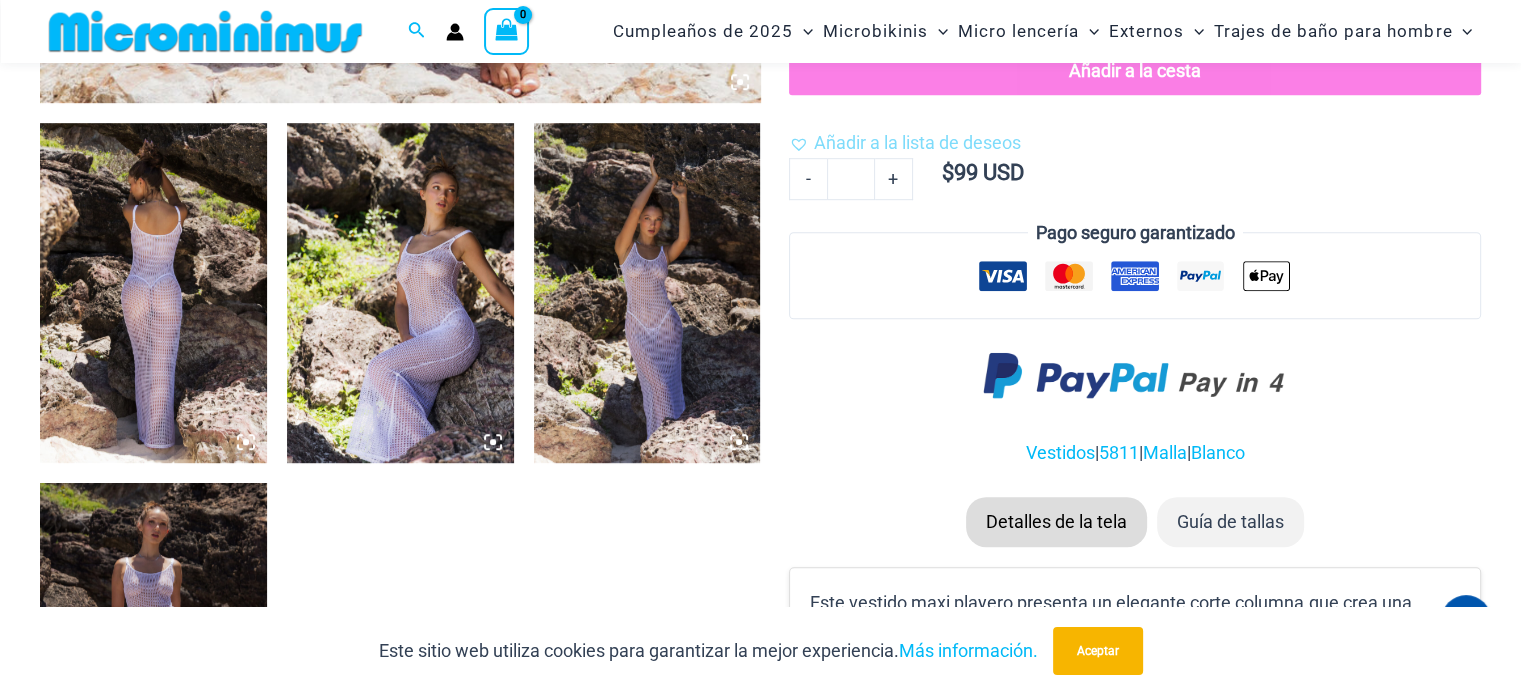 click at bounding box center [153, 293] 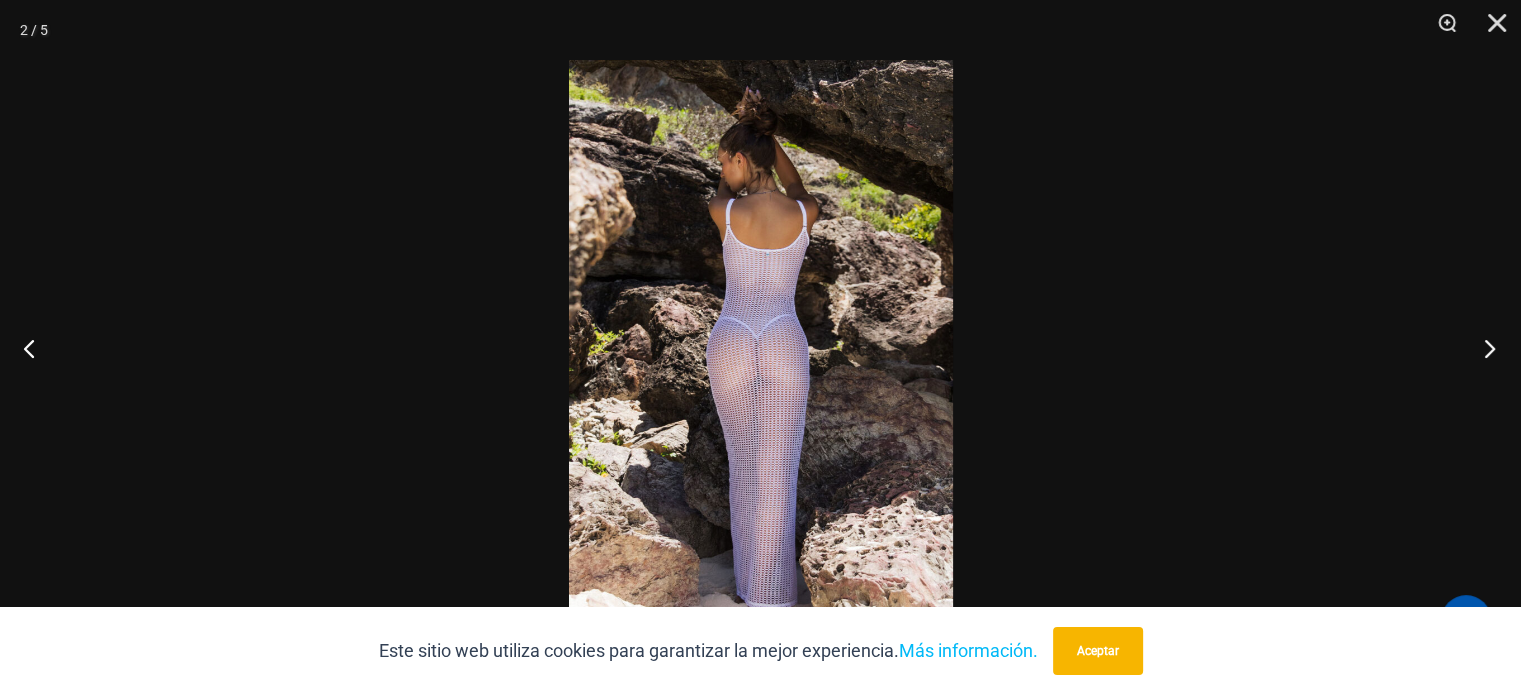 click at bounding box center [1483, 348] 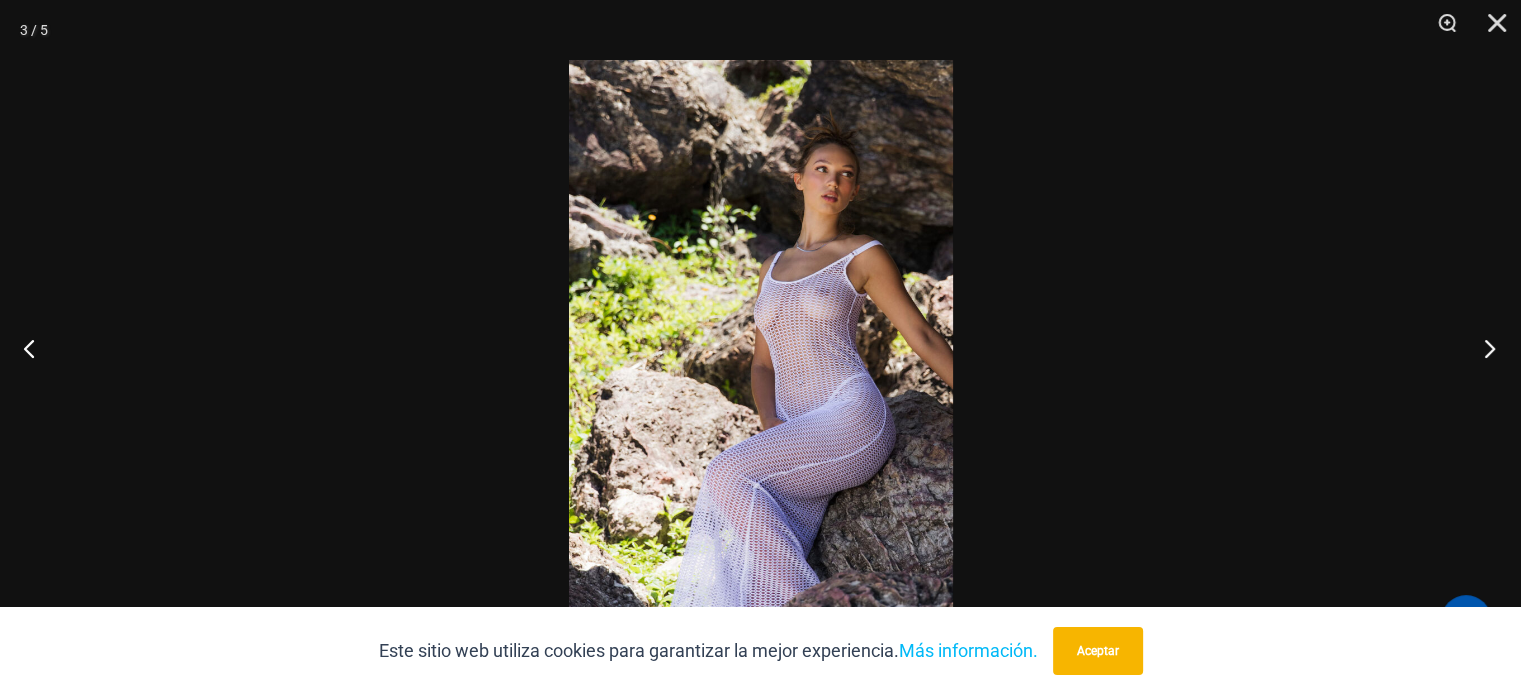 click at bounding box center [1483, 348] 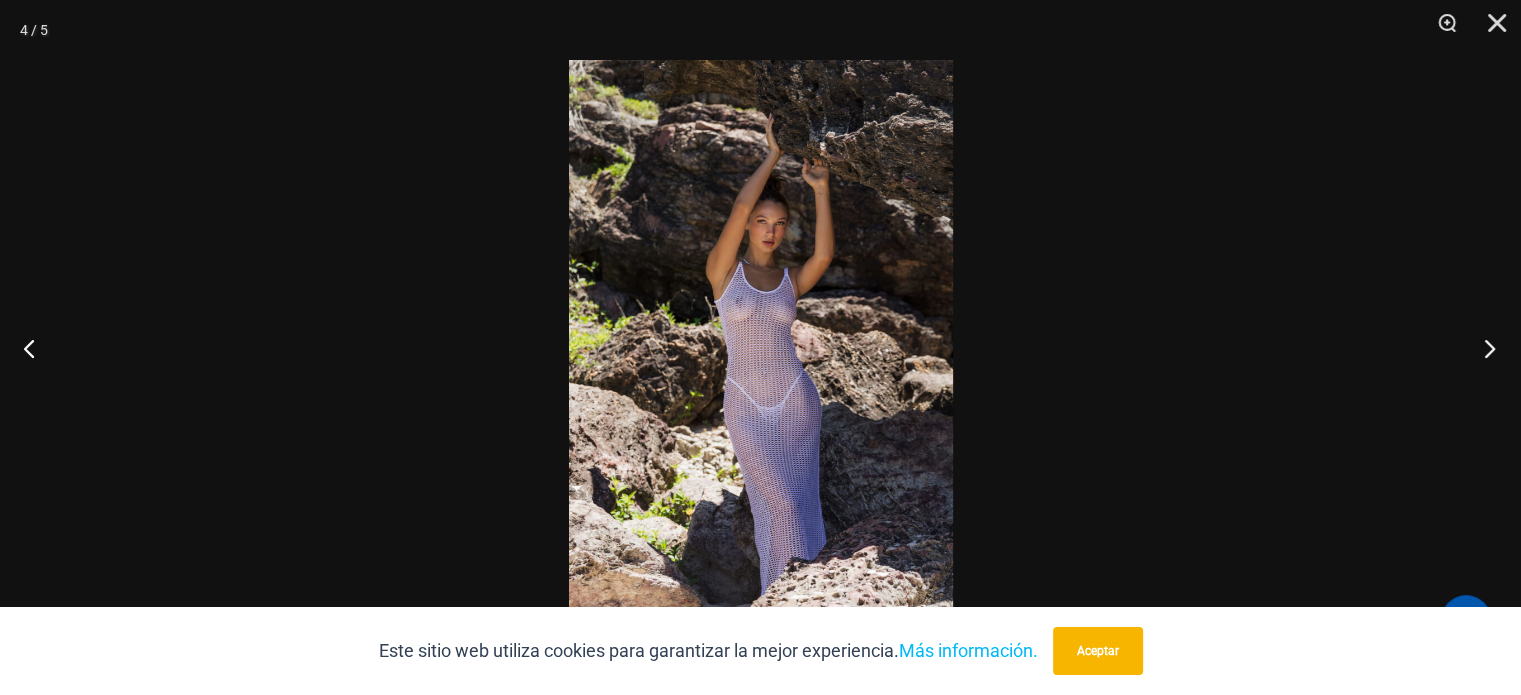 click at bounding box center [1483, 348] 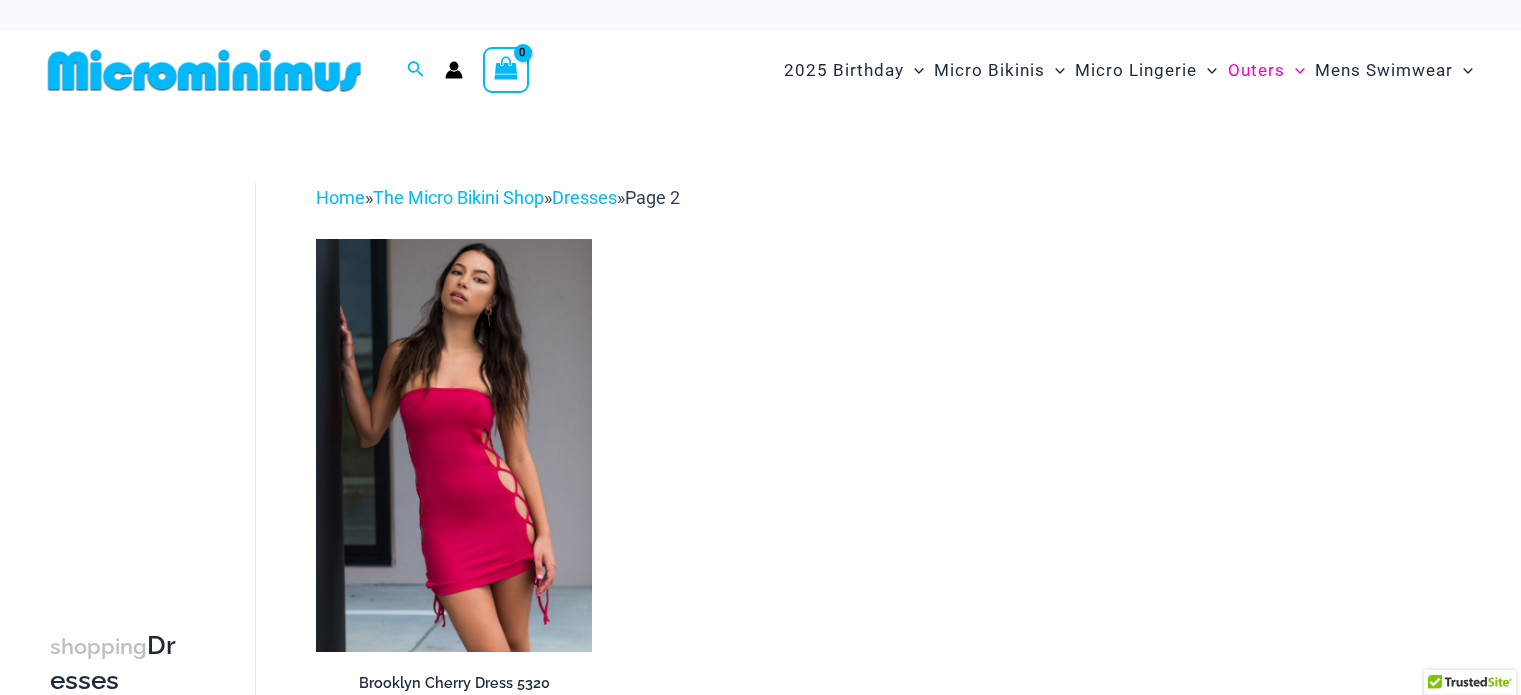 scroll, scrollTop: 0, scrollLeft: 0, axis: both 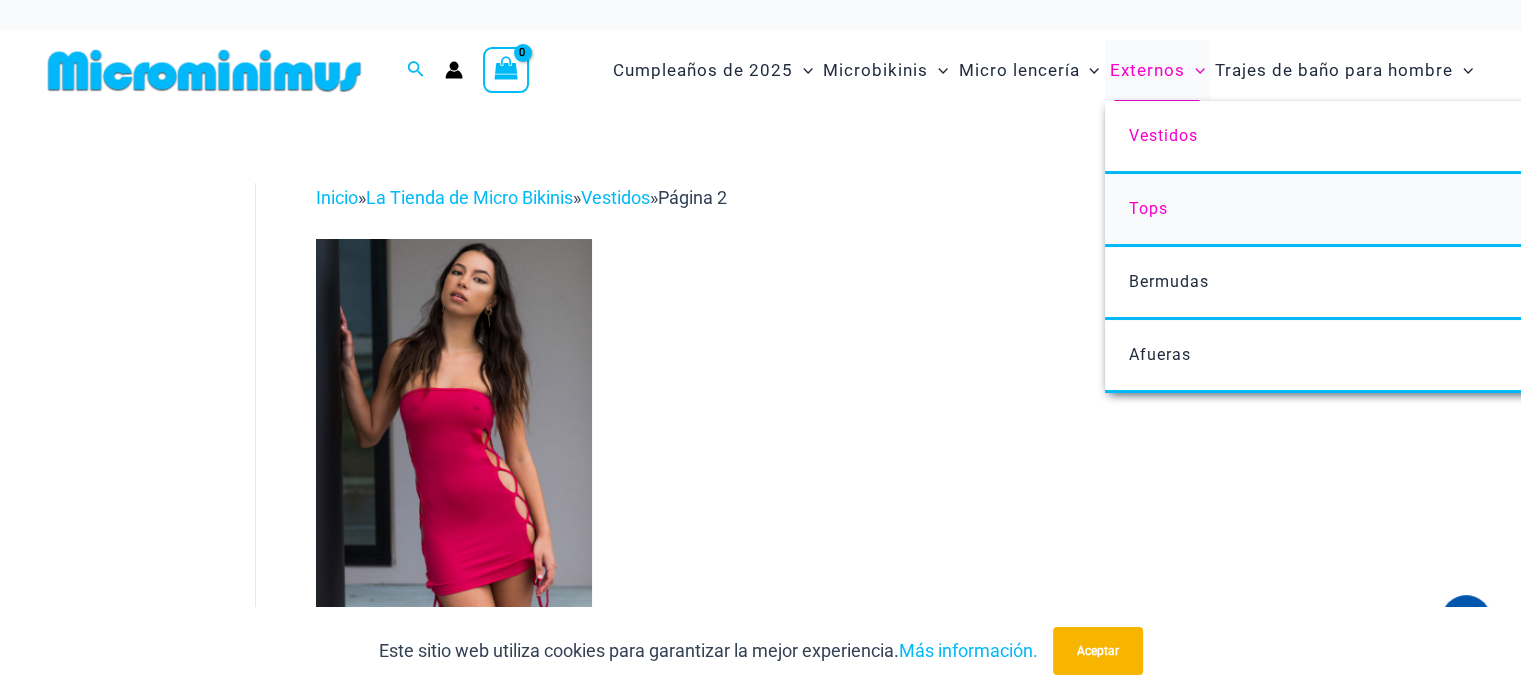 click on "Tops" at bounding box center [1402, 210] 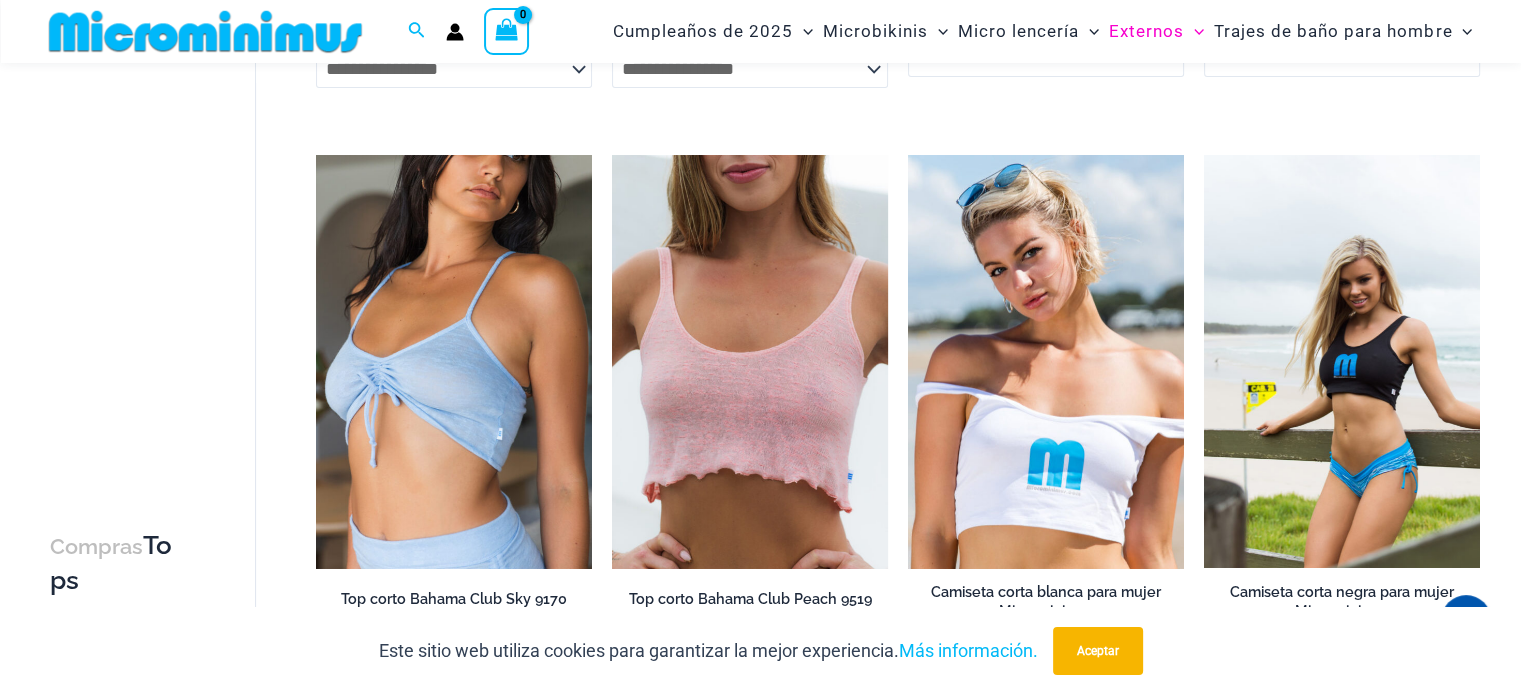 scroll, scrollTop: 720, scrollLeft: 0, axis: vertical 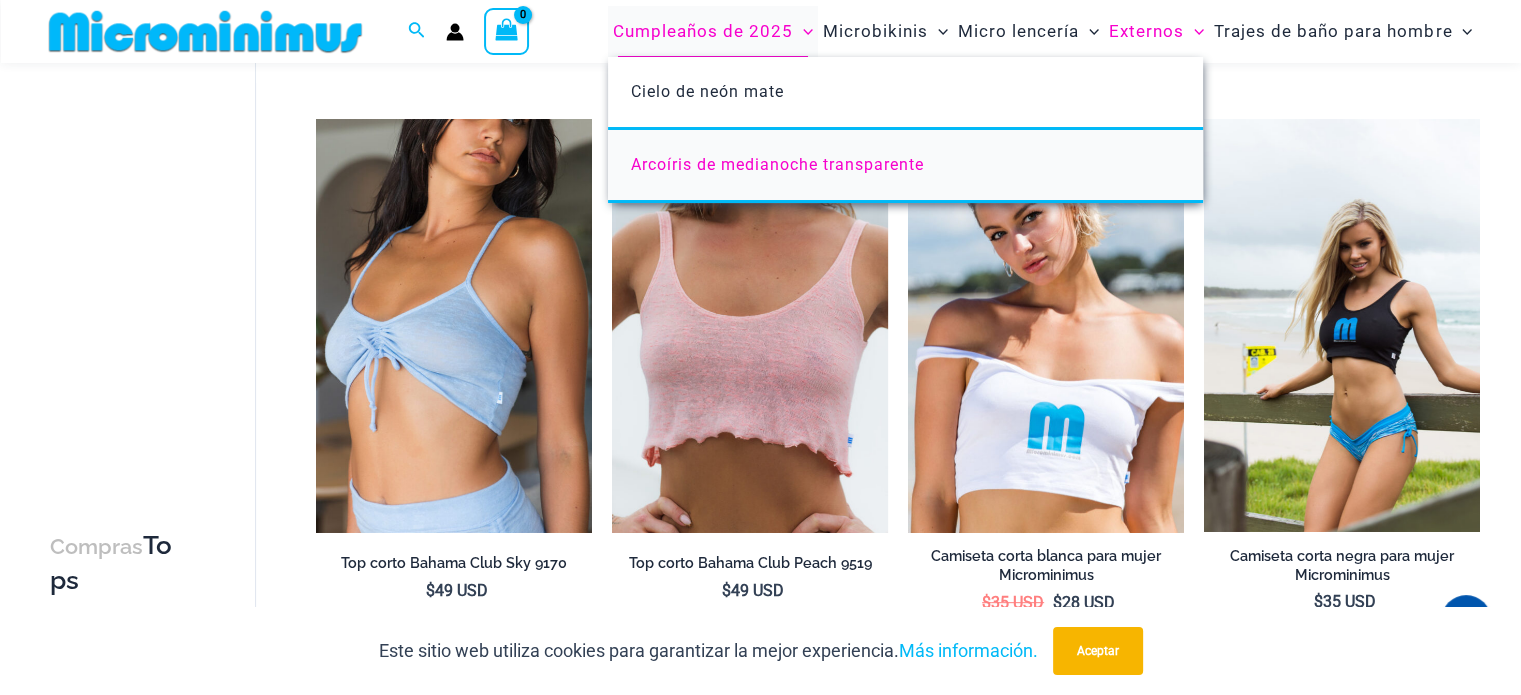 click on "Arcoíris de medianoche transparente" at bounding box center [777, 164] 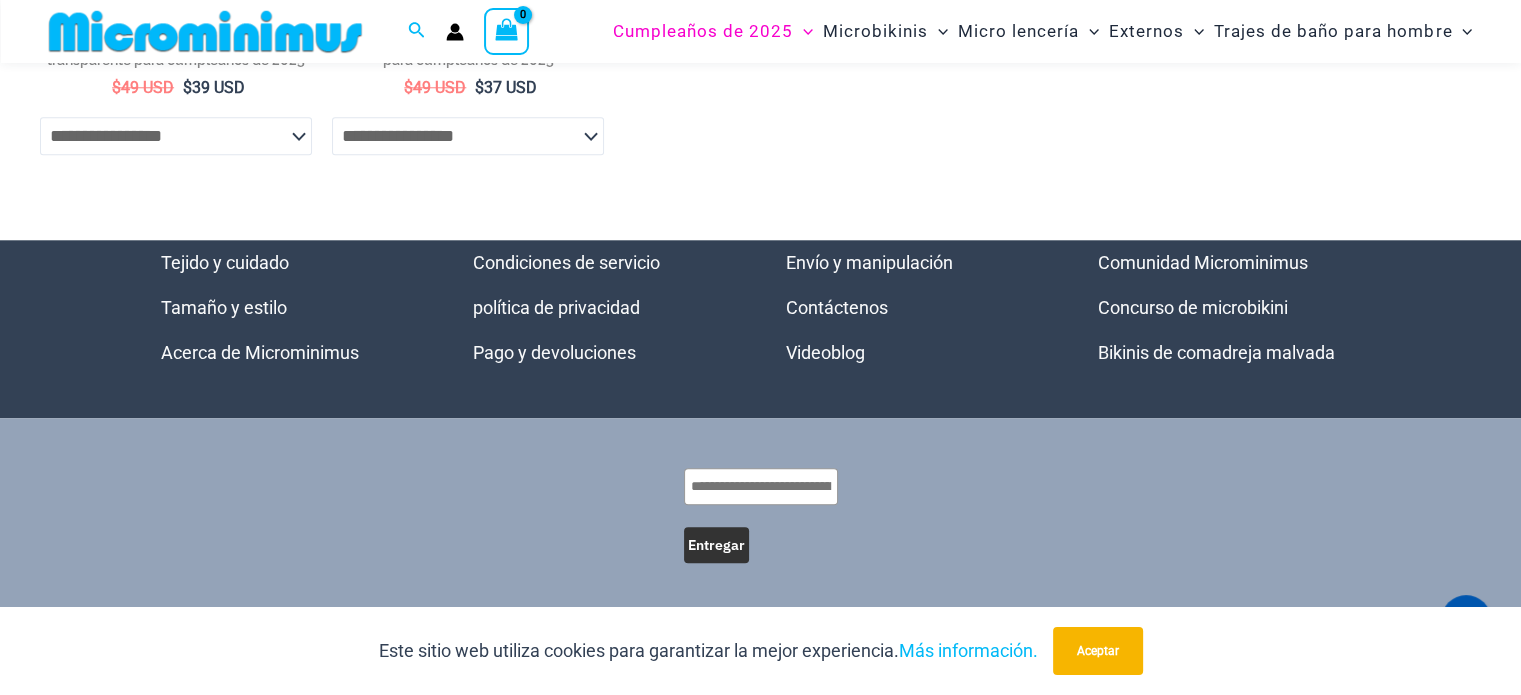 scroll, scrollTop: 2072, scrollLeft: 0, axis: vertical 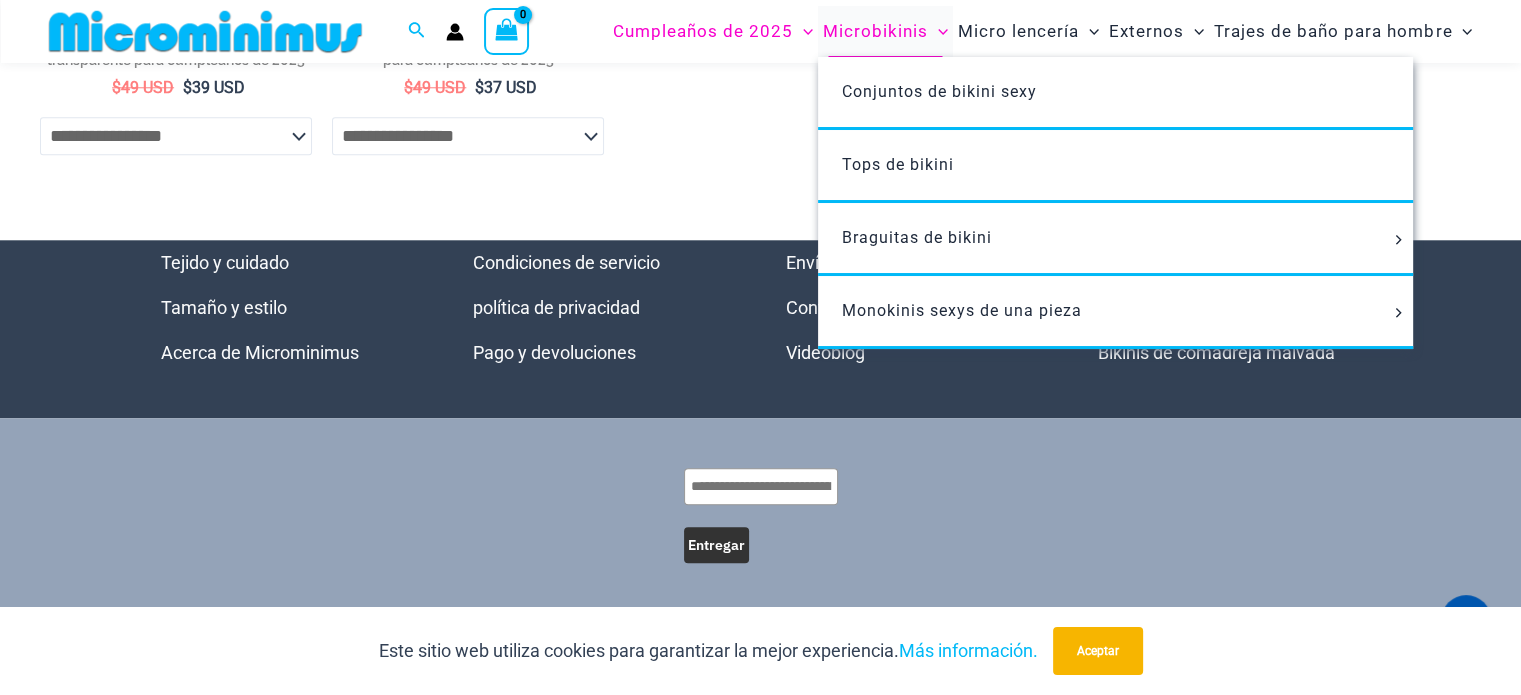 click on "Microbikinis" at bounding box center (875, 31) 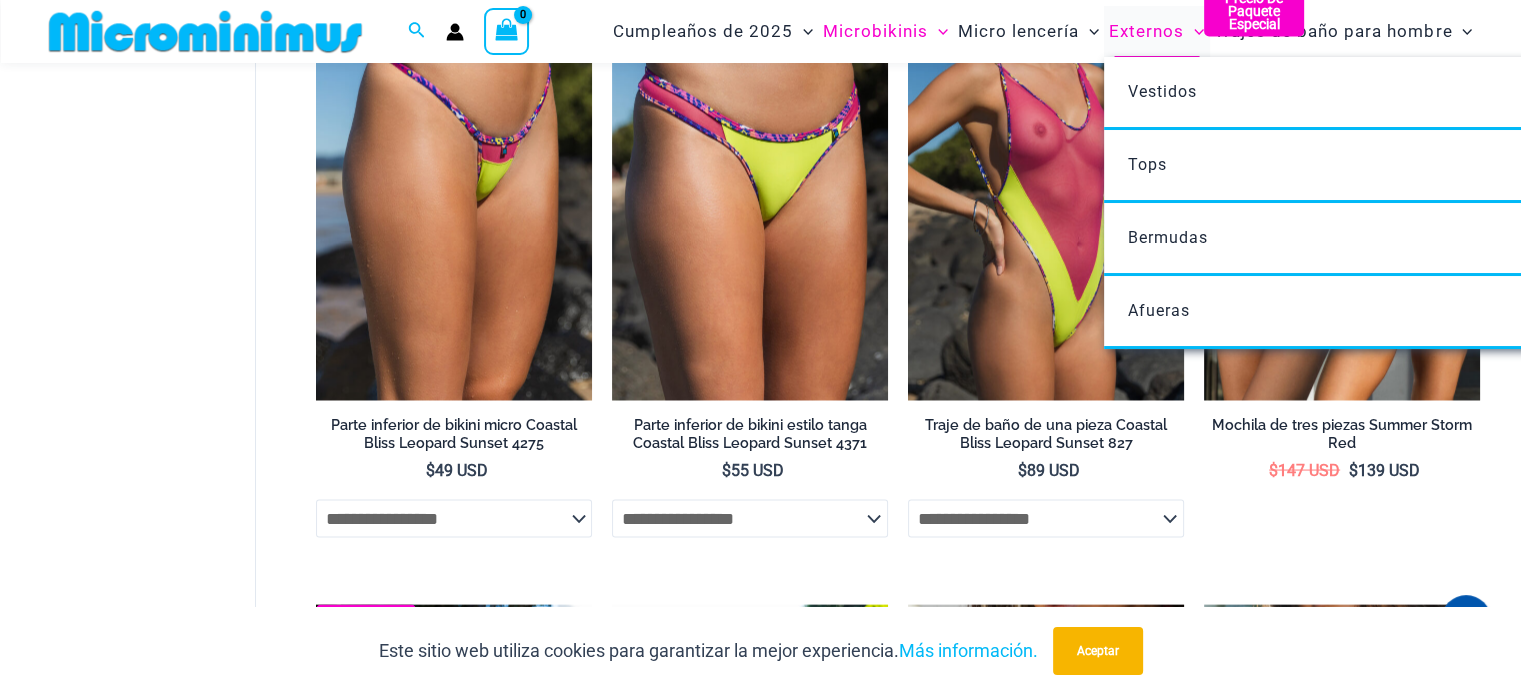 scroll, scrollTop: 3760, scrollLeft: 0, axis: vertical 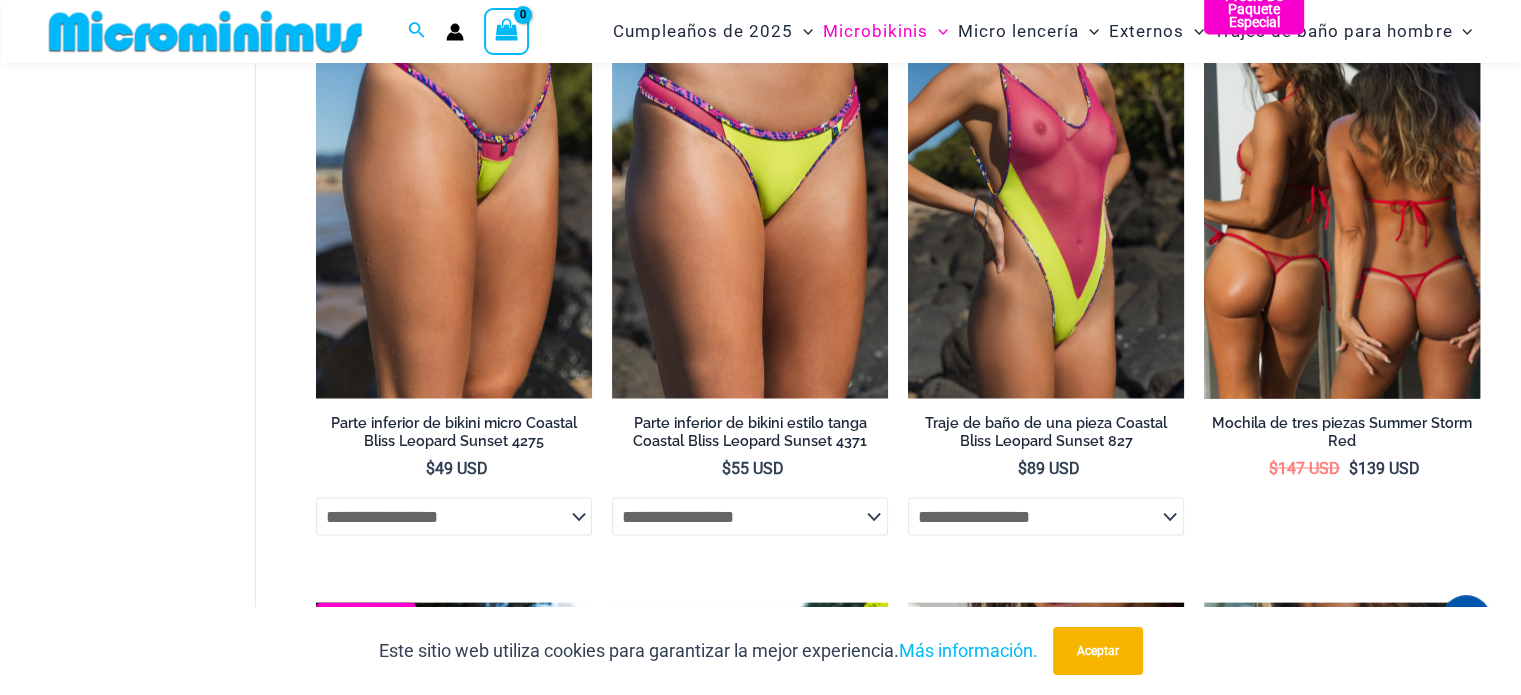 click at bounding box center [1342, 191] 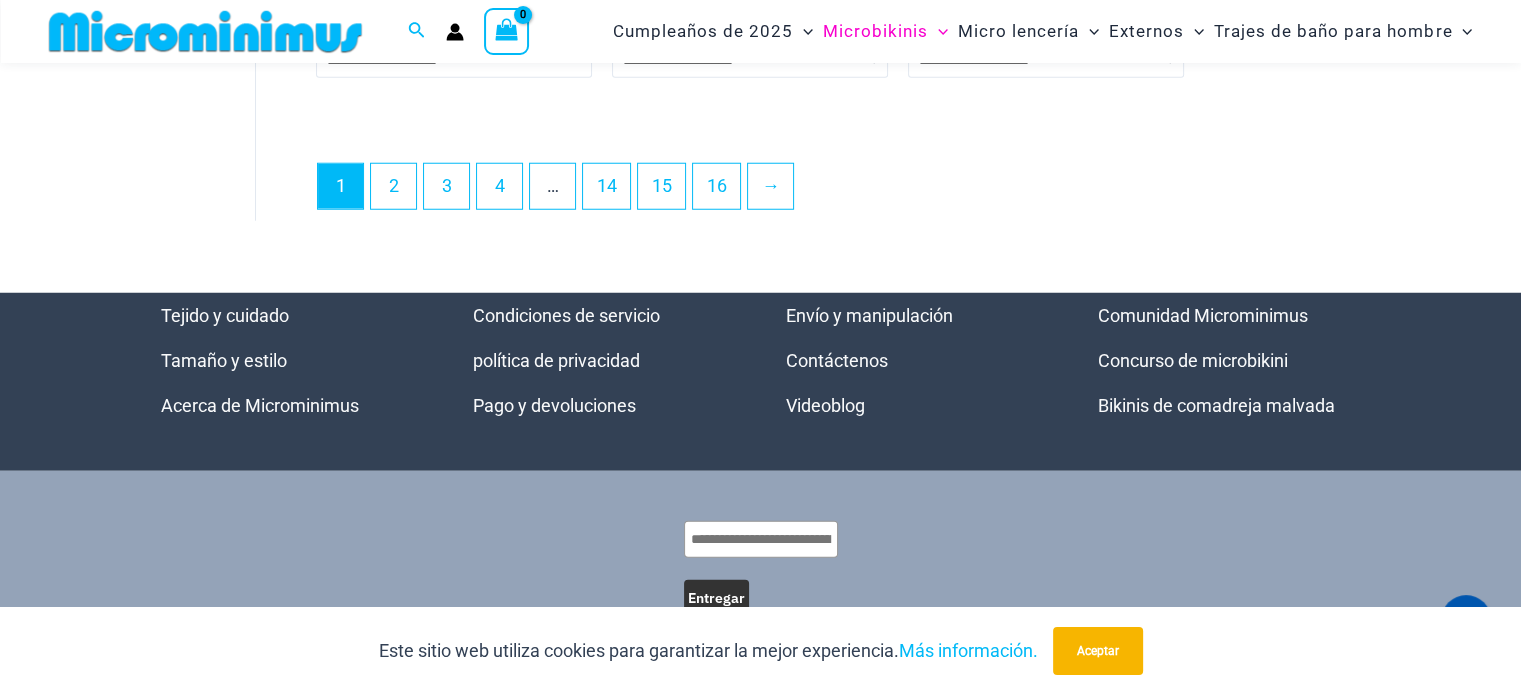 scroll, scrollTop: 5509, scrollLeft: 0, axis: vertical 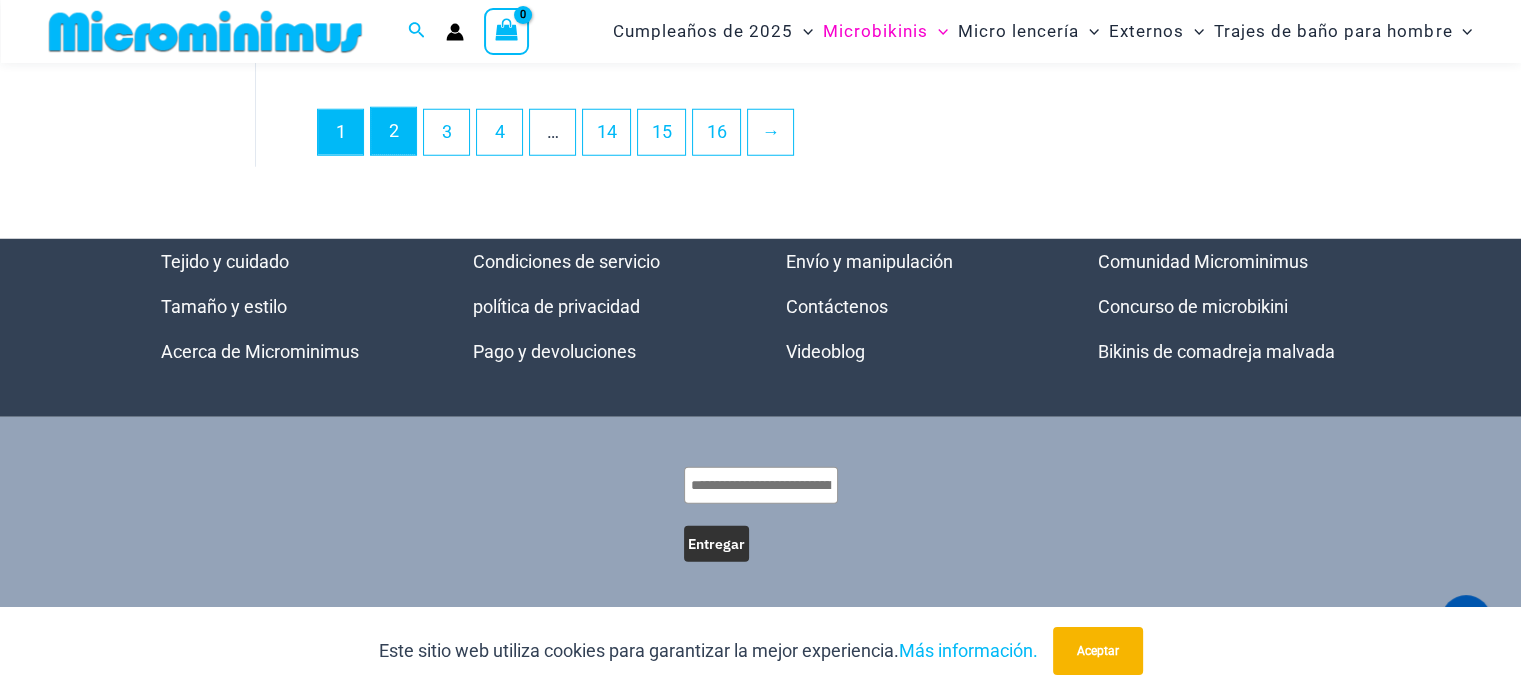 click on "2" at bounding box center (394, 130) 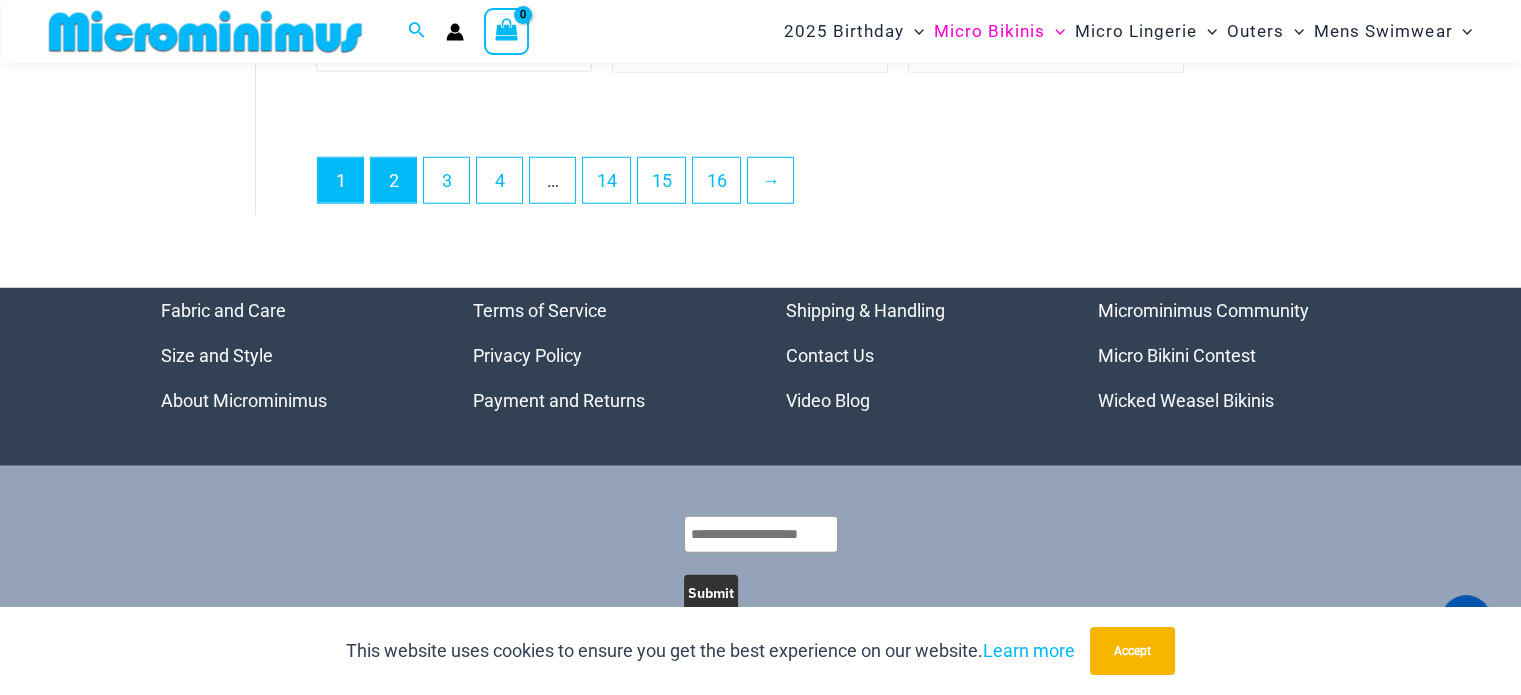 scroll, scrollTop: 5471, scrollLeft: 0, axis: vertical 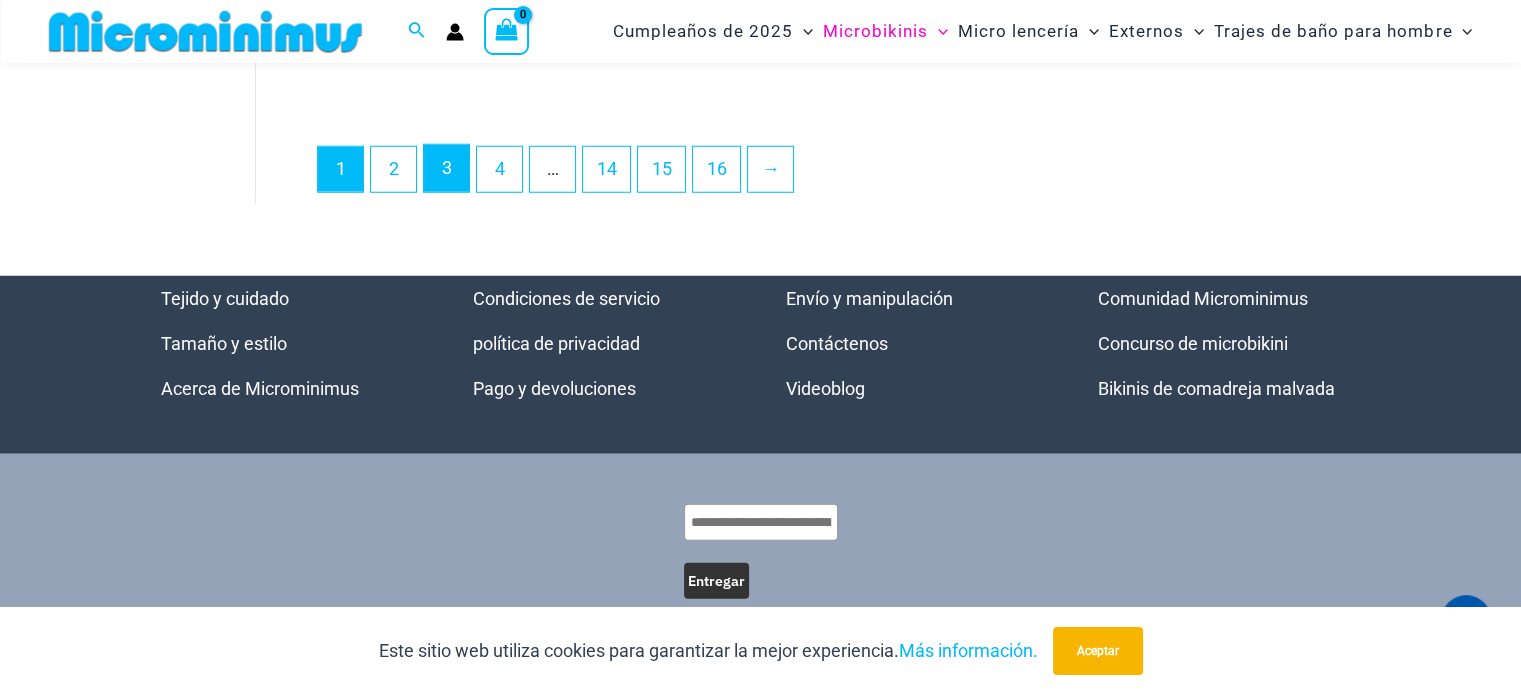 click on "3" at bounding box center [447, 167] 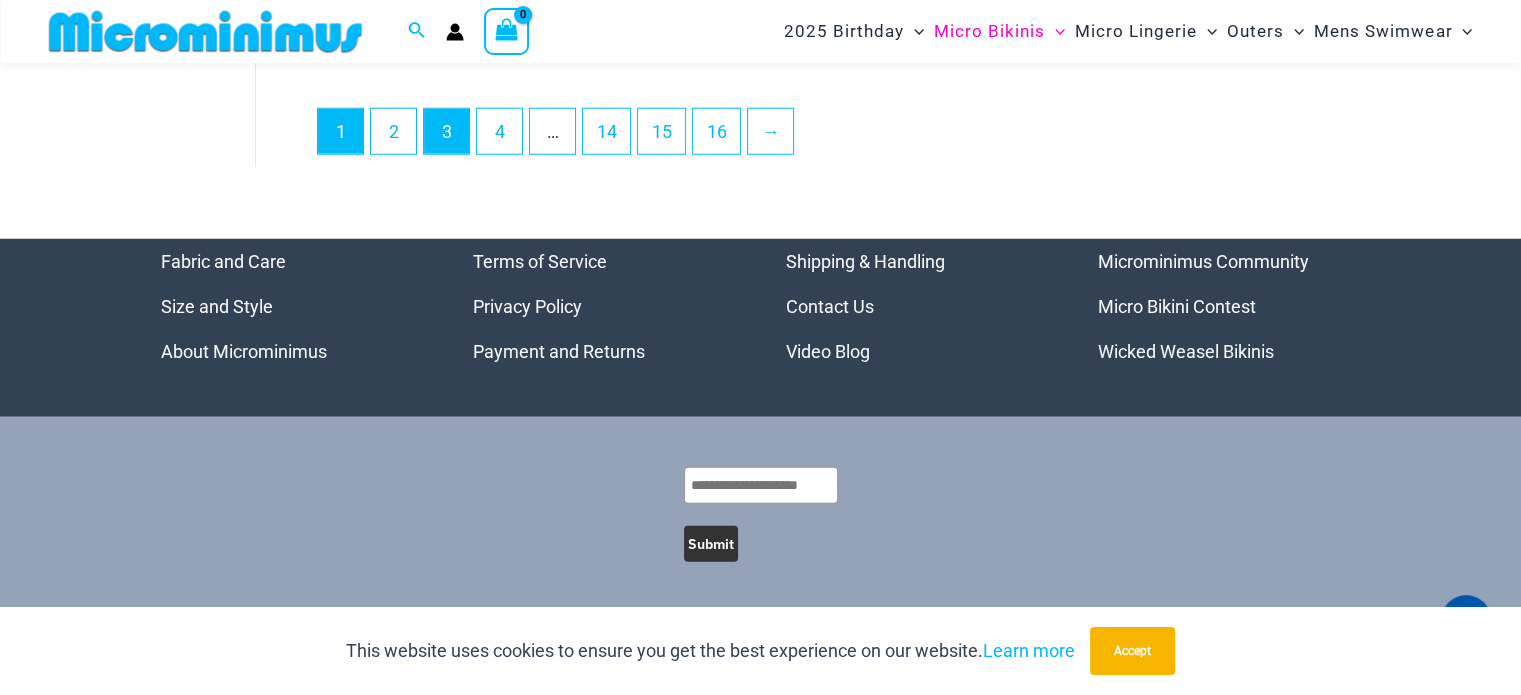 scroll, scrollTop: 5365, scrollLeft: 0, axis: vertical 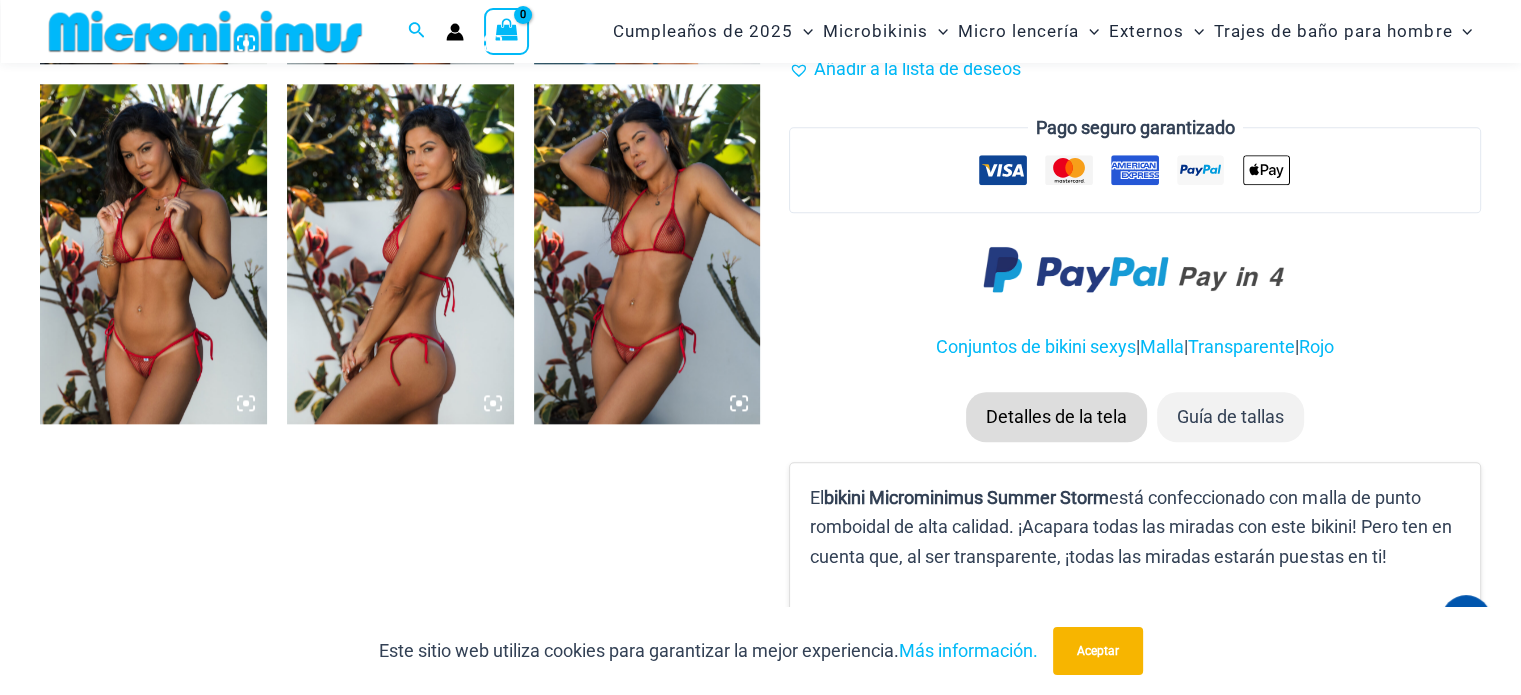 click at bounding box center [153, 254] 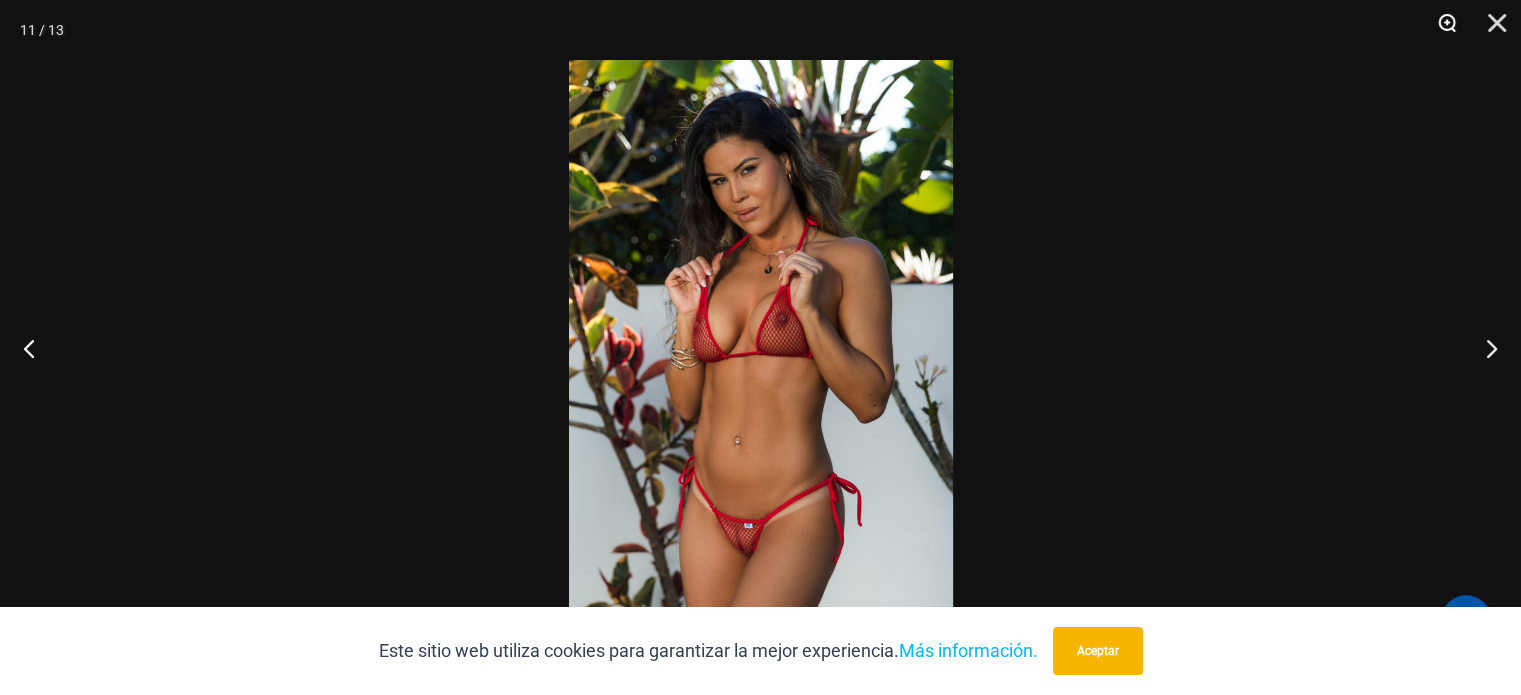click at bounding box center [1440, 30] 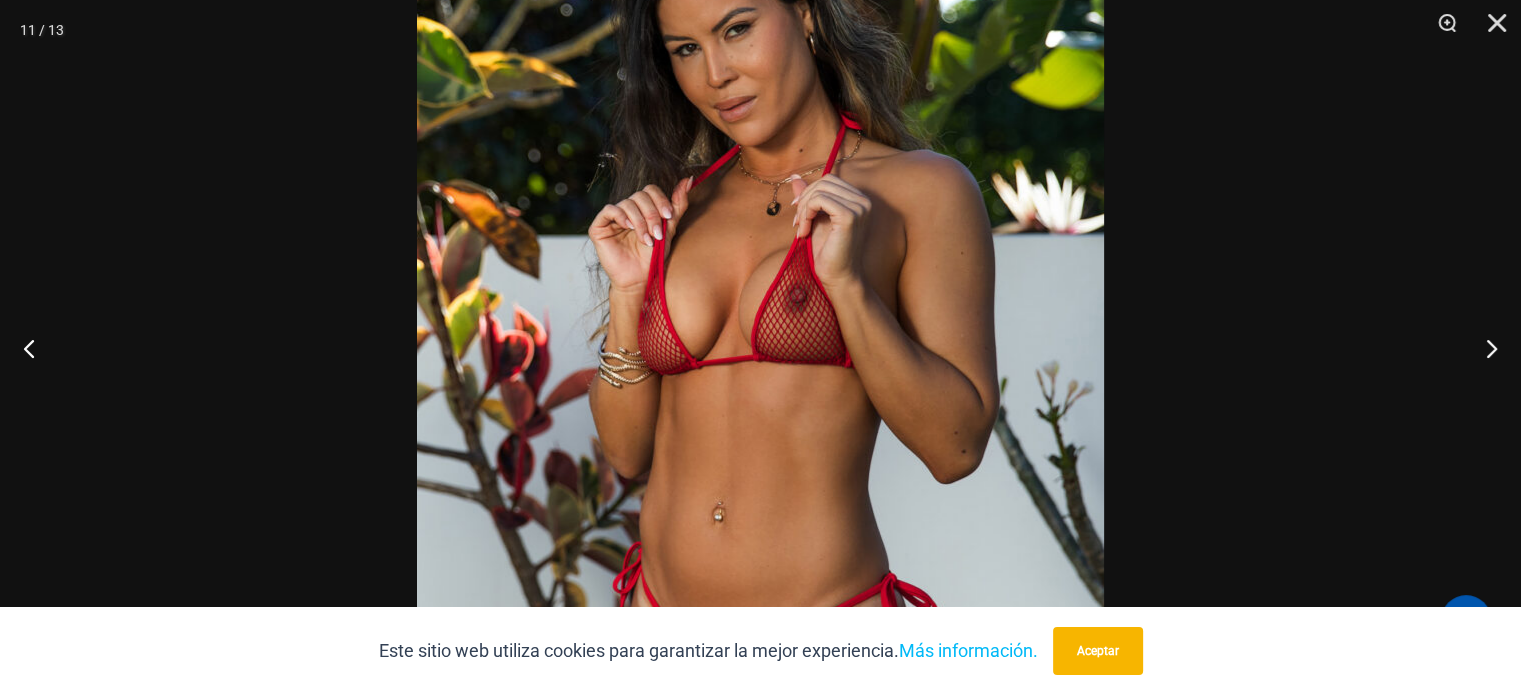 scroll, scrollTop: 3496, scrollLeft: 0, axis: vertical 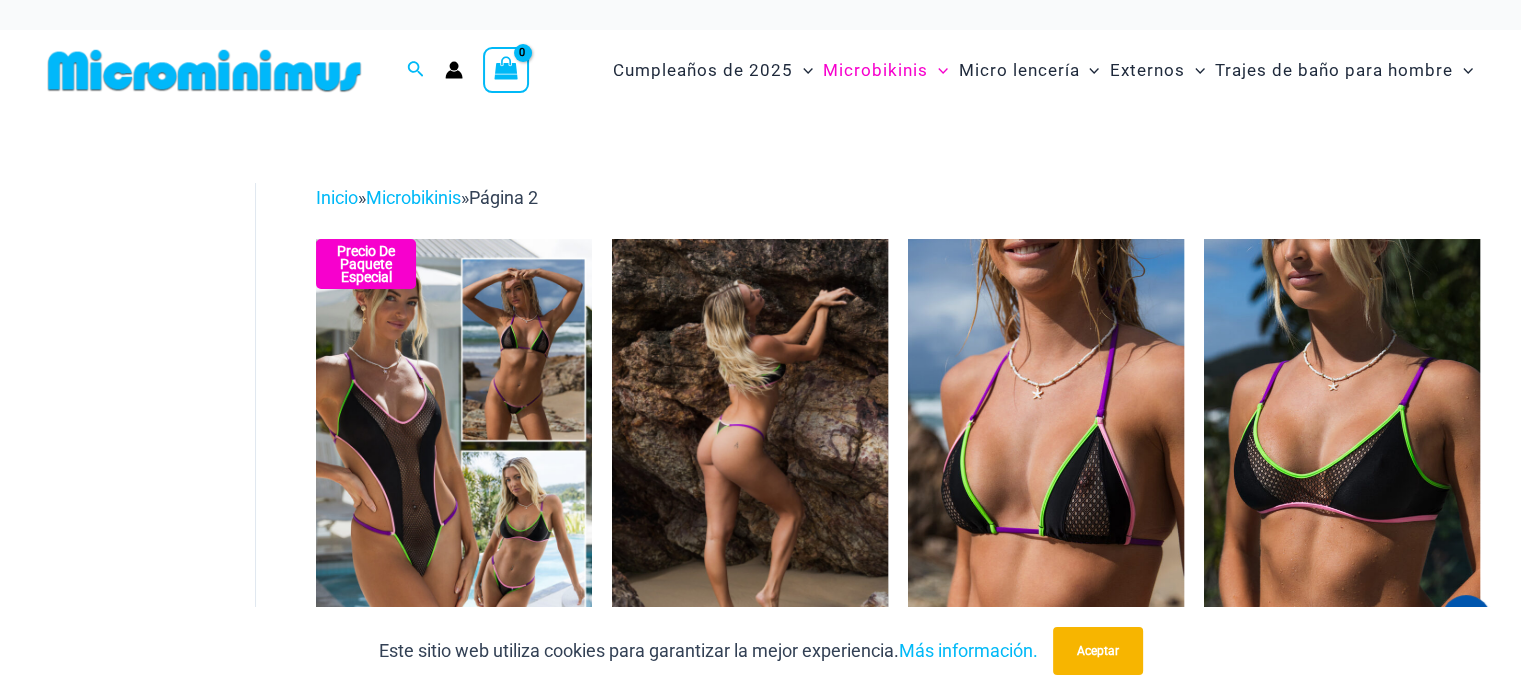 click at bounding box center (750, 446) 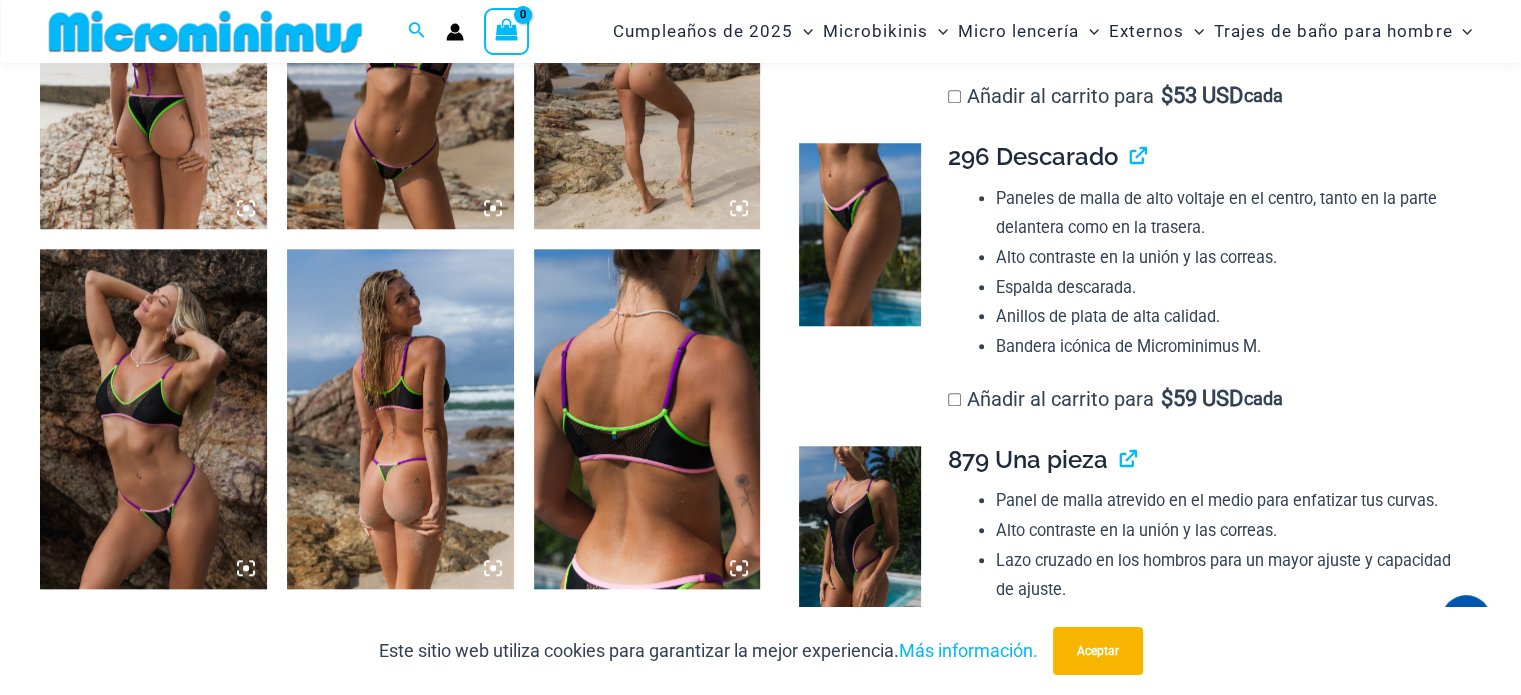 scroll, scrollTop: 1756, scrollLeft: 0, axis: vertical 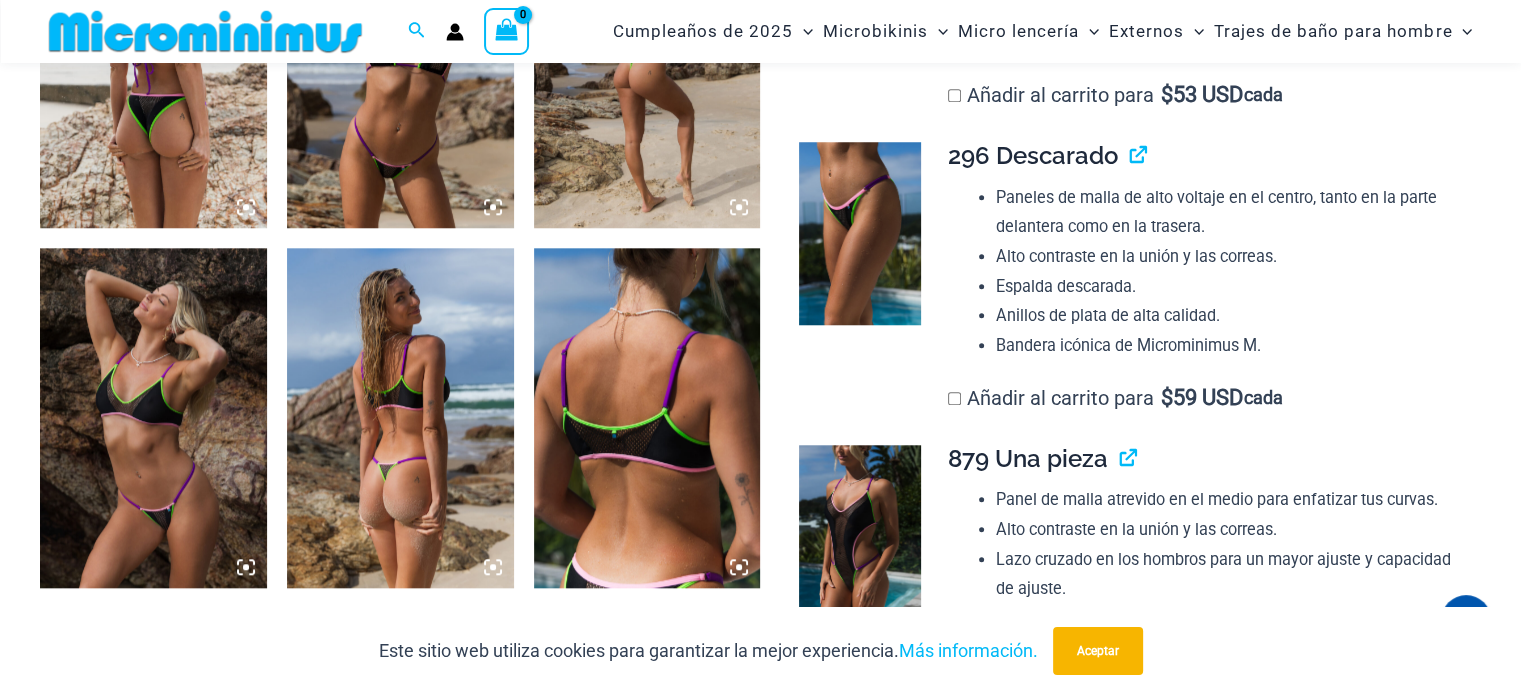 click at bounding box center (153, 418) 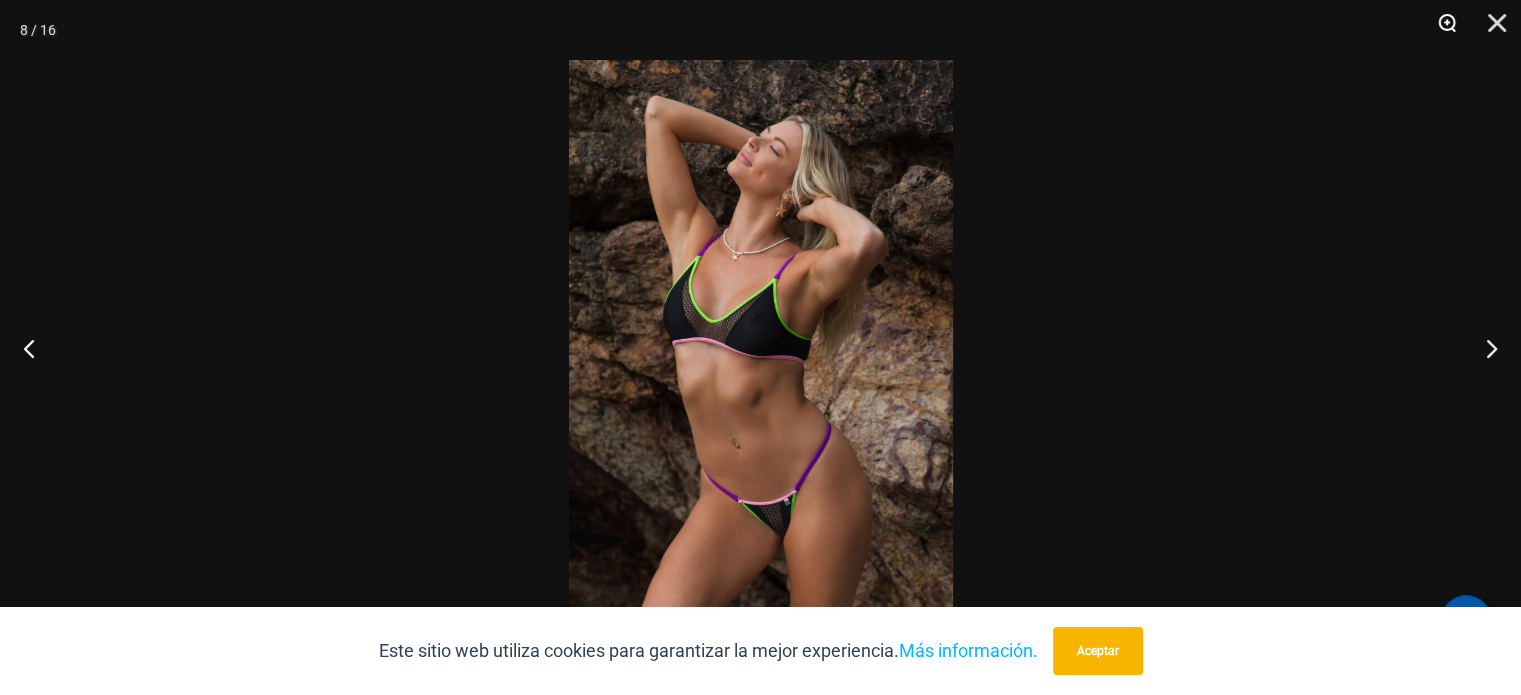 click at bounding box center [1440, 30] 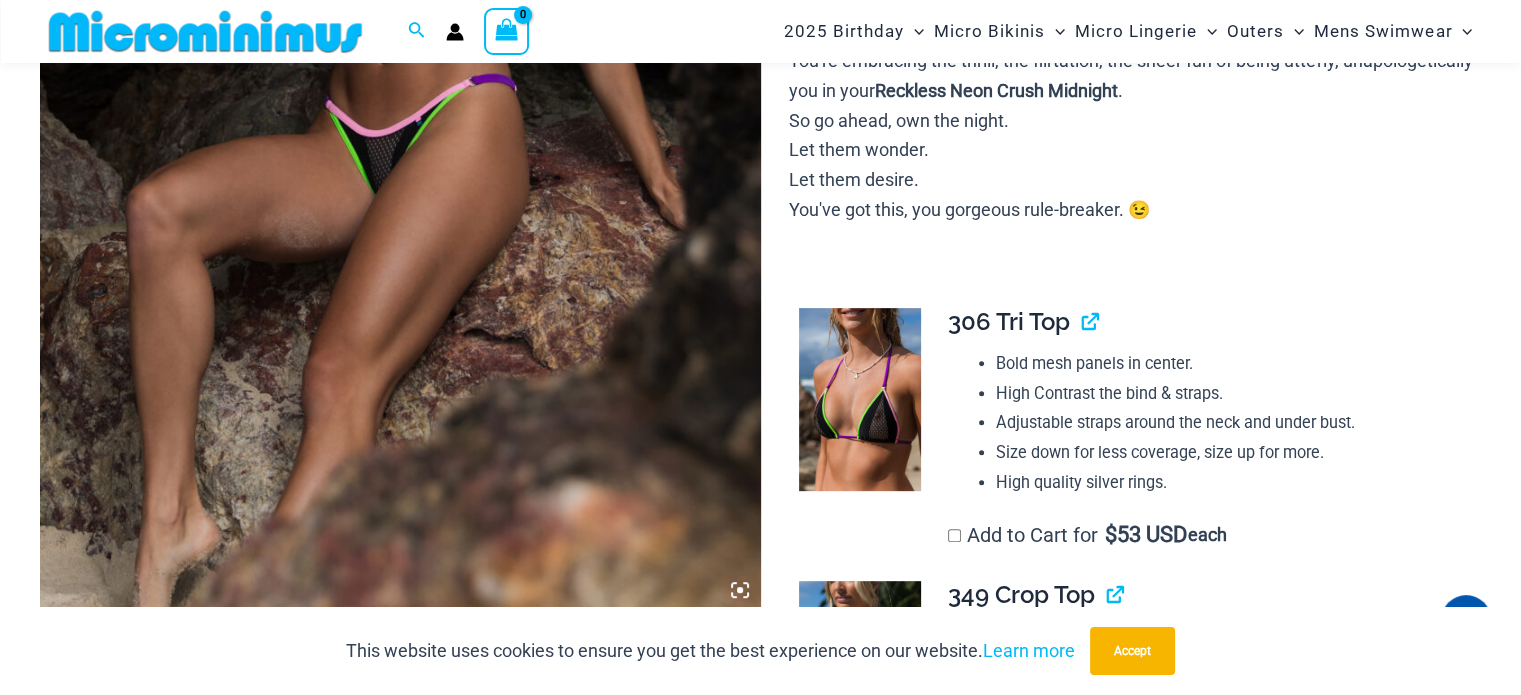 scroll, scrollTop: 1200, scrollLeft: 0, axis: vertical 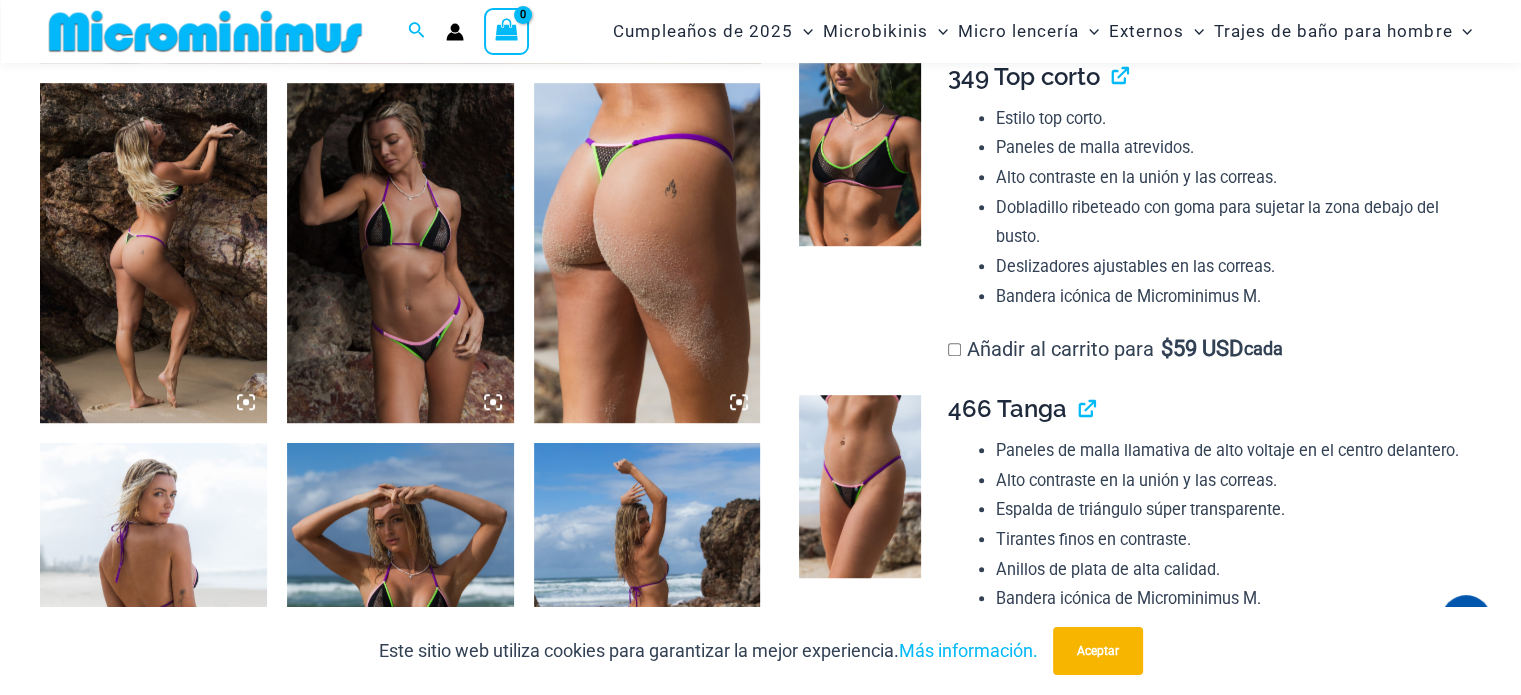click at bounding box center [400, 613] 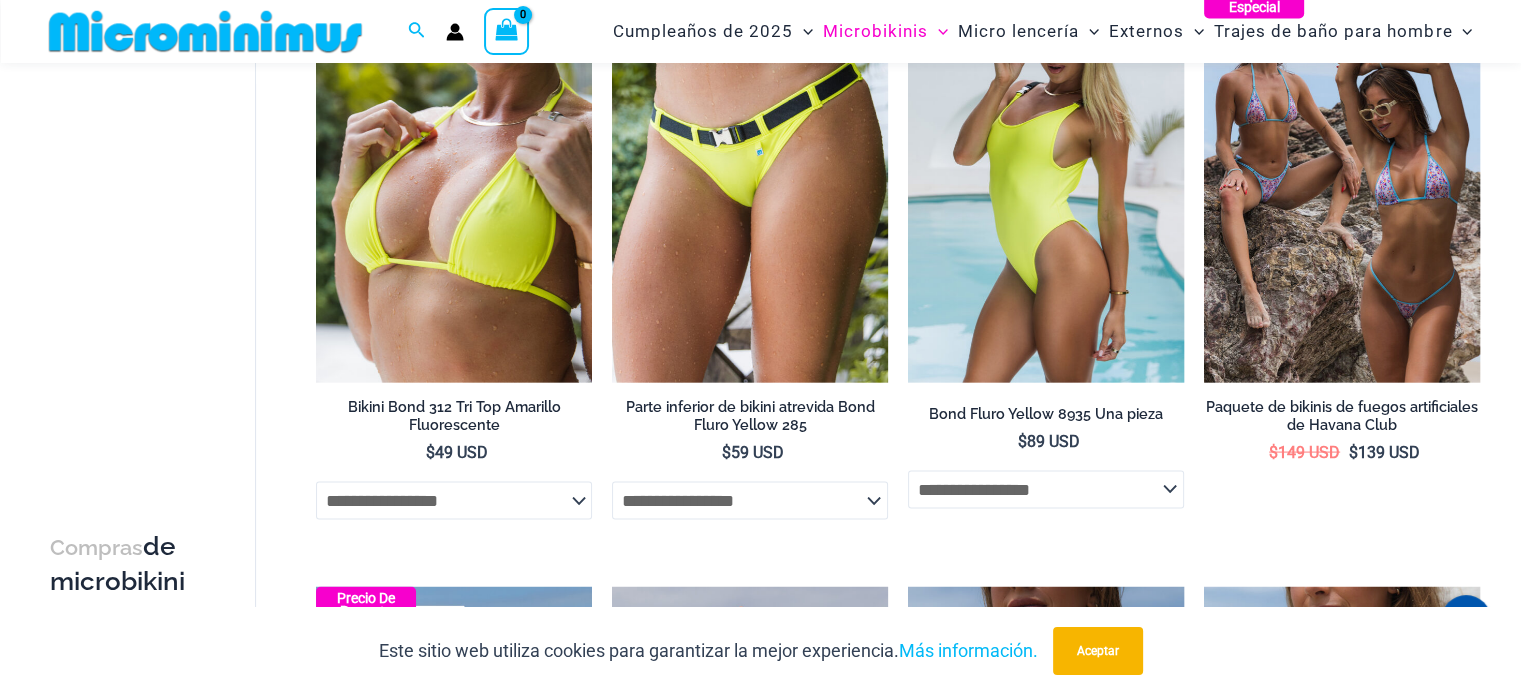 scroll, scrollTop: 3840, scrollLeft: 0, axis: vertical 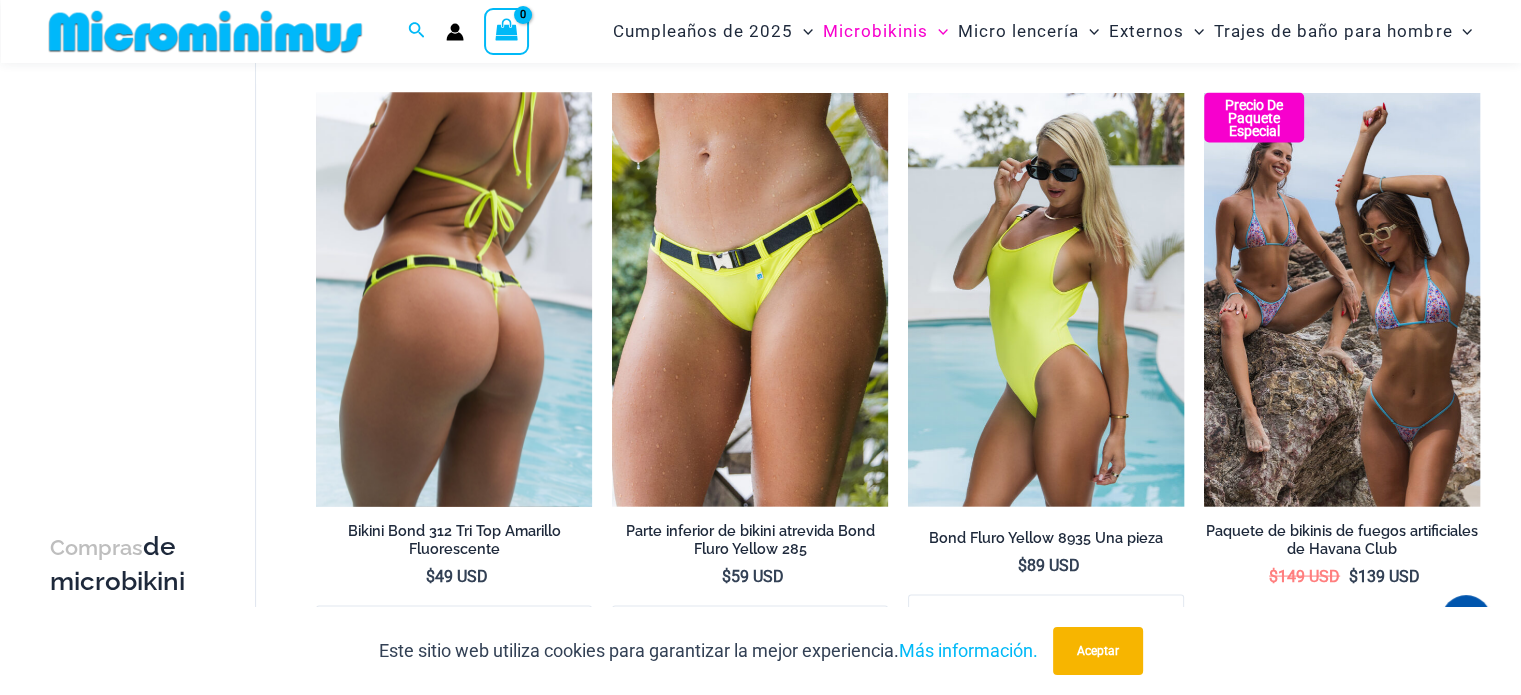 click at bounding box center [454, 300] 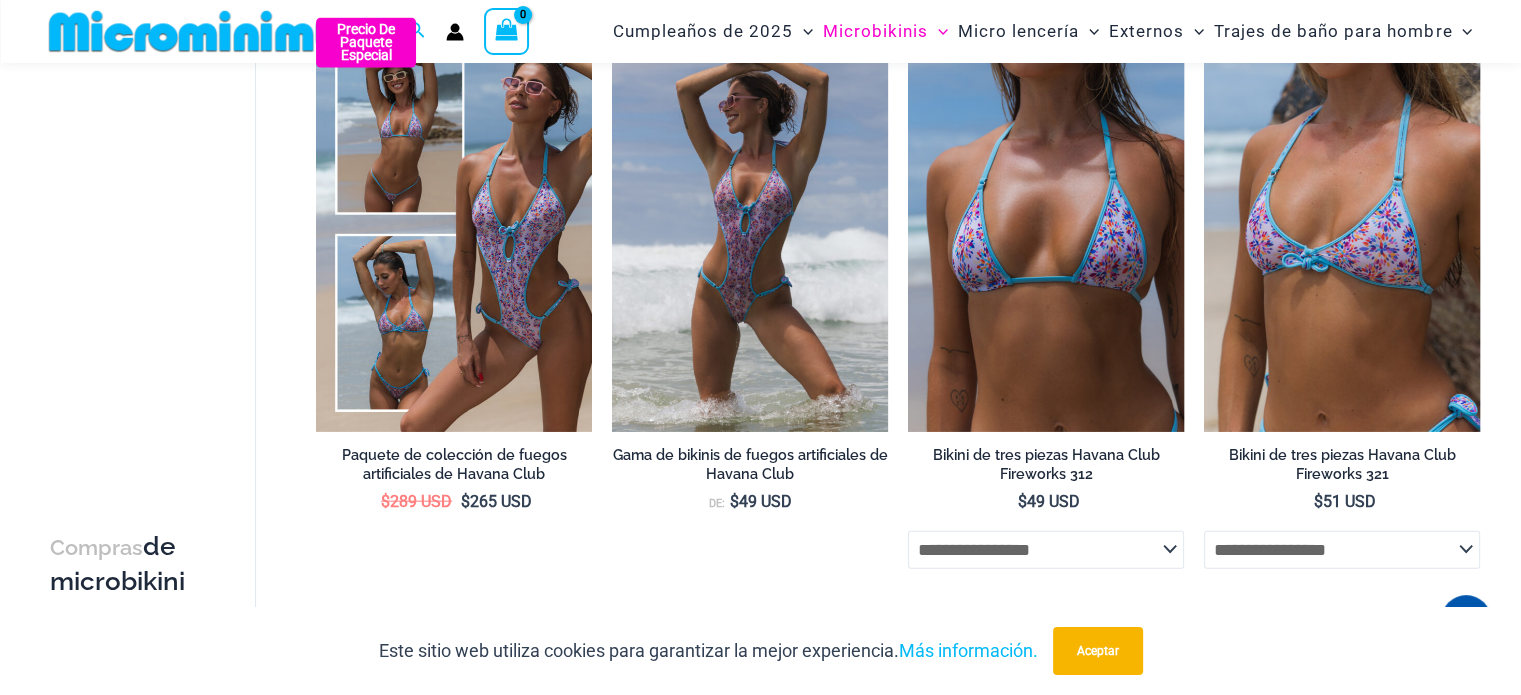 scroll, scrollTop: 4610, scrollLeft: 0, axis: vertical 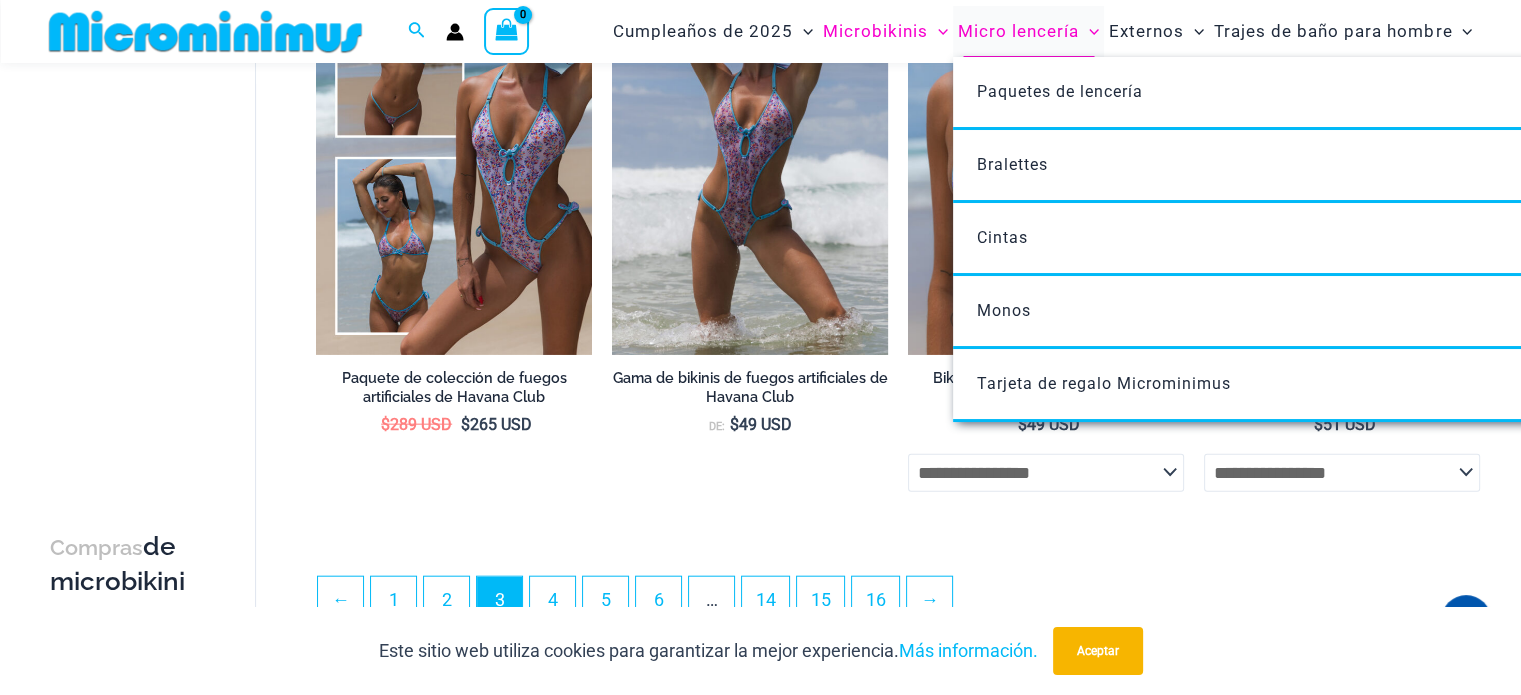 click on "Micro lencería" at bounding box center (1018, 31) 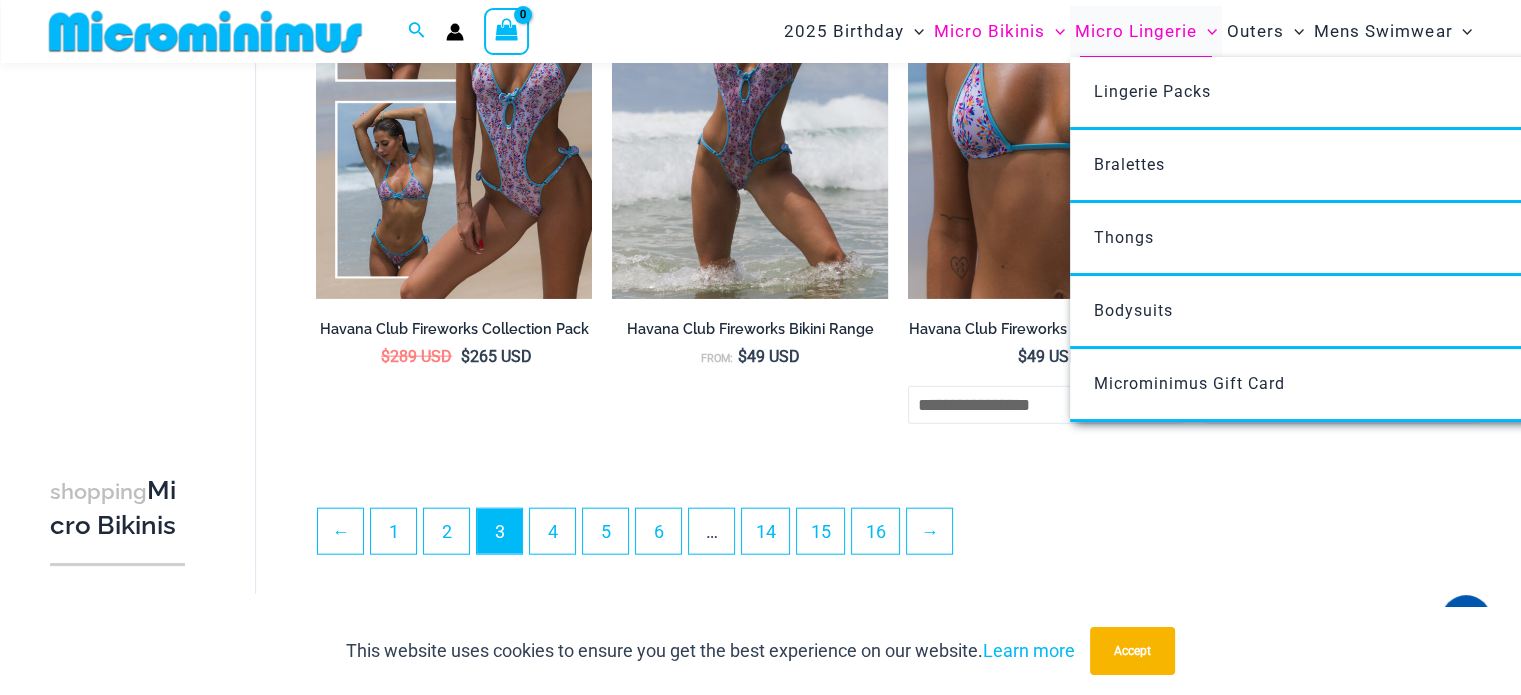 scroll, scrollTop: 4519, scrollLeft: 0, axis: vertical 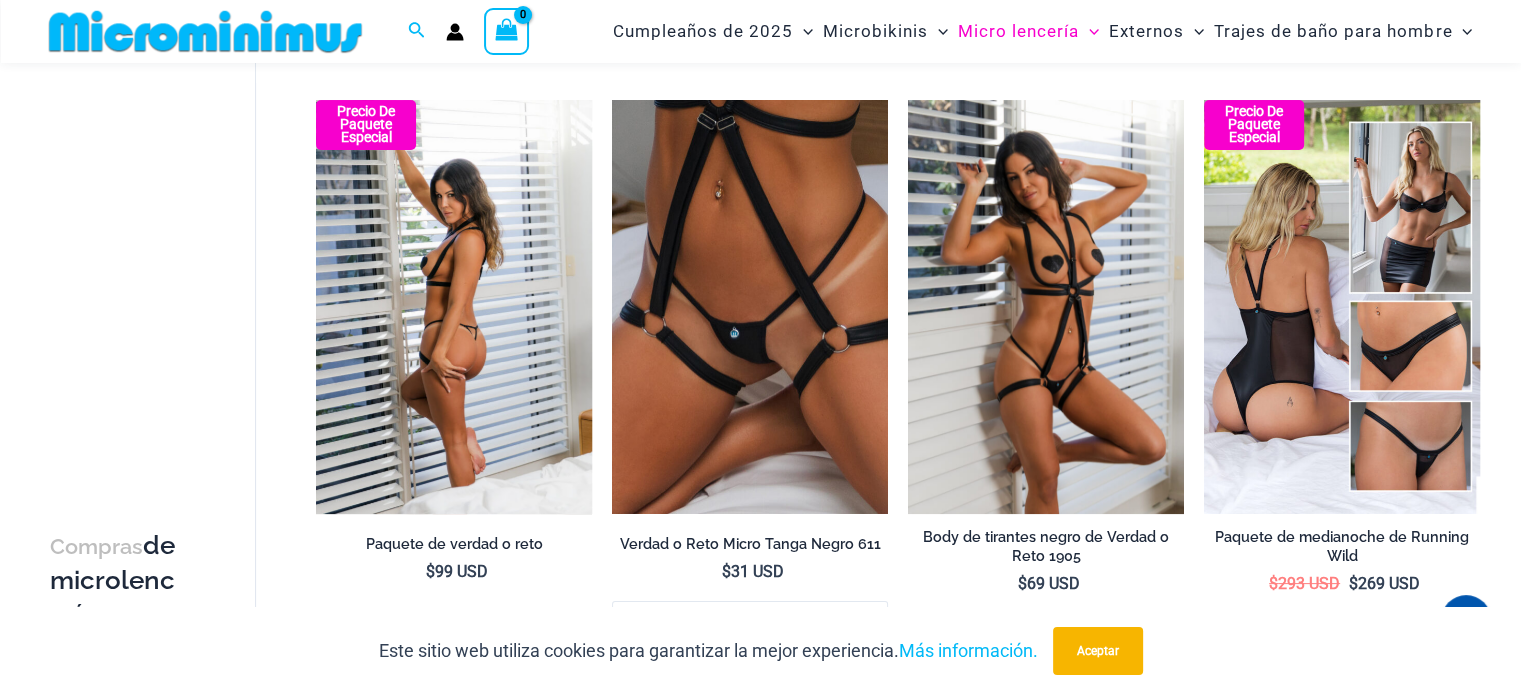 click at bounding box center [454, 307] 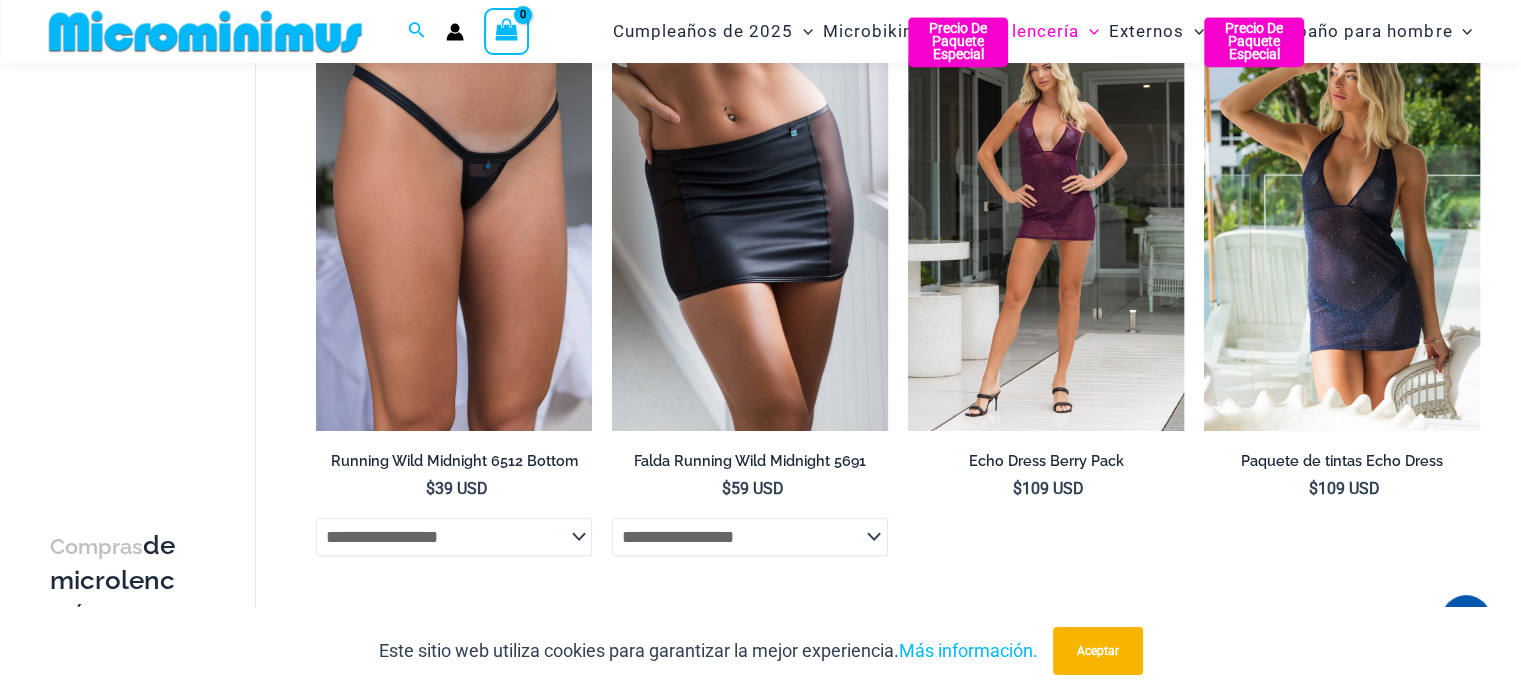 scroll, scrollTop: 1592, scrollLeft: 0, axis: vertical 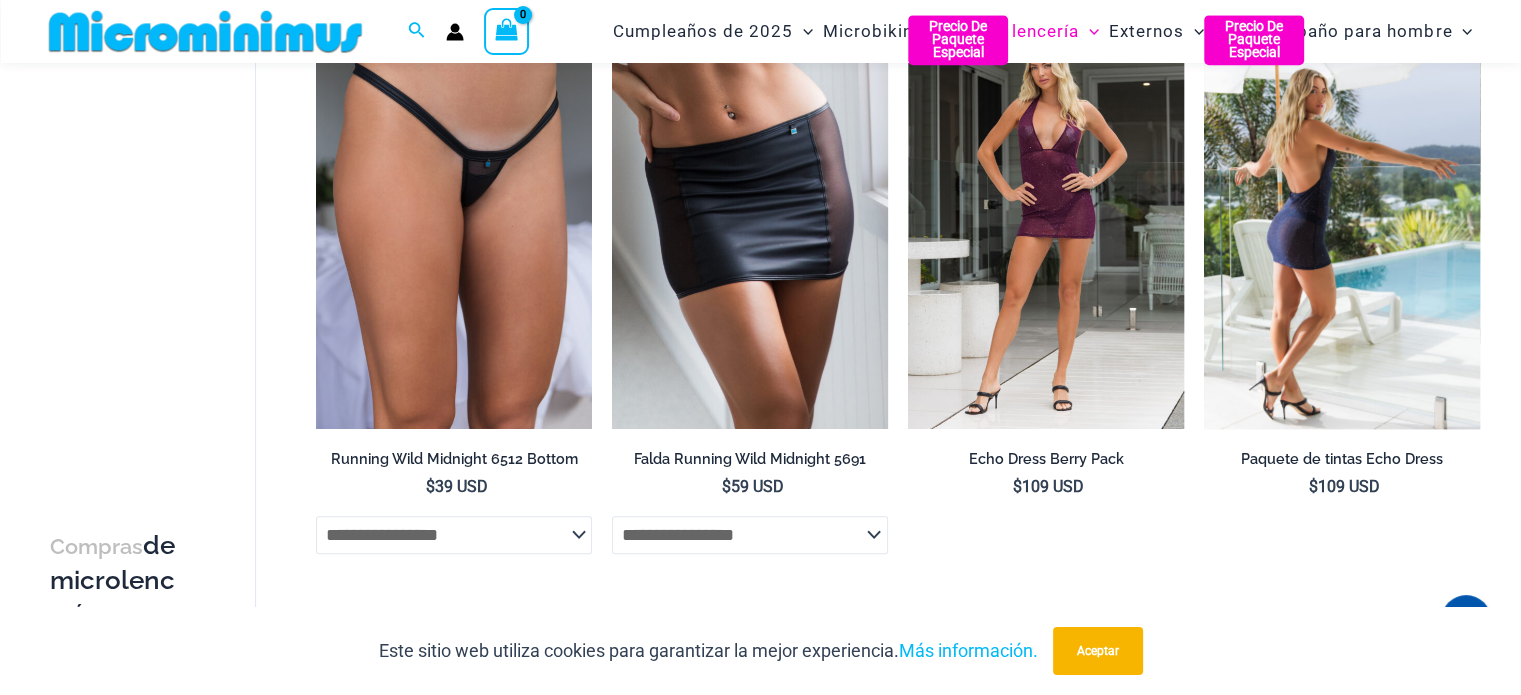 click at bounding box center [1342, 222] 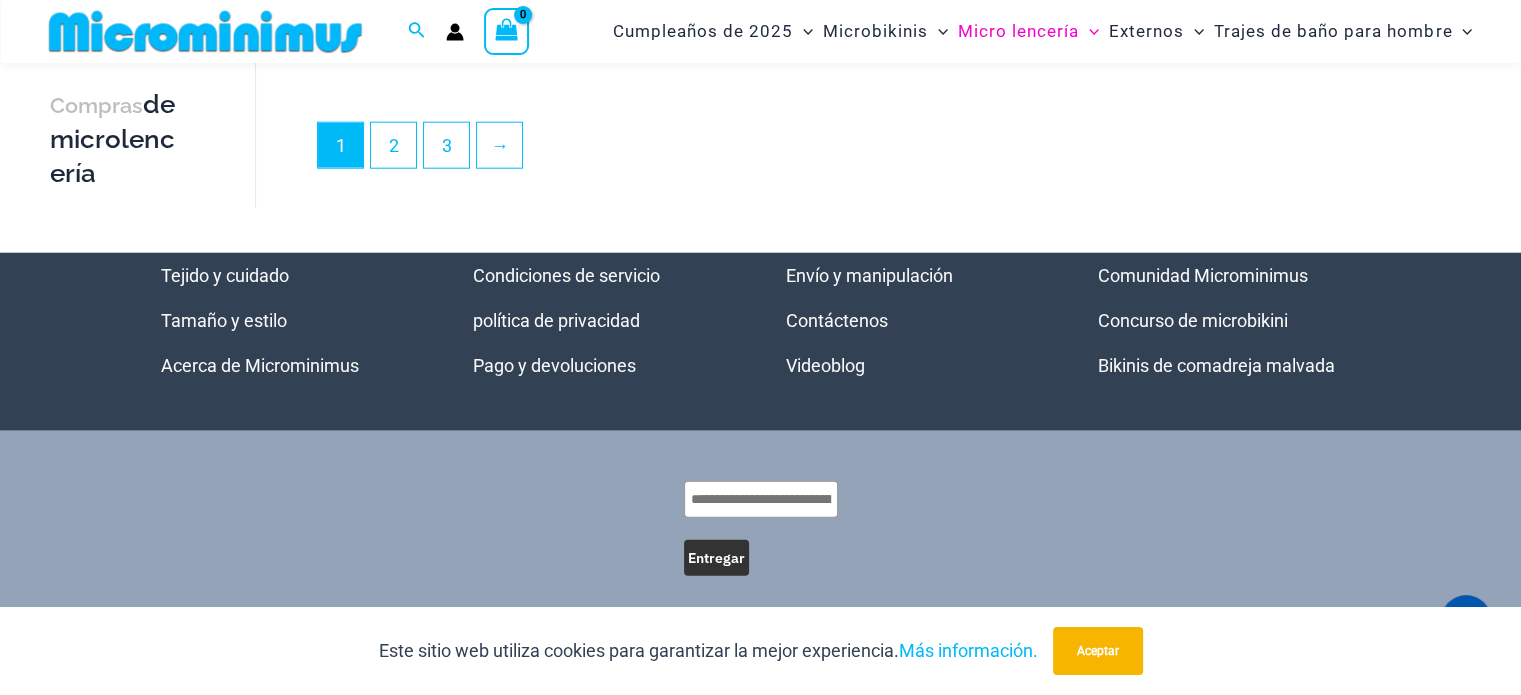scroll, scrollTop: 5128, scrollLeft: 0, axis: vertical 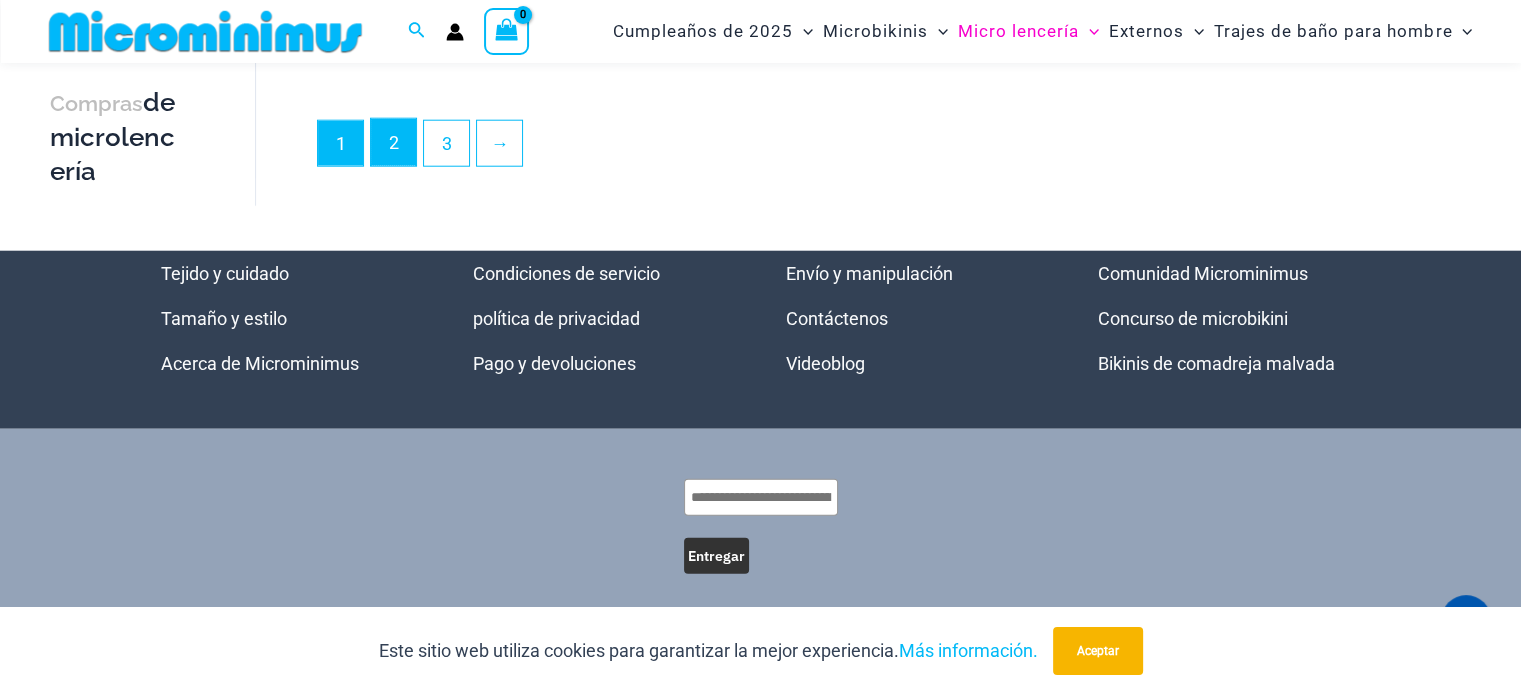 click on "2" at bounding box center (394, 142) 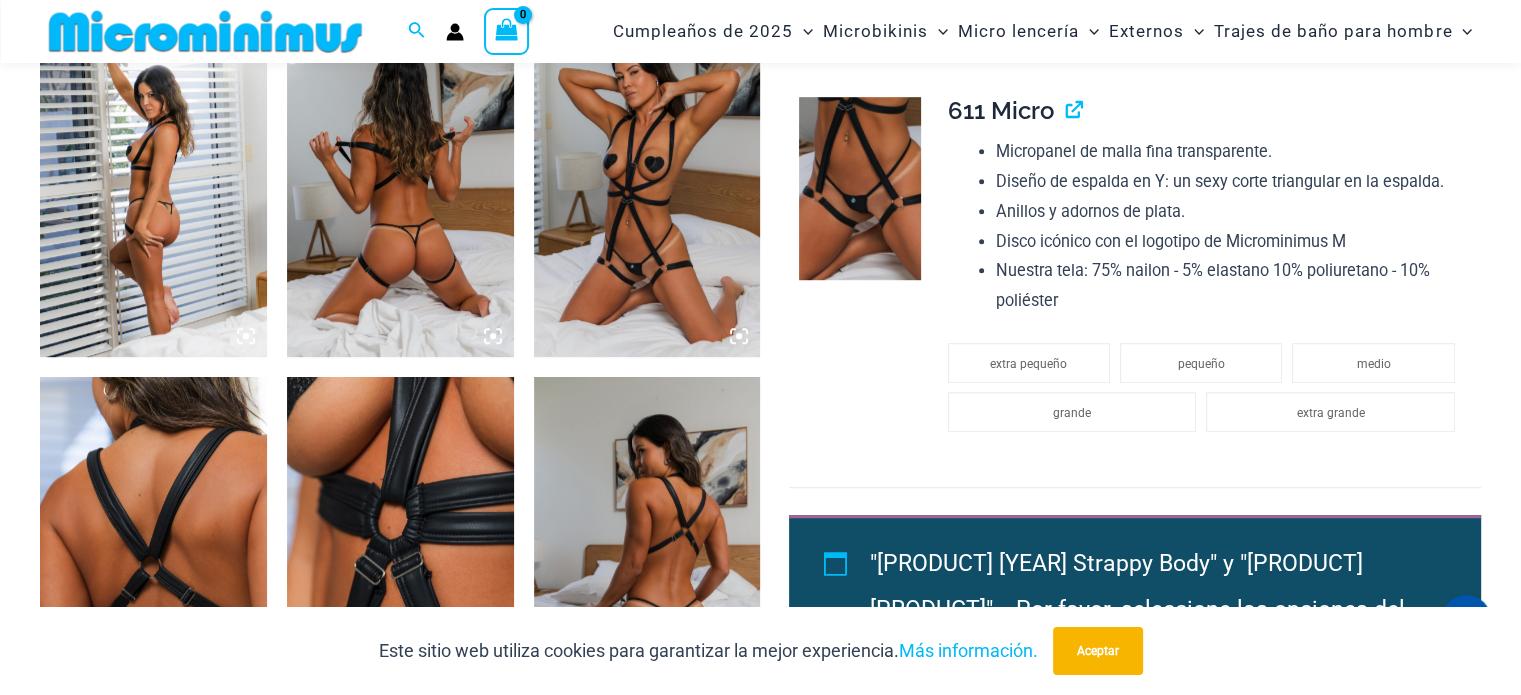 scroll, scrollTop: 1282, scrollLeft: 0, axis: vertical 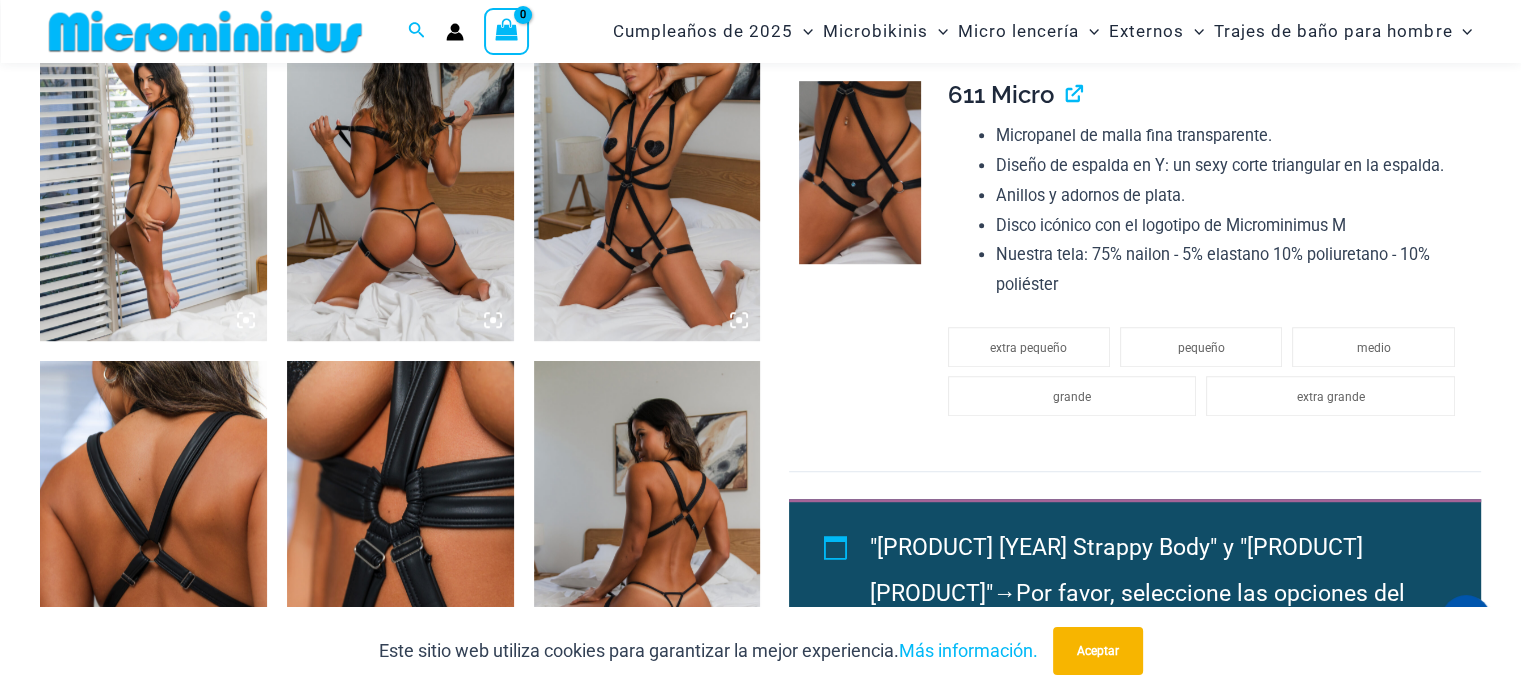 click at bounding box center [647, 171] 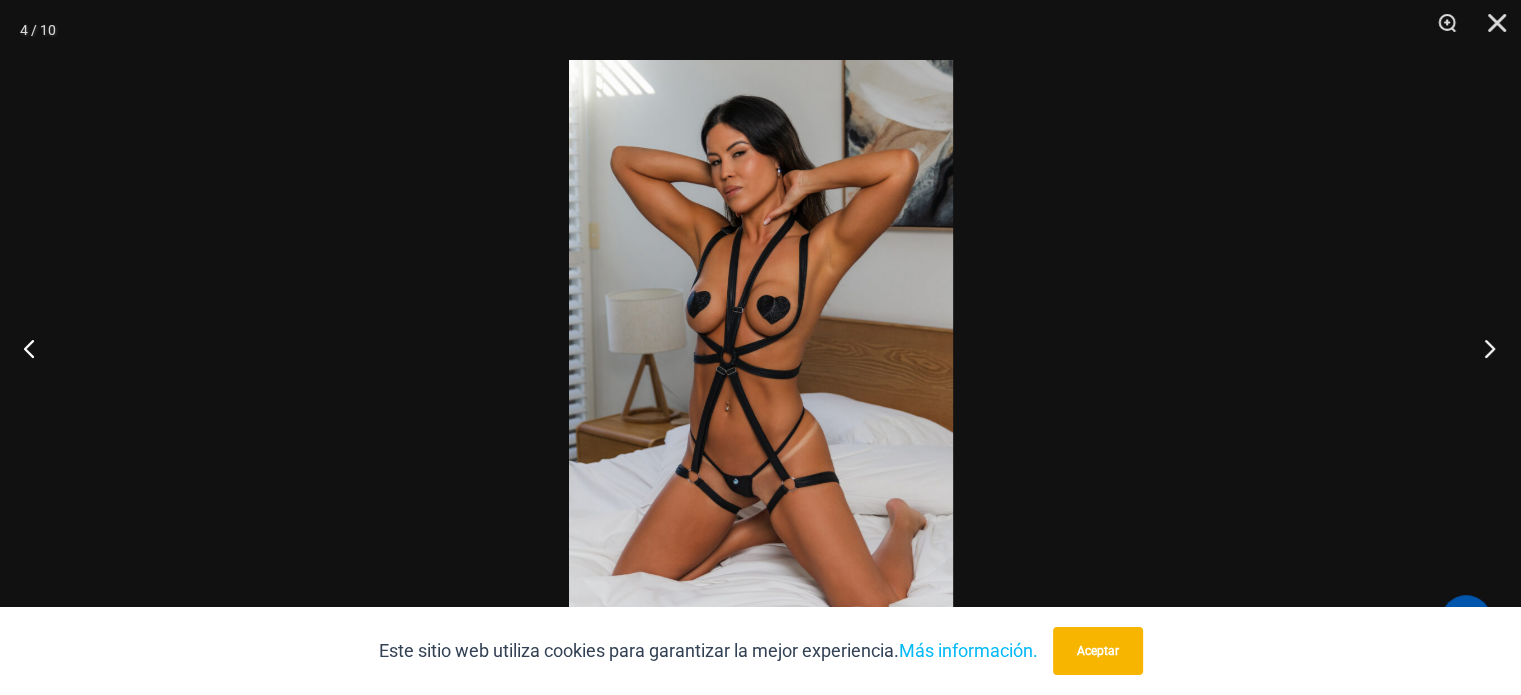 click at bounding box center (1483, 348) 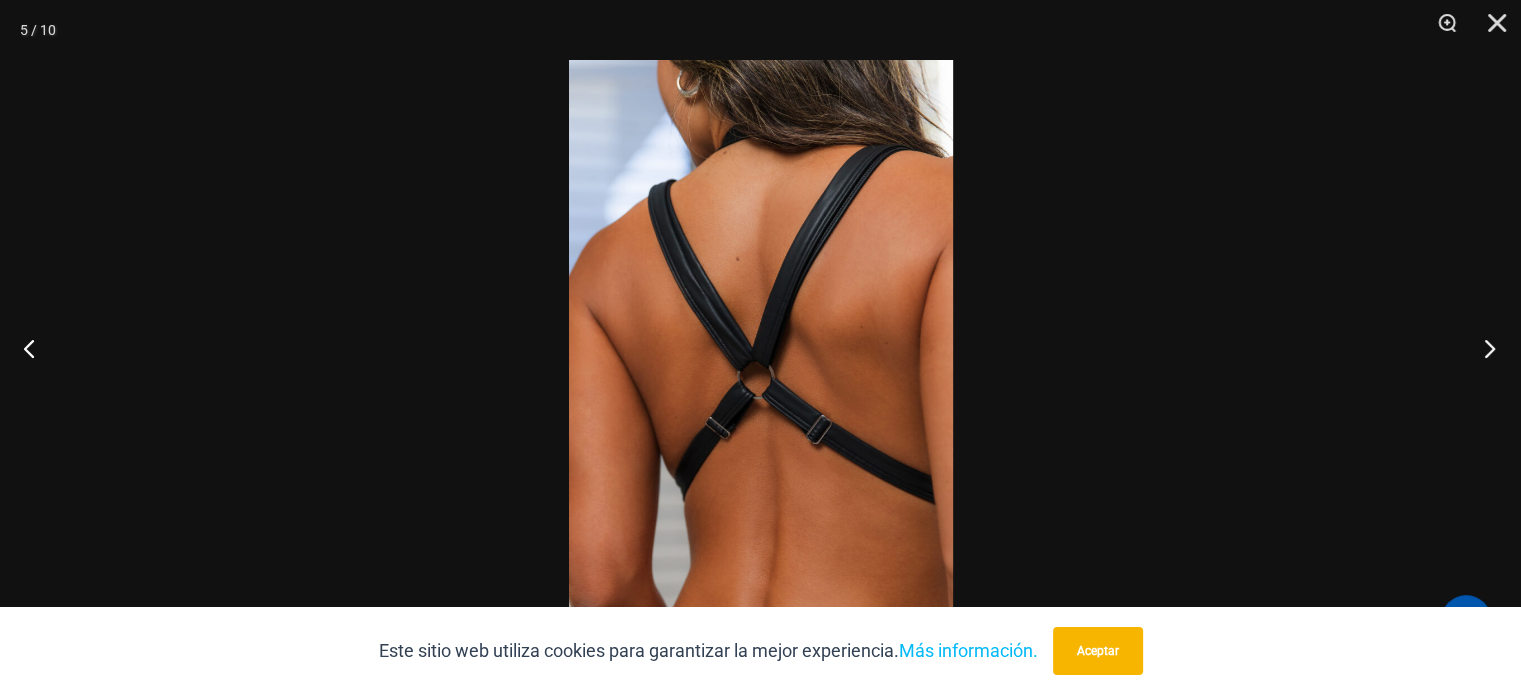 click at bounding box center (1483, 348) 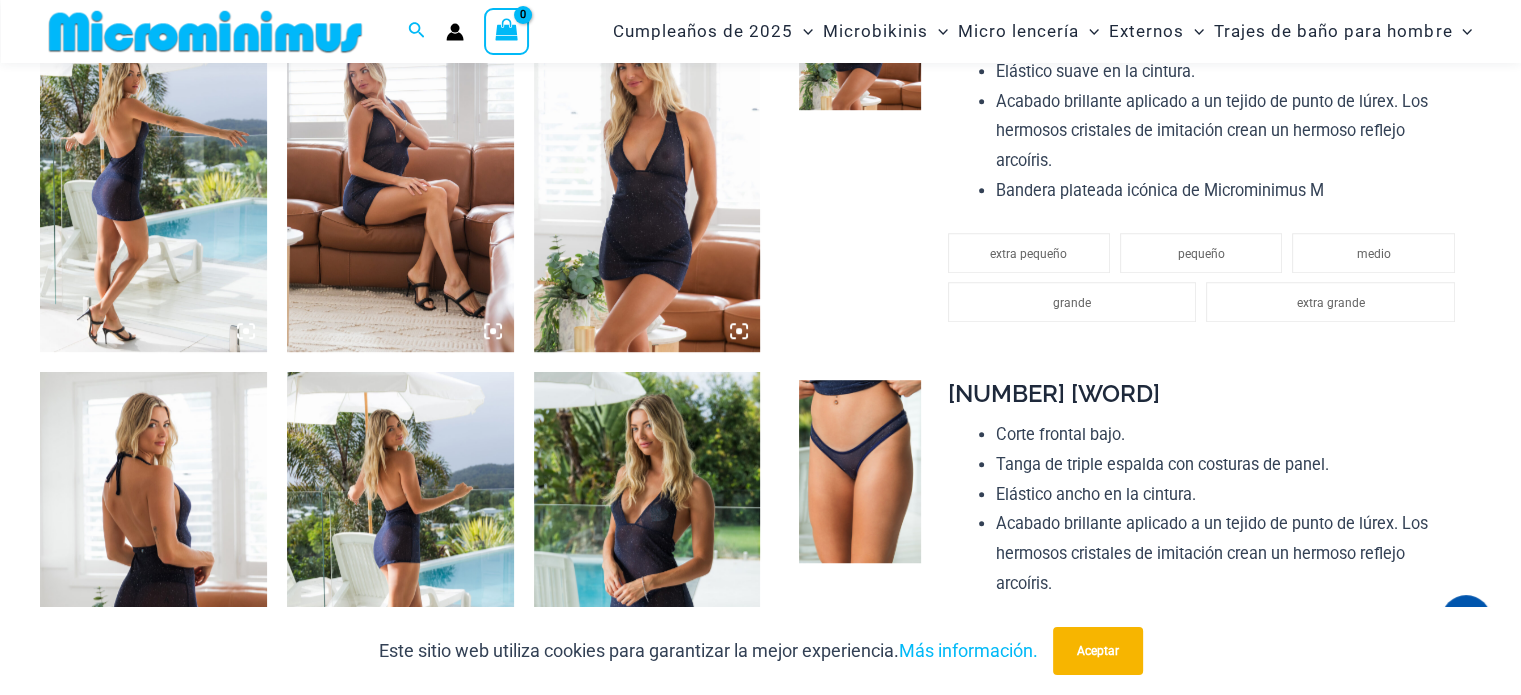 scroll, scrollTop: 1200, scrollLeft: 0, axis: vertical 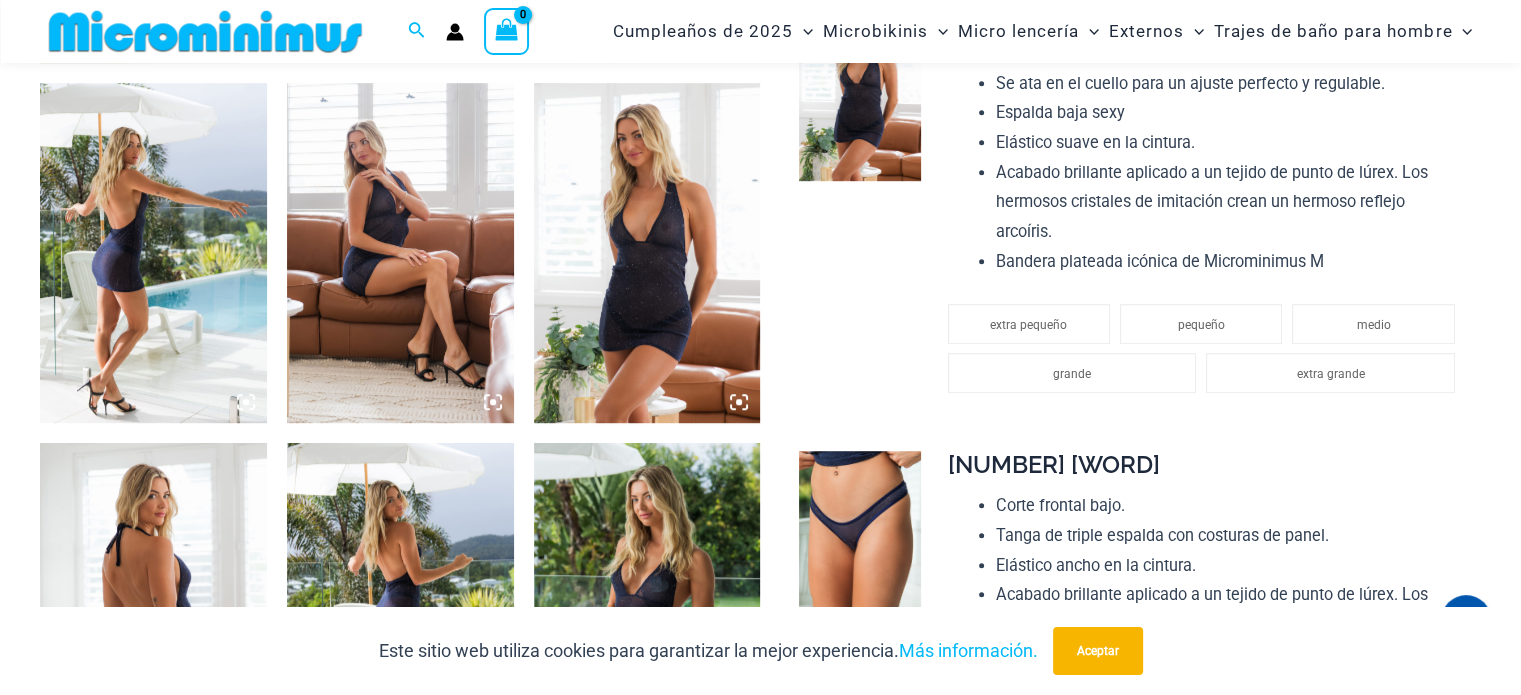 click at bounding box center [647, 253] 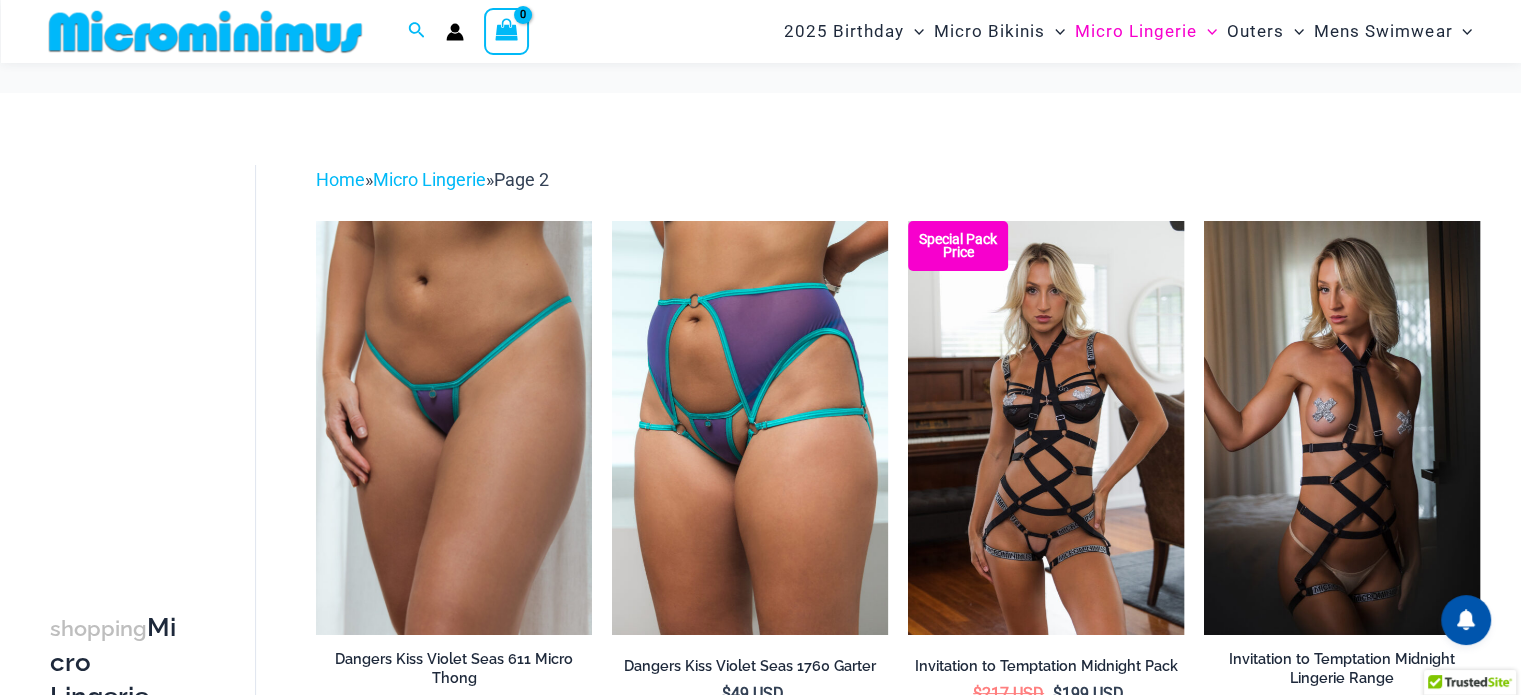 scroll, scrollTop: 240, scrollLeft: 0, axis: vertical 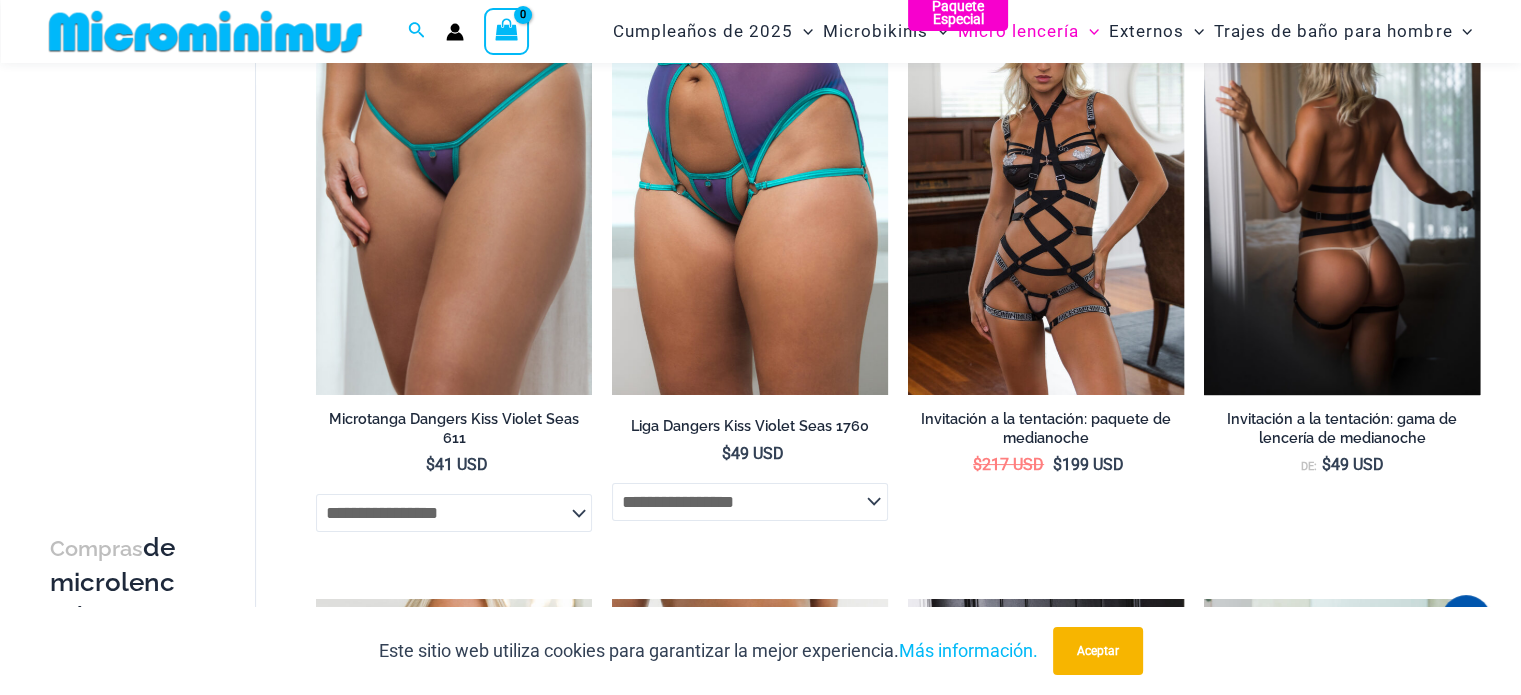 click at bounding box center [1342, 188] 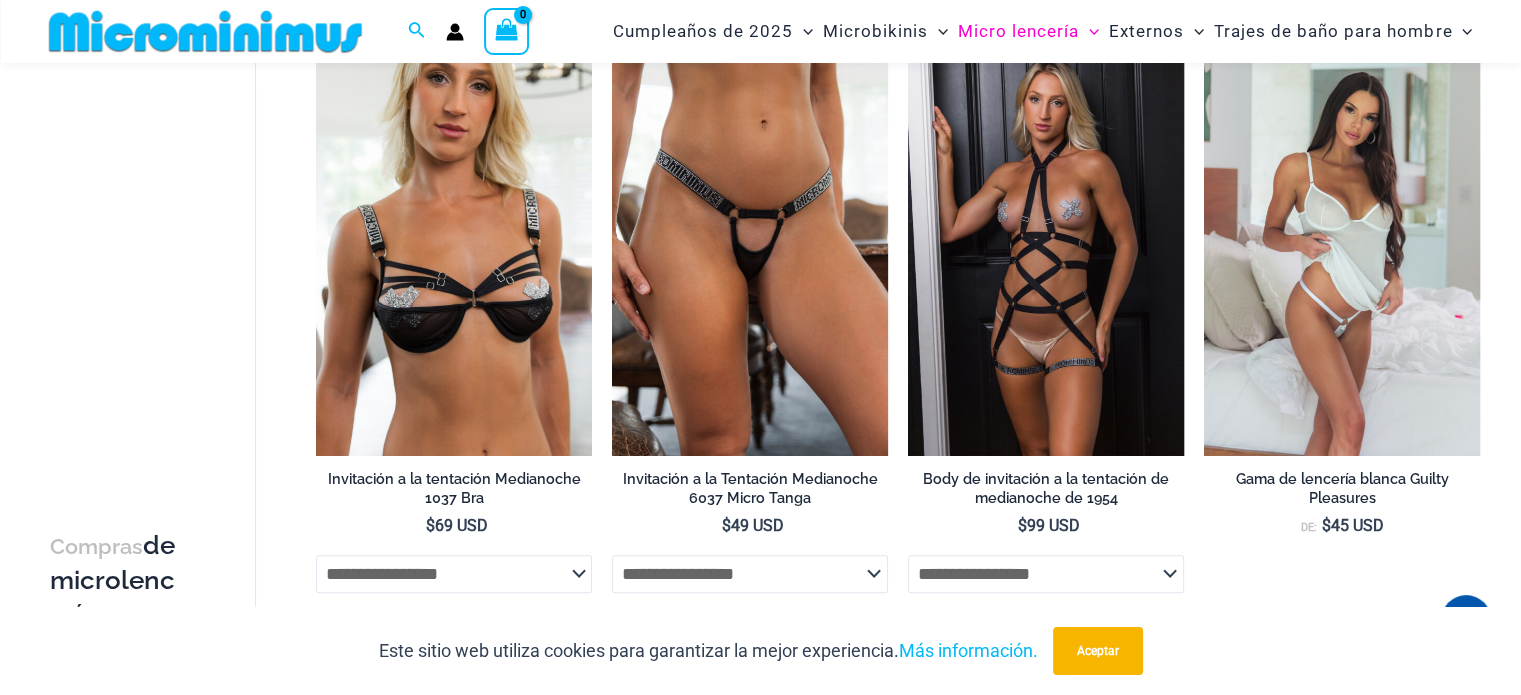 scroll, scrollTop: 800, scrollLeft: 0, axis: vertical 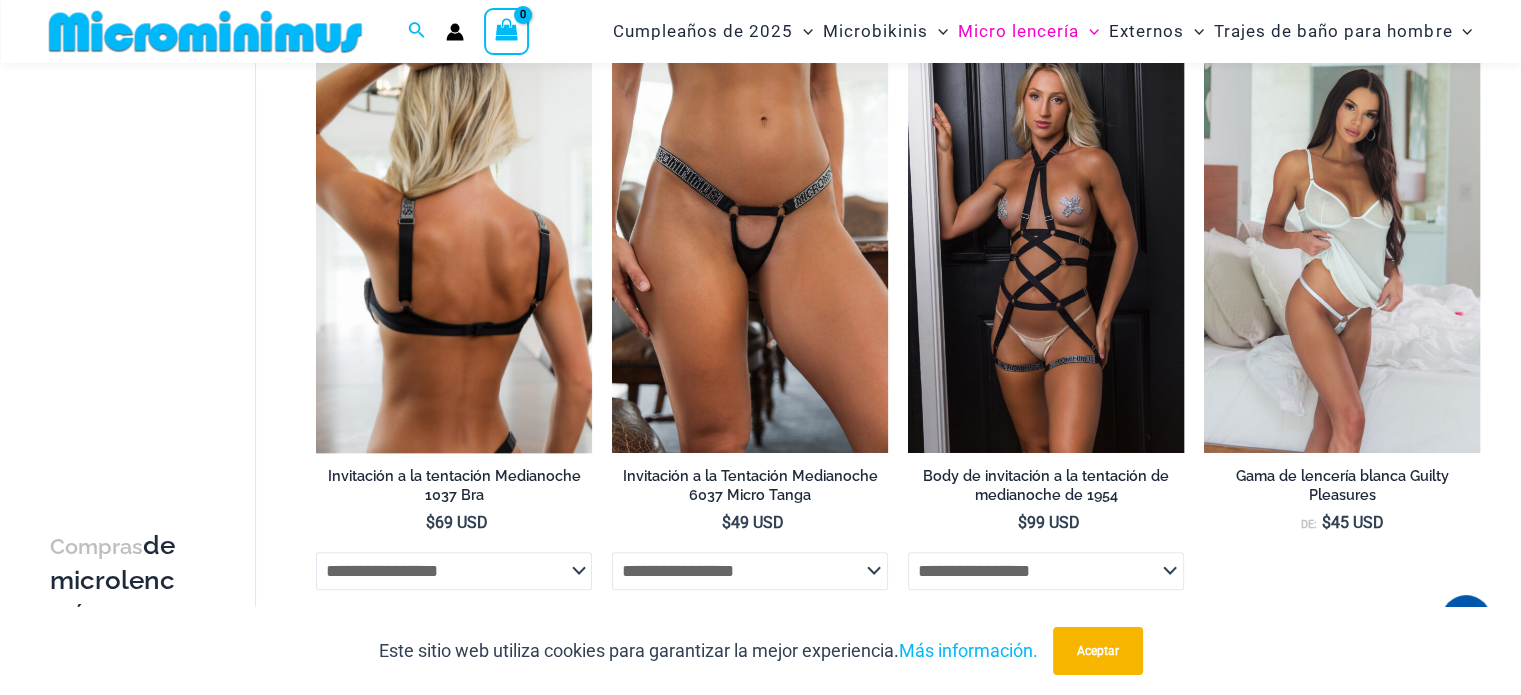 click at bounding box center (454, 246) 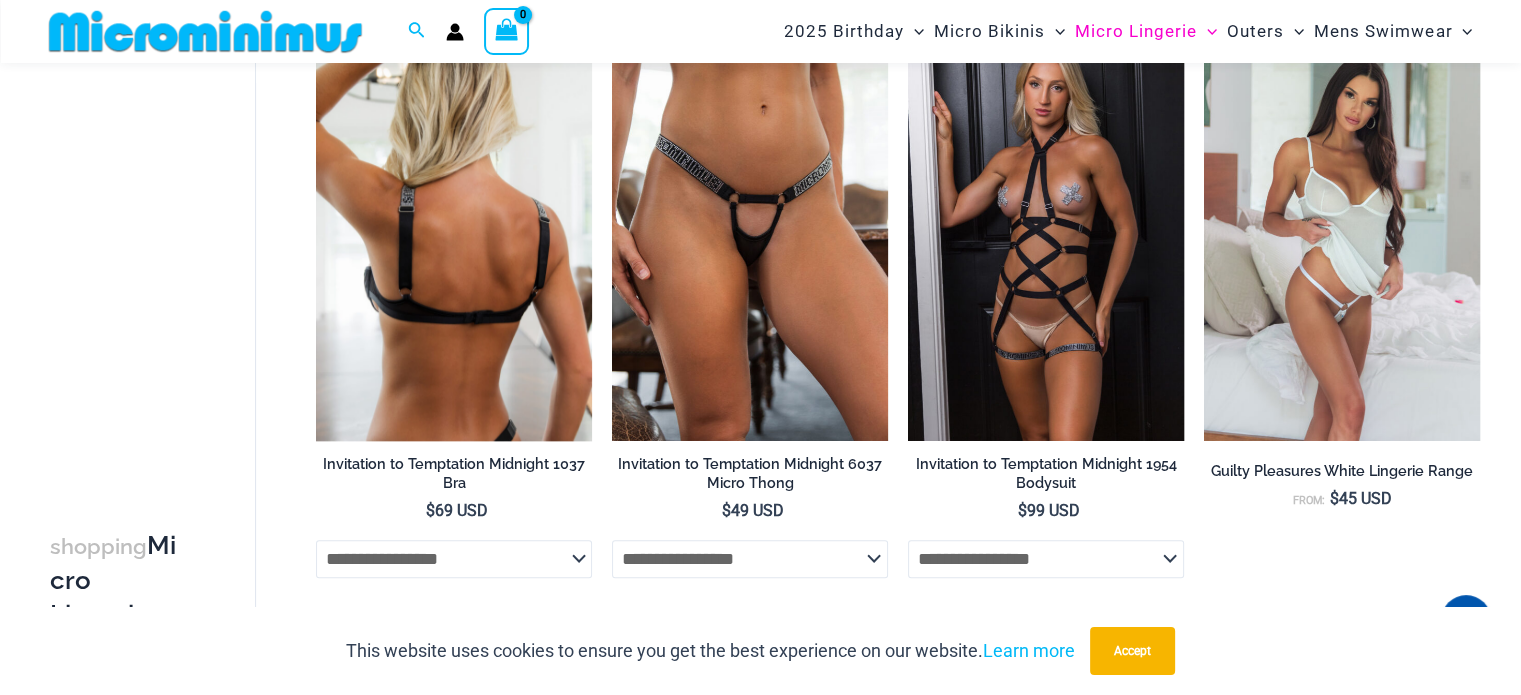 scroll, scrollTop: 795, scrollLeft: 0, axis: vertical 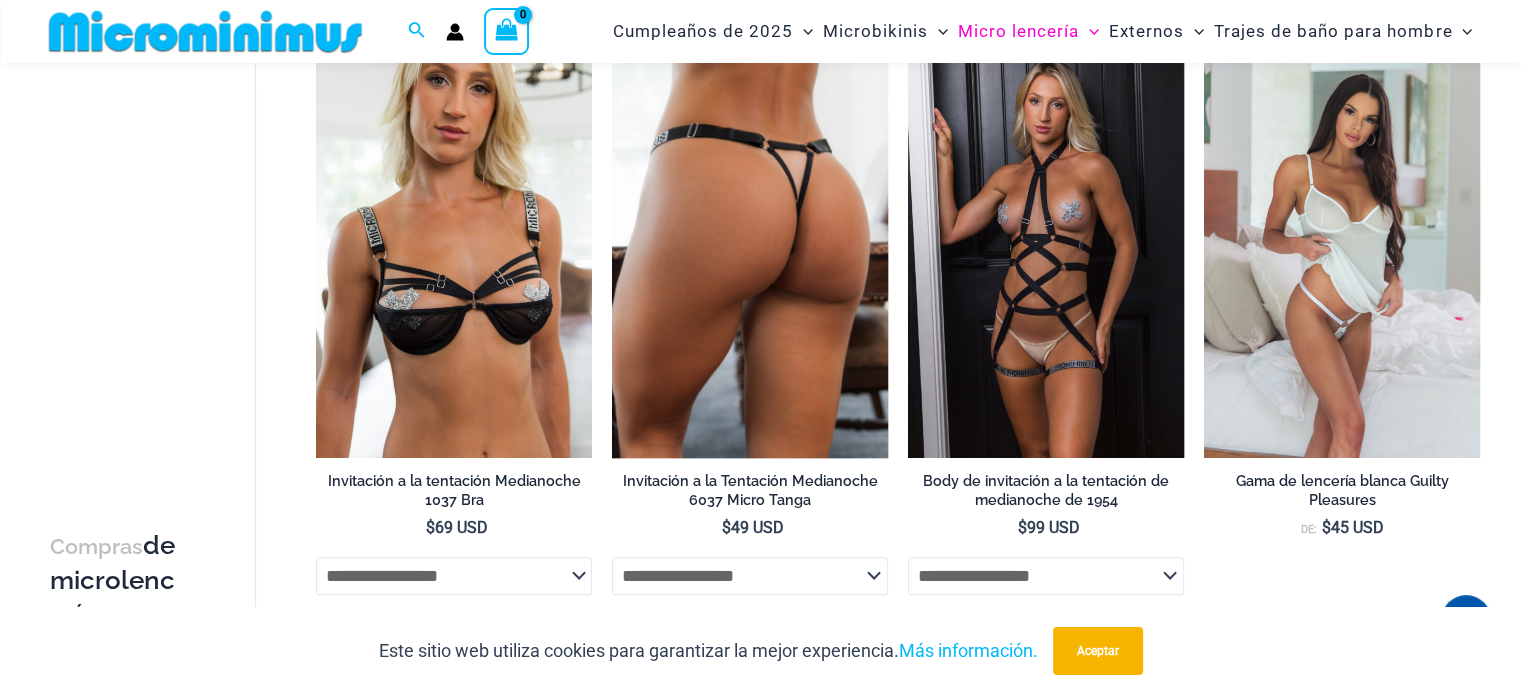 click at bounding box center (750, 251) 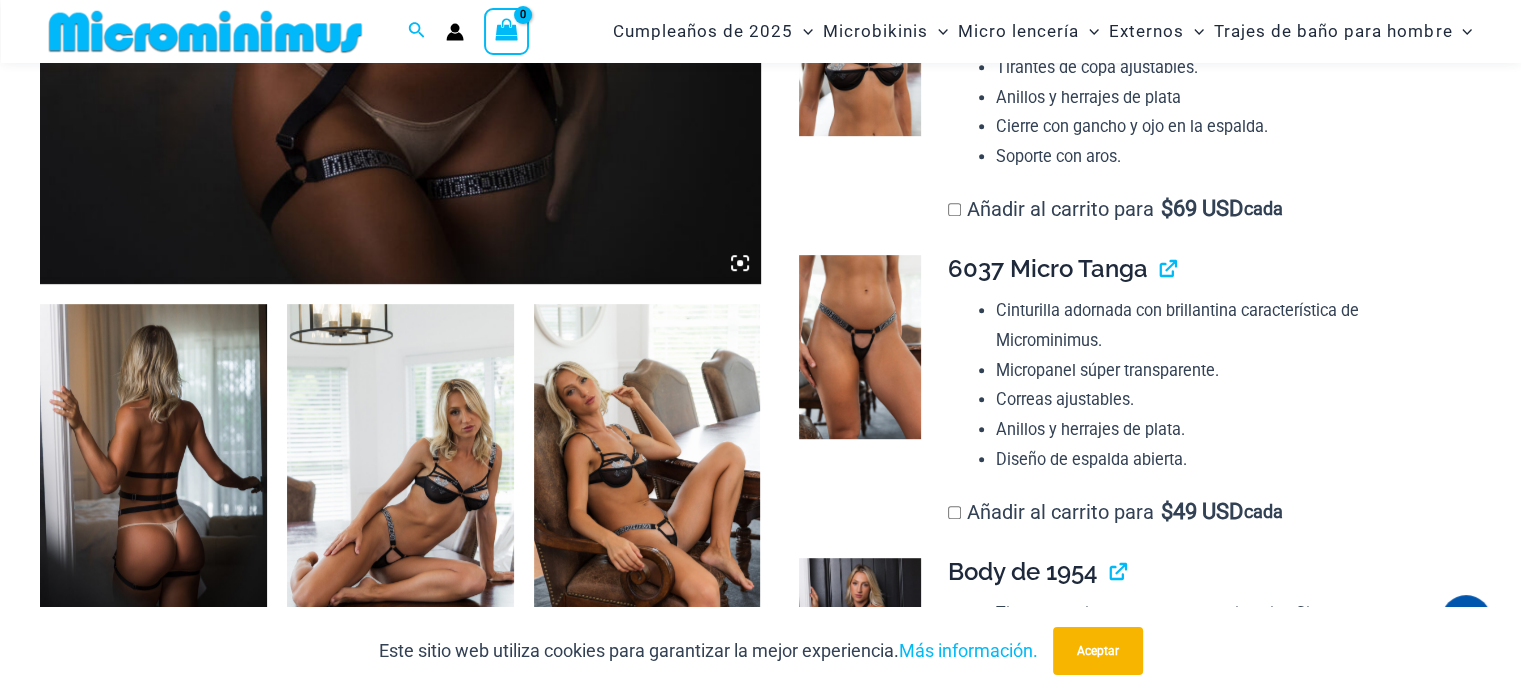 scroll, scrollTop: 1040, scrollLeft: 0, axis: vertical 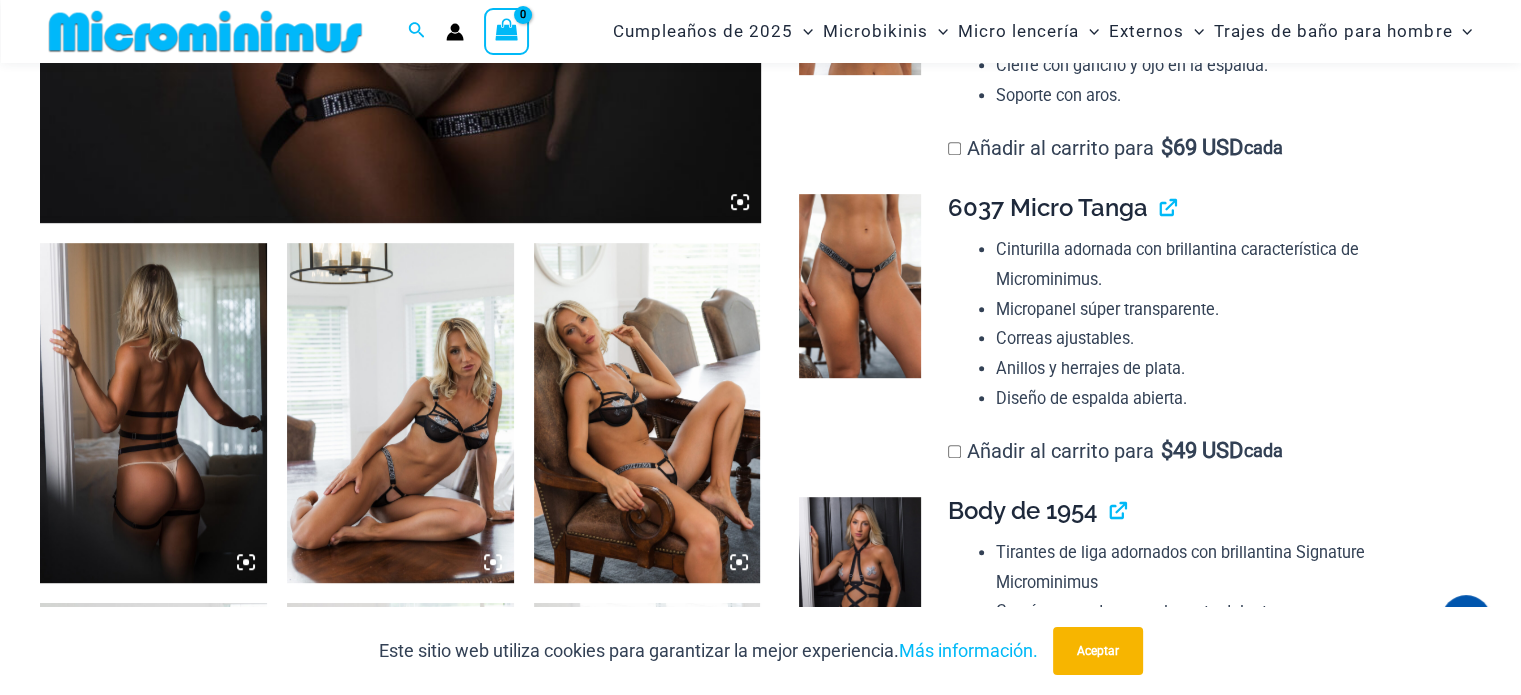 click on "Micropanel súper transparente." at bounding box center (1107, 309) 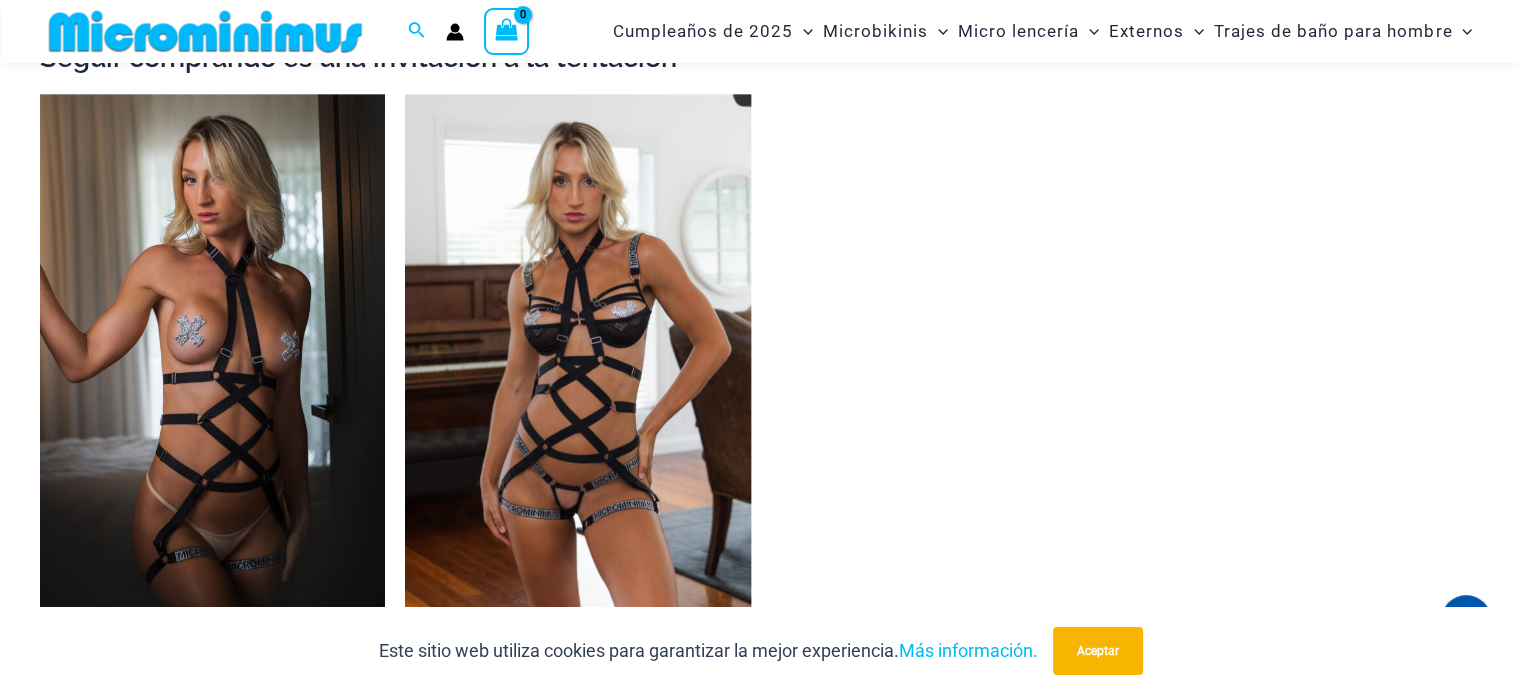 scroll, scrollTop: 2160, scrollLeft: 0, axis: vertical 